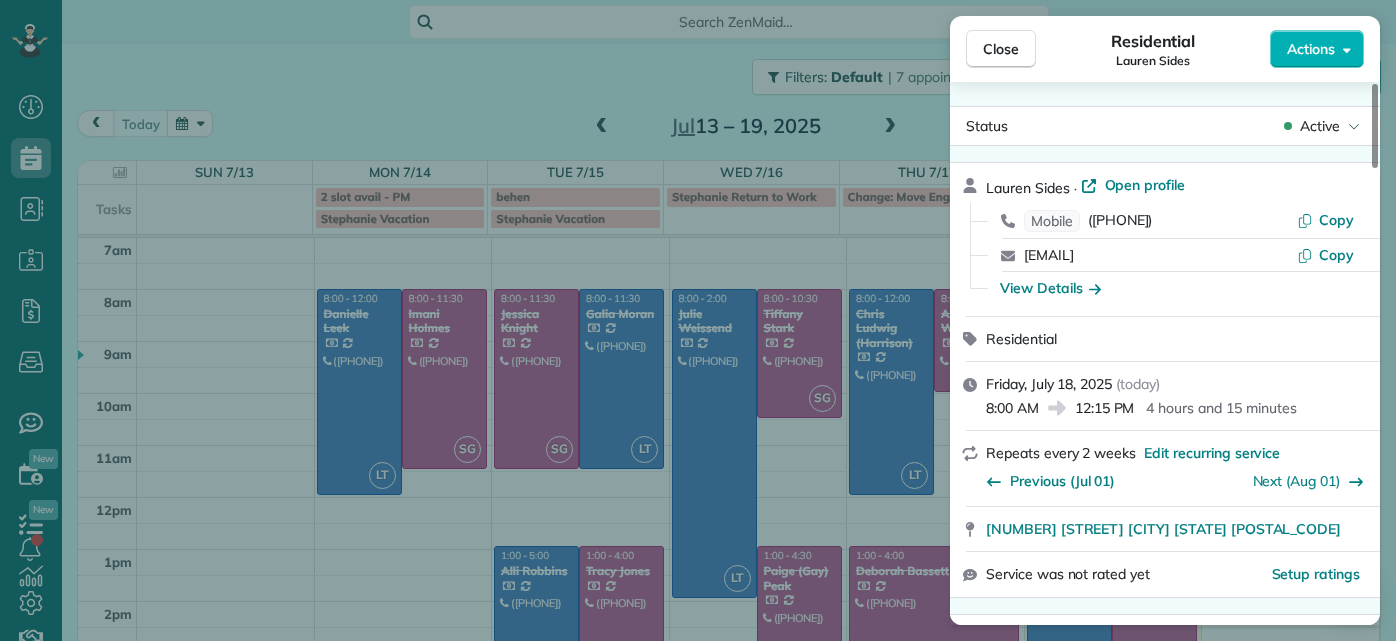 scroll, scrollTop: 0, scrollLeft: 0, axis: both 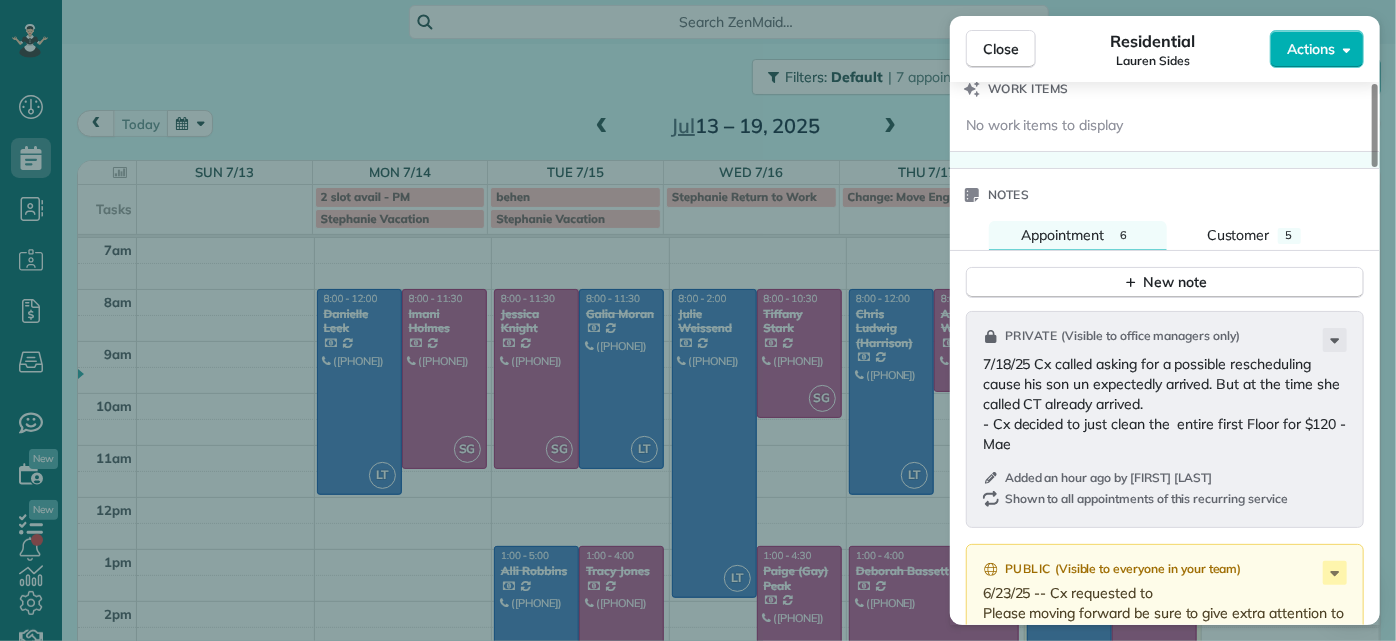 click on "Close Residential [FIRST] [LAST] Actions Status Active [FIRST] [LAST] · Open profile Mobile ([PHONE]) Copy [EMAIL] Copy View Details Residential Friday, July 18, 2025 ( today ) 8:00 AM 12:15 PM 4 hours and 15 minutes Repeats every 2 weeks Edit recurring service Previous (Jul 01) Next (Aug 01) [NUMBER] [STREET] [CITY] [STATE] [POSTAL_CODE] Service was not rated yet Setup ratings Cleaners Time in and out Assign Invite Cleaners [CLEANER_NAME] 8:00 AM 12:15 PM Checklist Try Now Keep this appointment up to your standards. Stay on top of every detail, keep your cleaners organised, and your client happy. Assign a checklist Watch a 5 min demo Billing Billing actions Price $230.00 Overcharge $0.00 Discount $110.00 Coupon discount - Primary tax - Secondary tax - Total appointment price $120.00 Tips collected New feature! $0.00 Unpaid Mark as paid Total including tip $120.00 Get paid online in no-time! Send an invoice and reward your cleaners with tips Charge customer credit card Appointment custom fields 4.25" at bounding box center (698, 320) 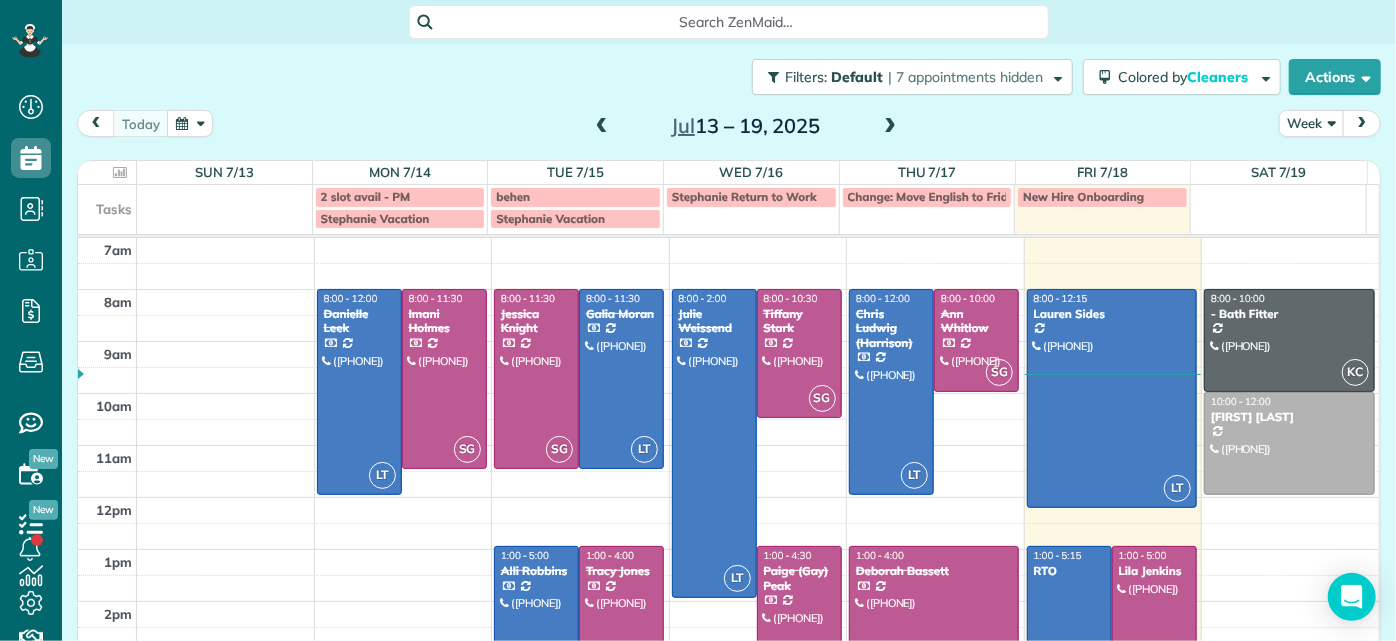 click at bounding box center [890, 127] 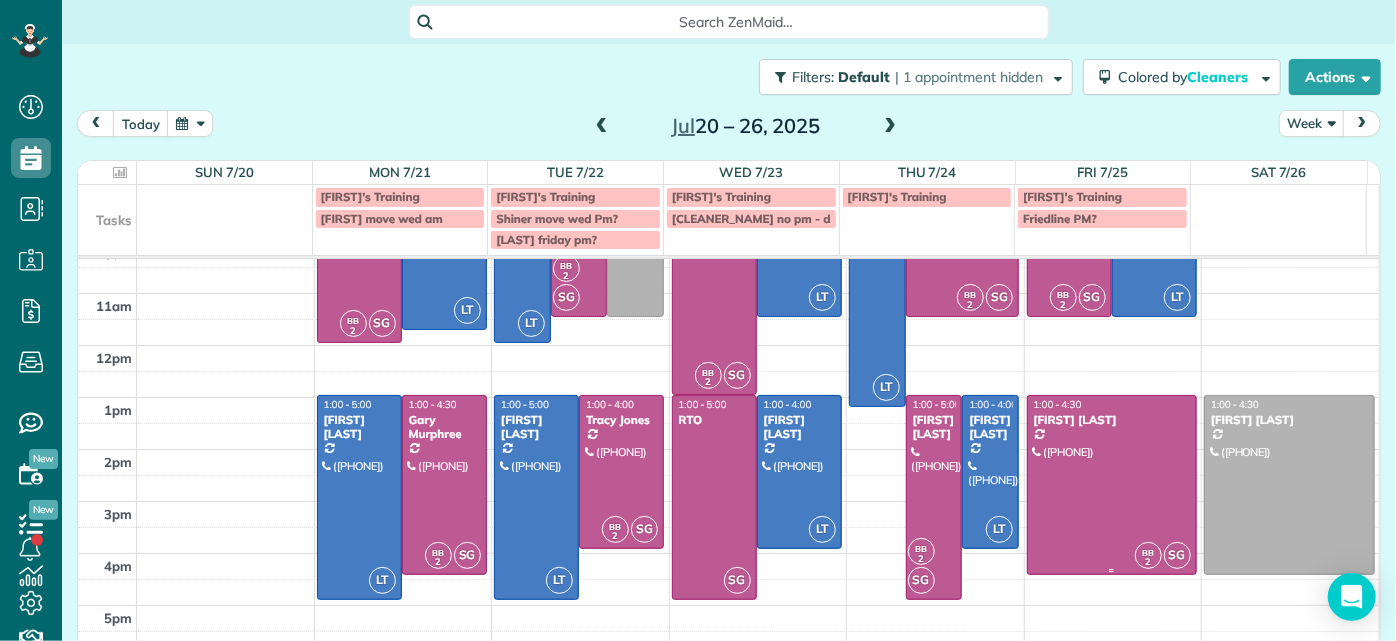scroll, scrollTop: 0, scrollLeft: 0, axis: both 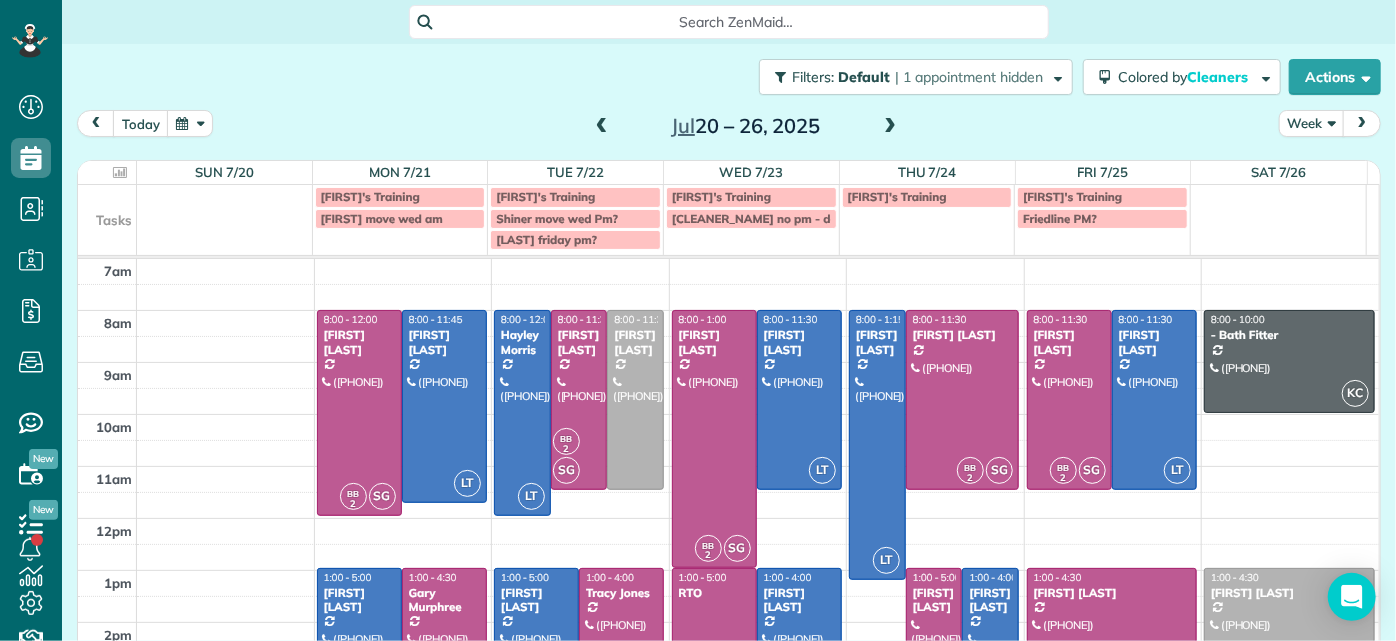 drag, startPoint x: 882, startPoint y: 132, endPoint x: 988, endPoint y: 127, distance: 106.11786 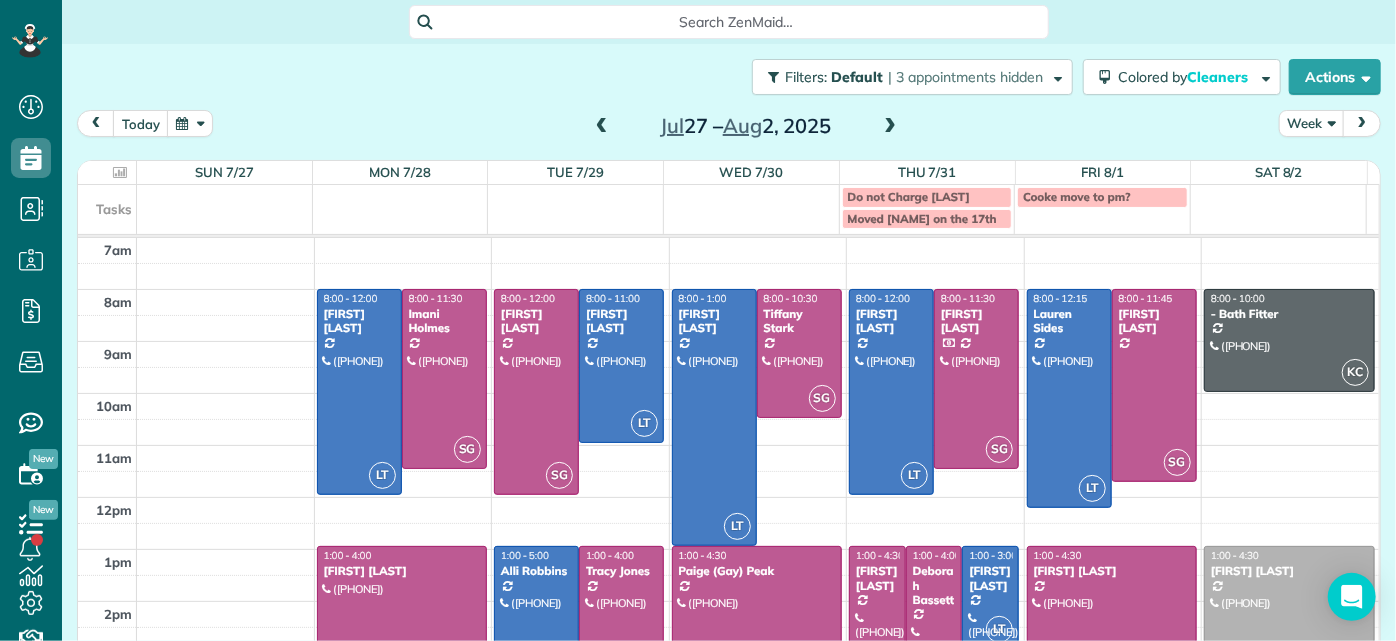 click at bounding box center (602, 127) 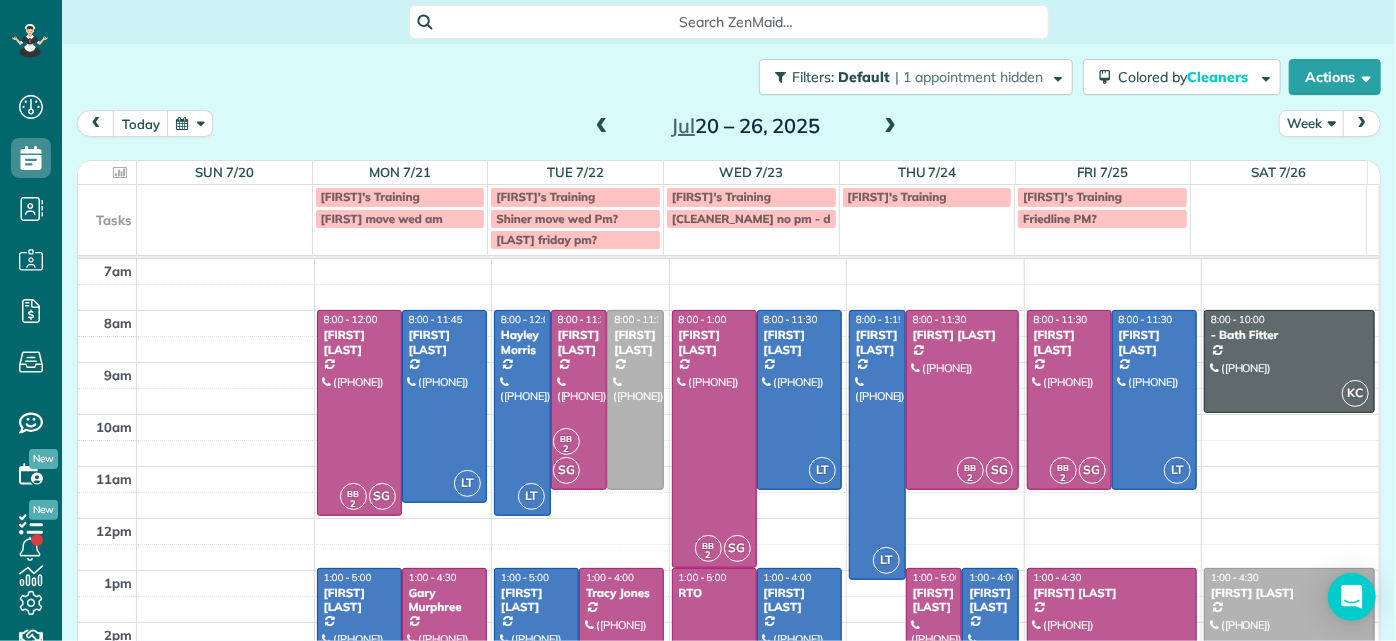 click at bounding box center [890, 127] 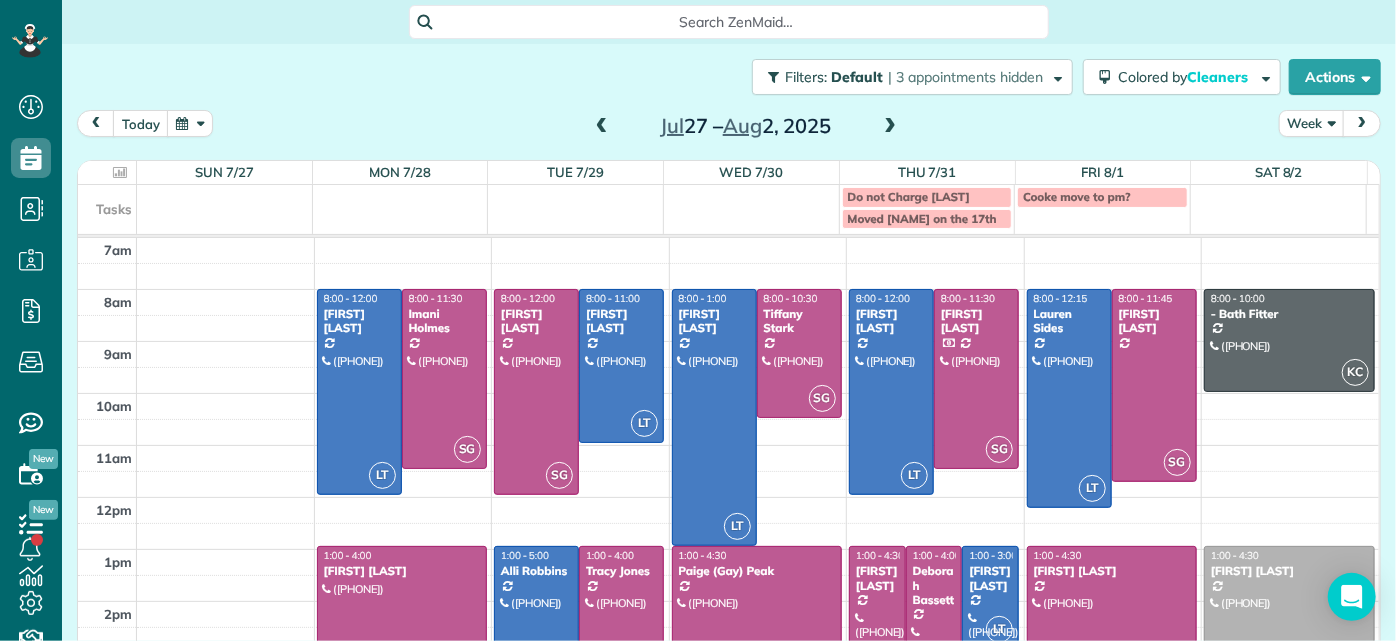 click at bounding box center [602, 127] 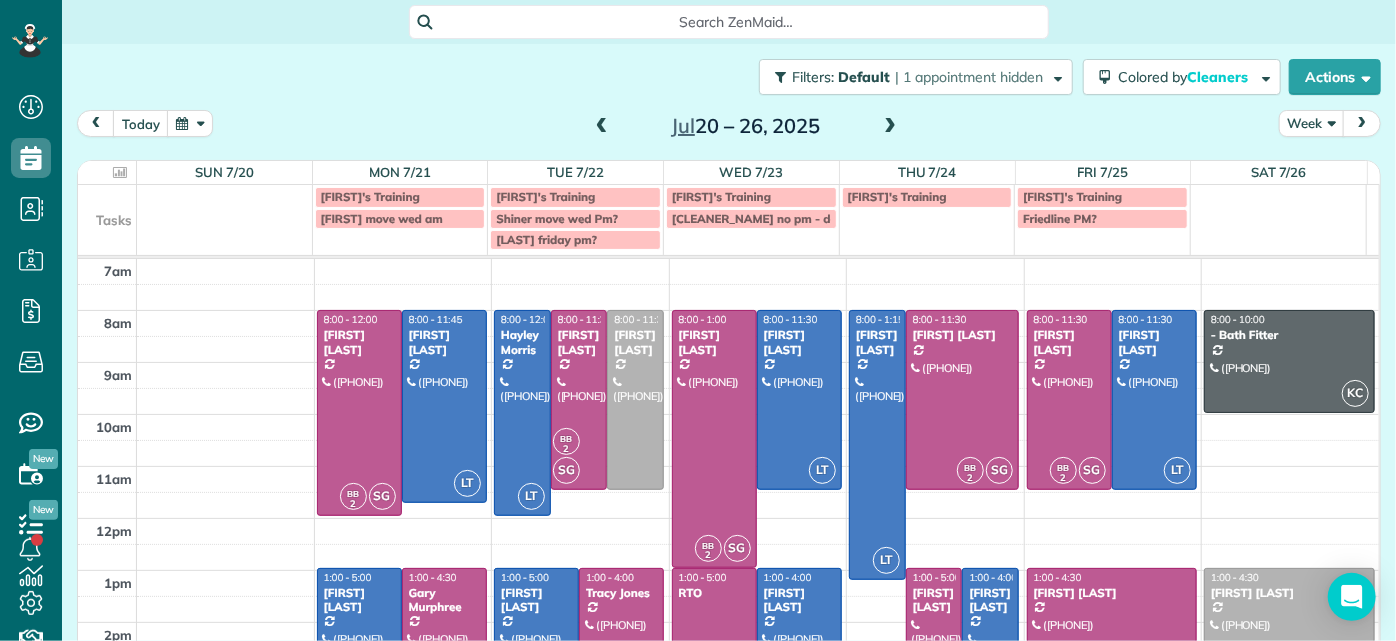 click at bounding box center [890, 127] 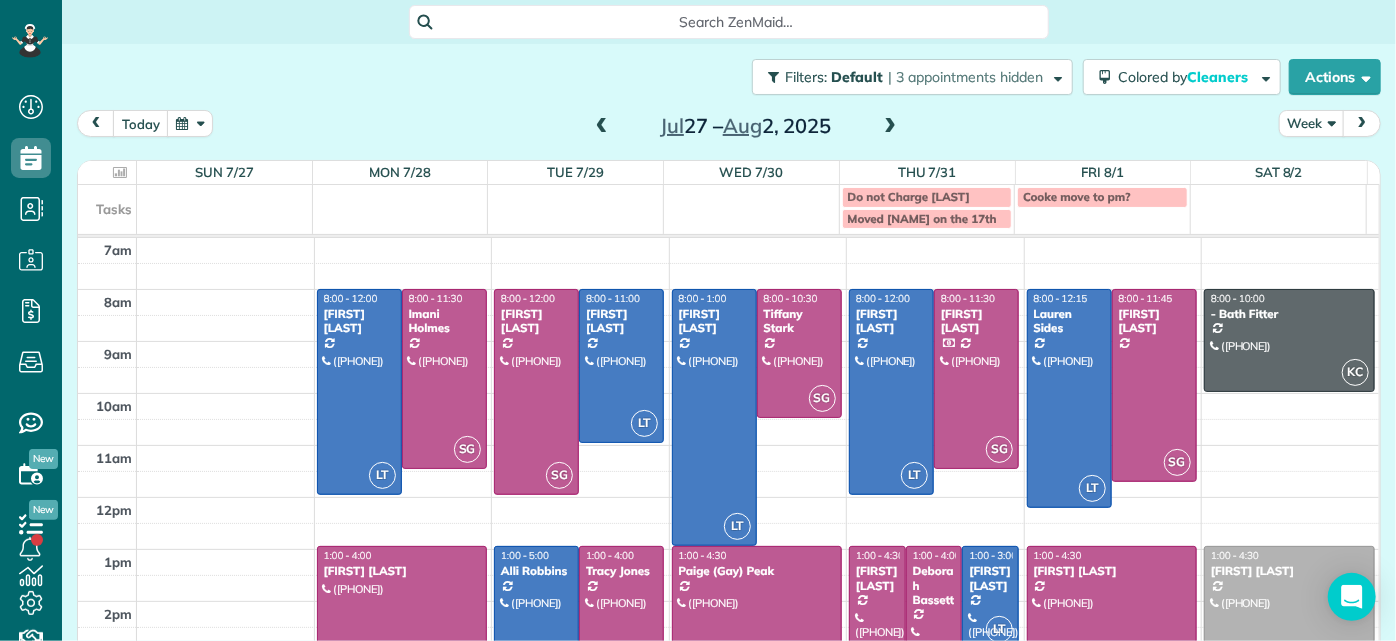 click at bounding box center (890, 127) 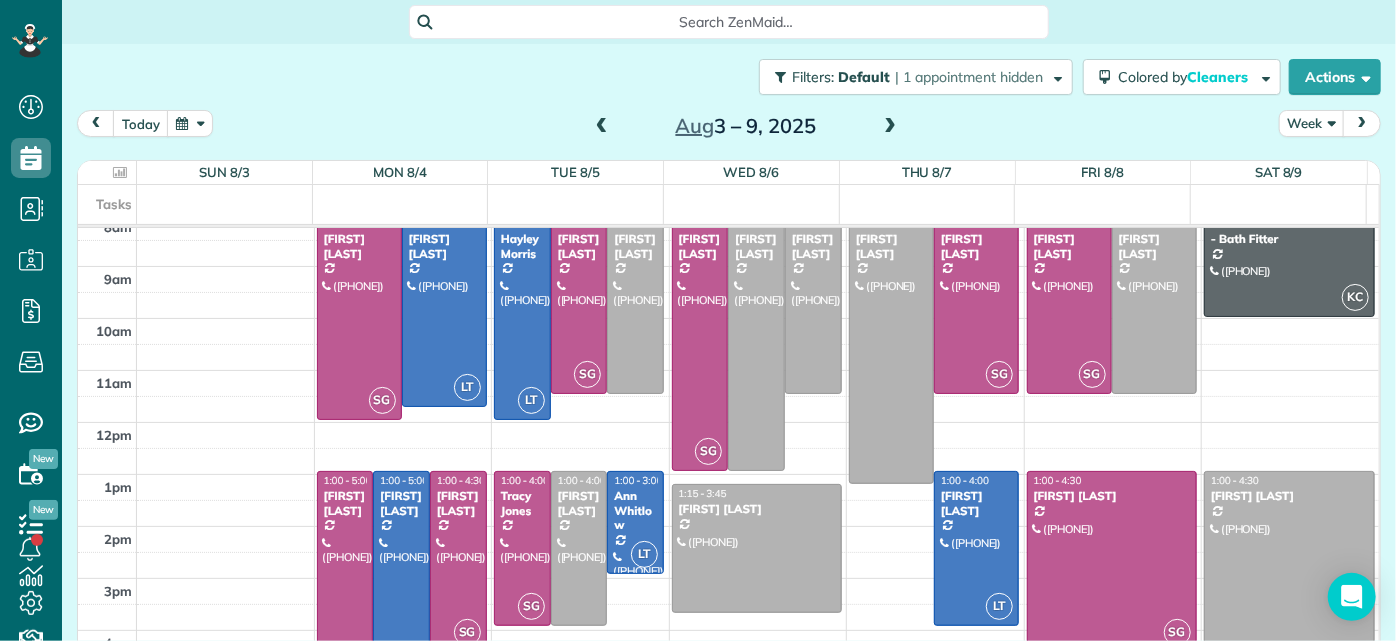 scroll, scrollTop: 0, scrollLeft: 0, axis: both 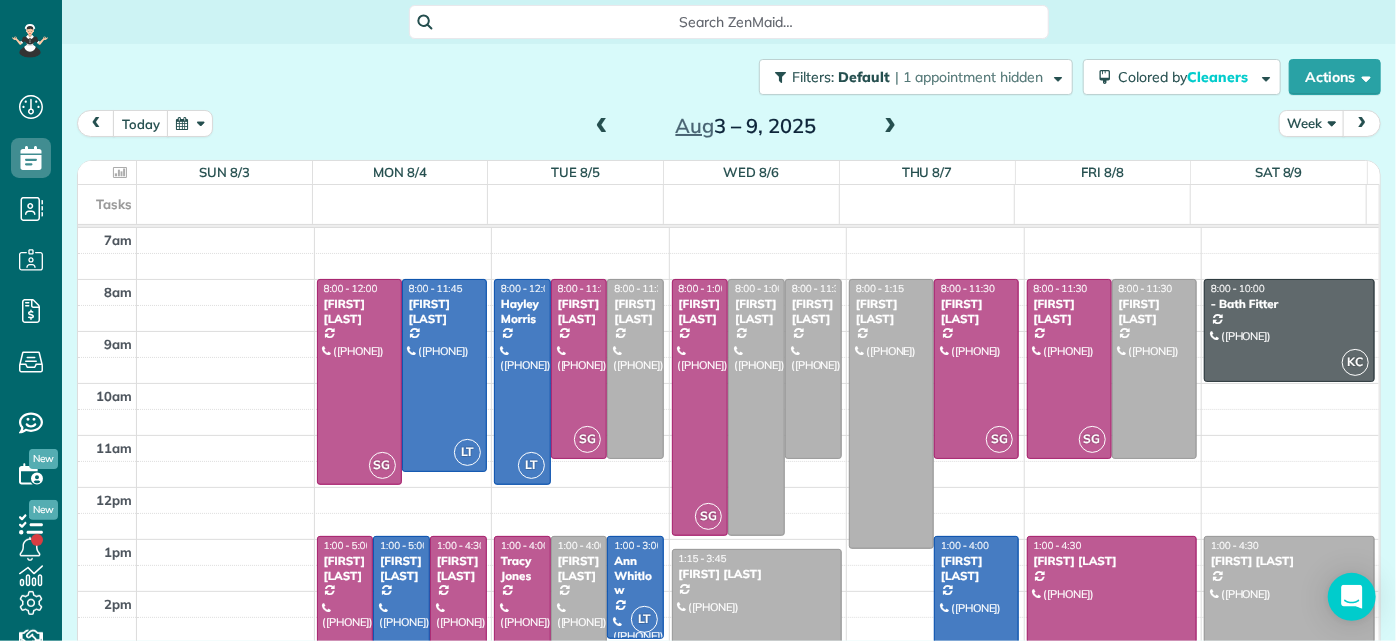 click on "Aug  3 – 9, 2025" at bounding box center [746, 126] 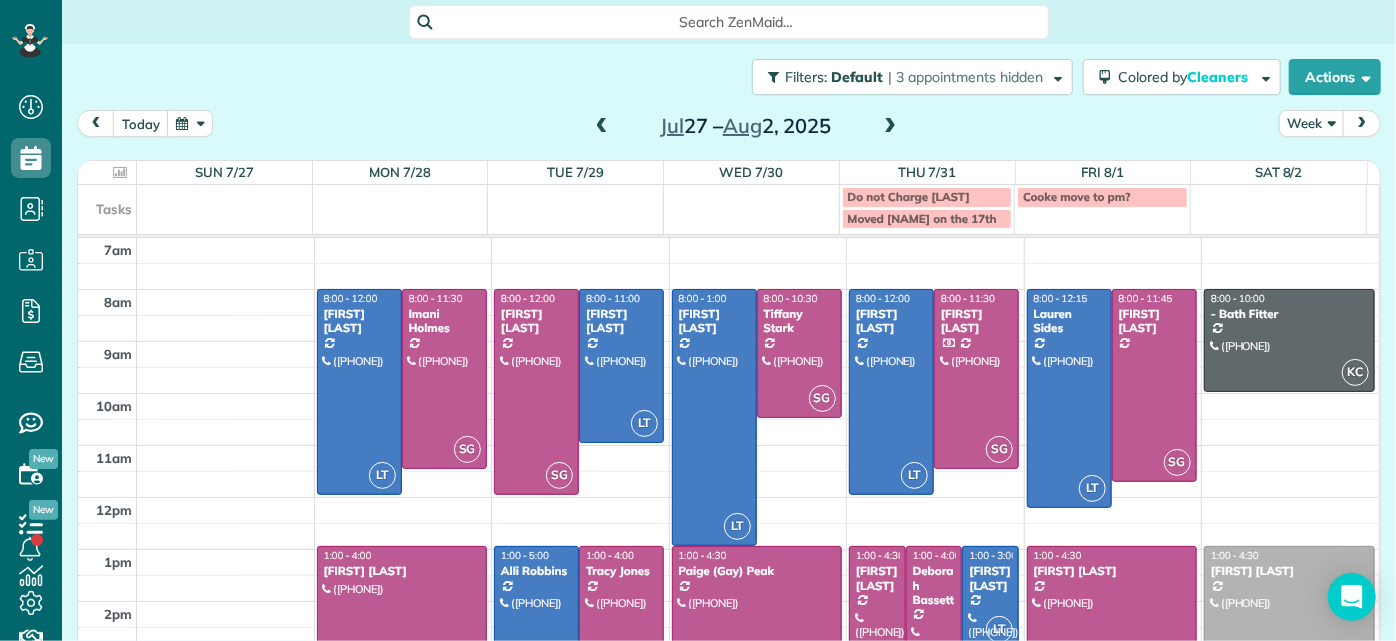 click at bounding box center (890, 127) 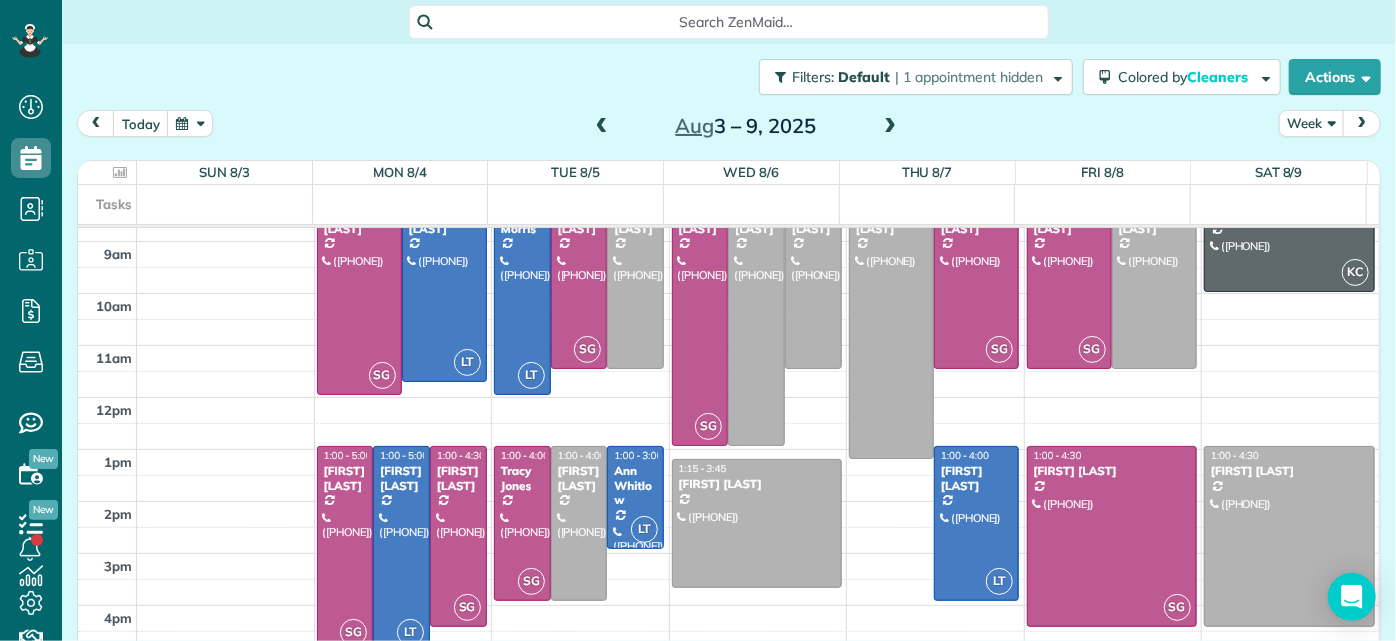 scroll, scrollTop: 0, scrollLeft: 0, axis: both 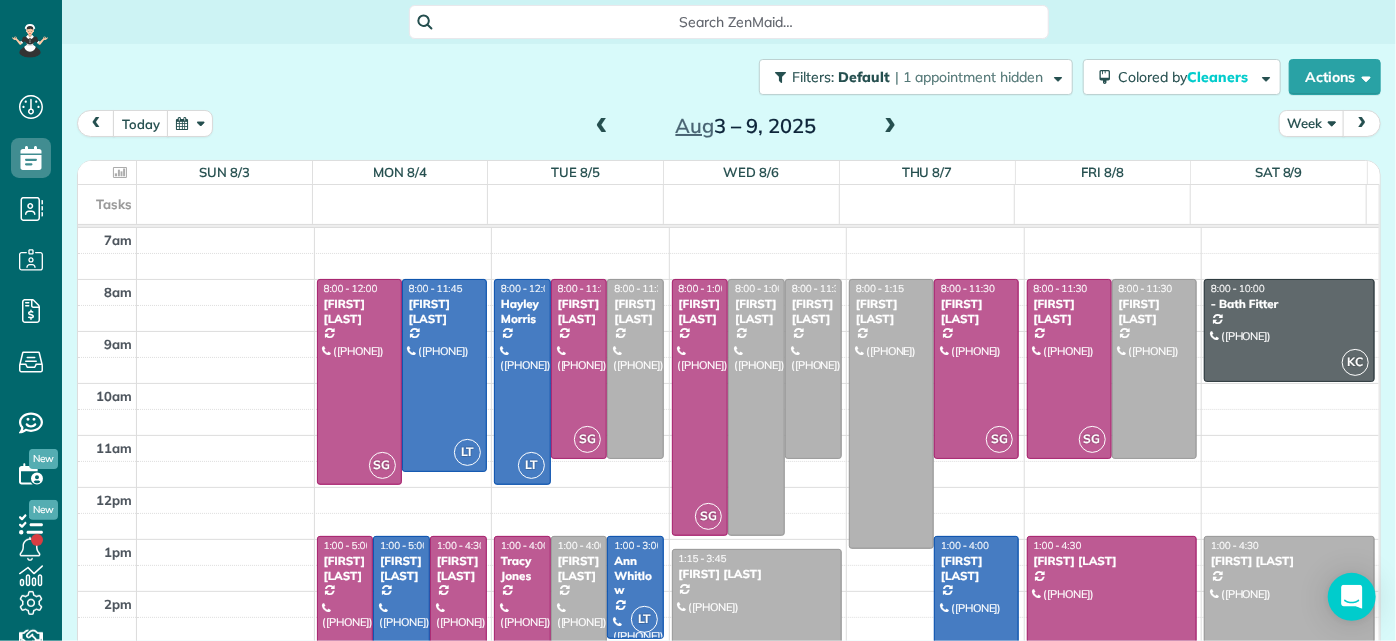 click at bounding box center [602, 127] 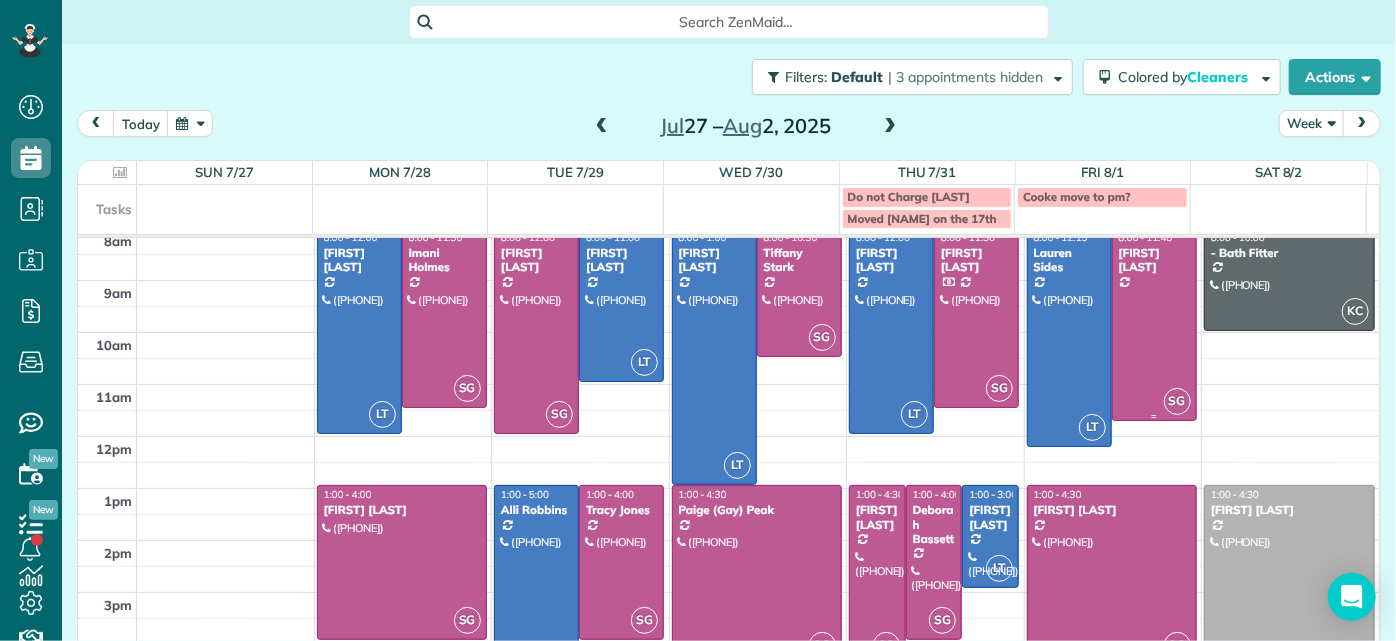scroll, scrollTop: 0, scrollLeft: 0, axis: both 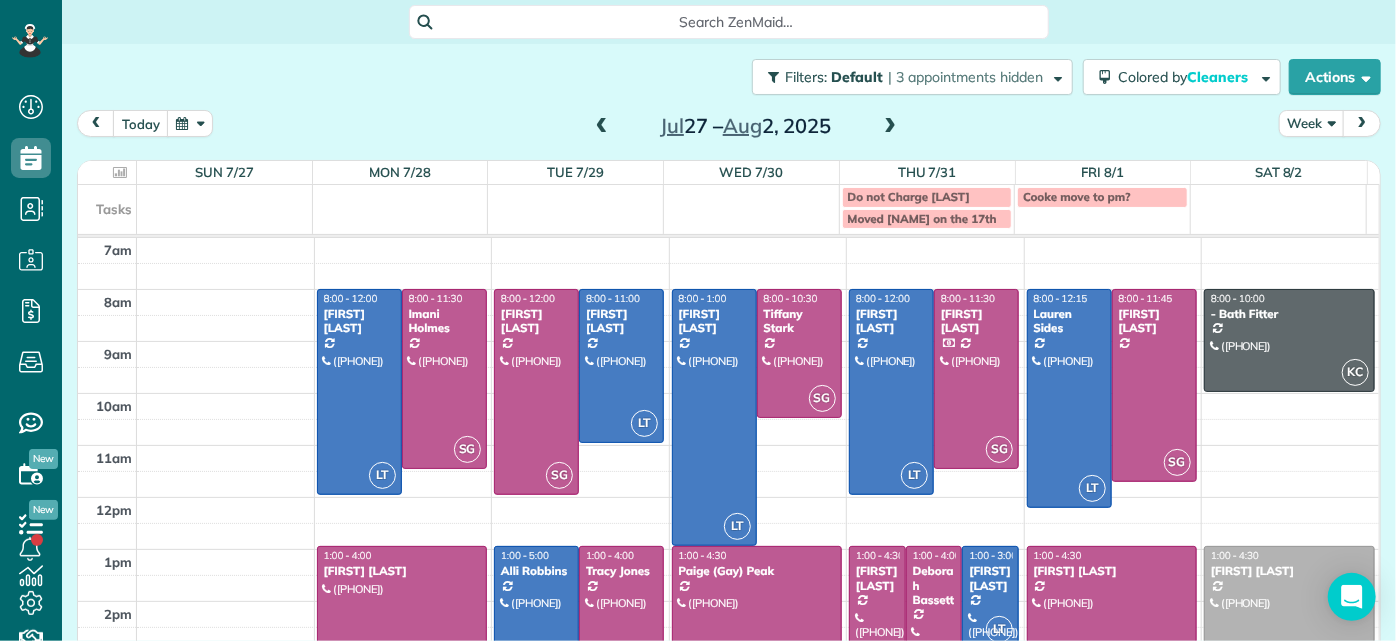 click at bounding box center (602, 127) 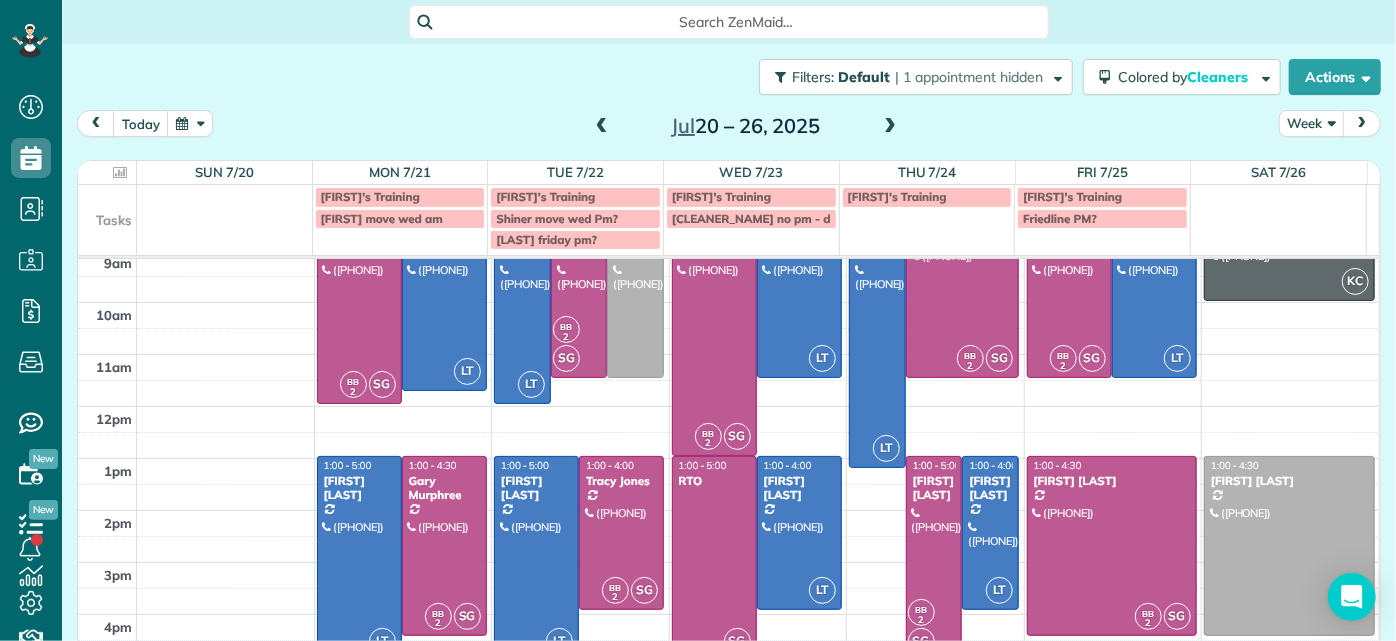 scroll, scrollTop: 82, scrollLeft: 0, axis: vertical 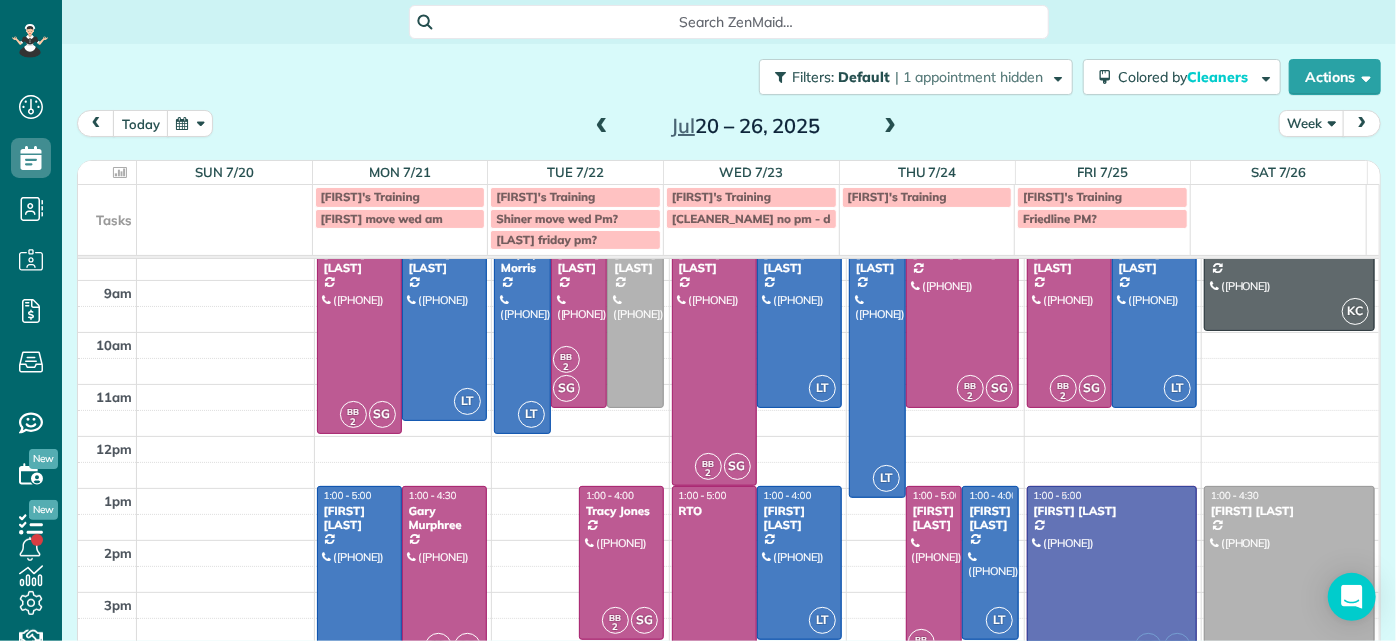 drag, startPoint x: 529, startPoint y: 549, endPoint x: 1096, endPoint y: 551, distance: 567.00354 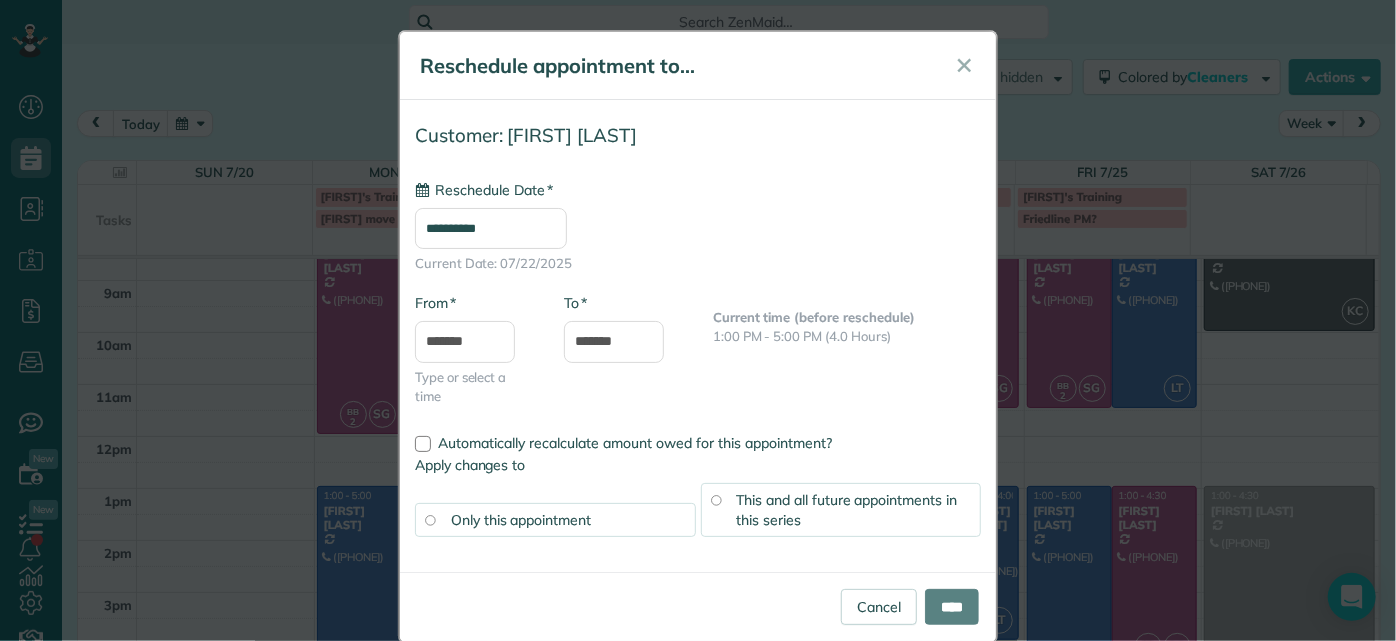type on "**********" 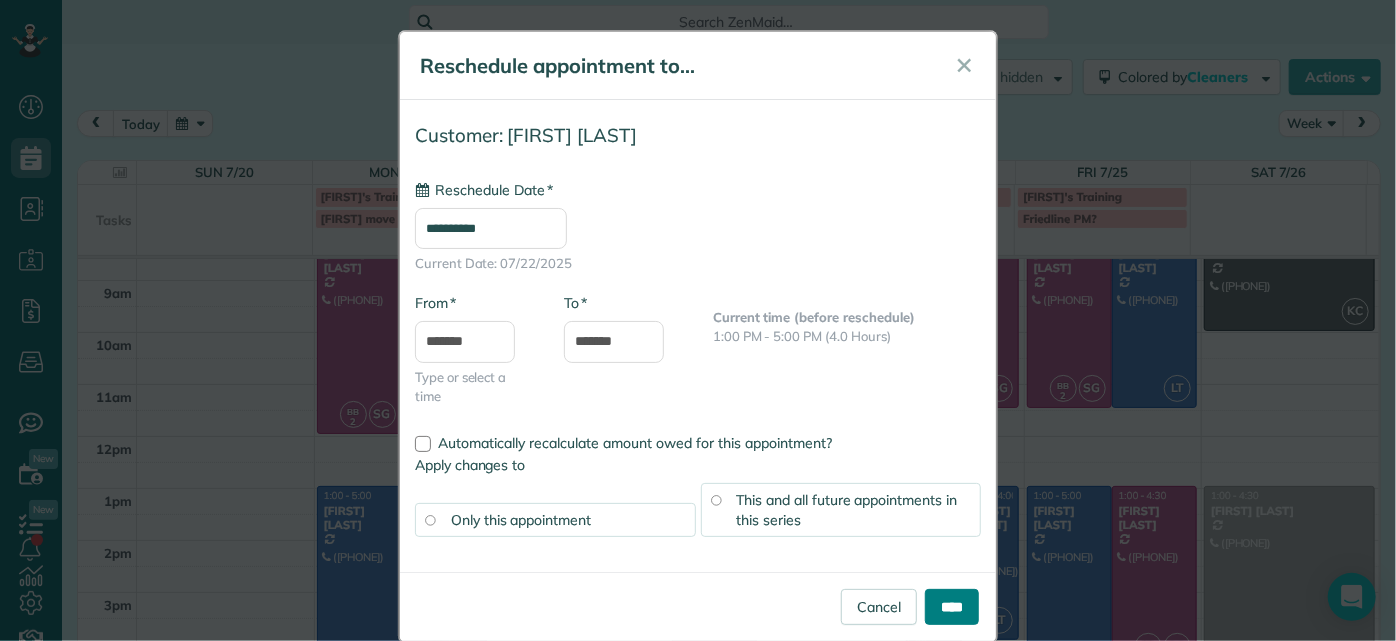 click on "****" at bounding box center (952, 607) 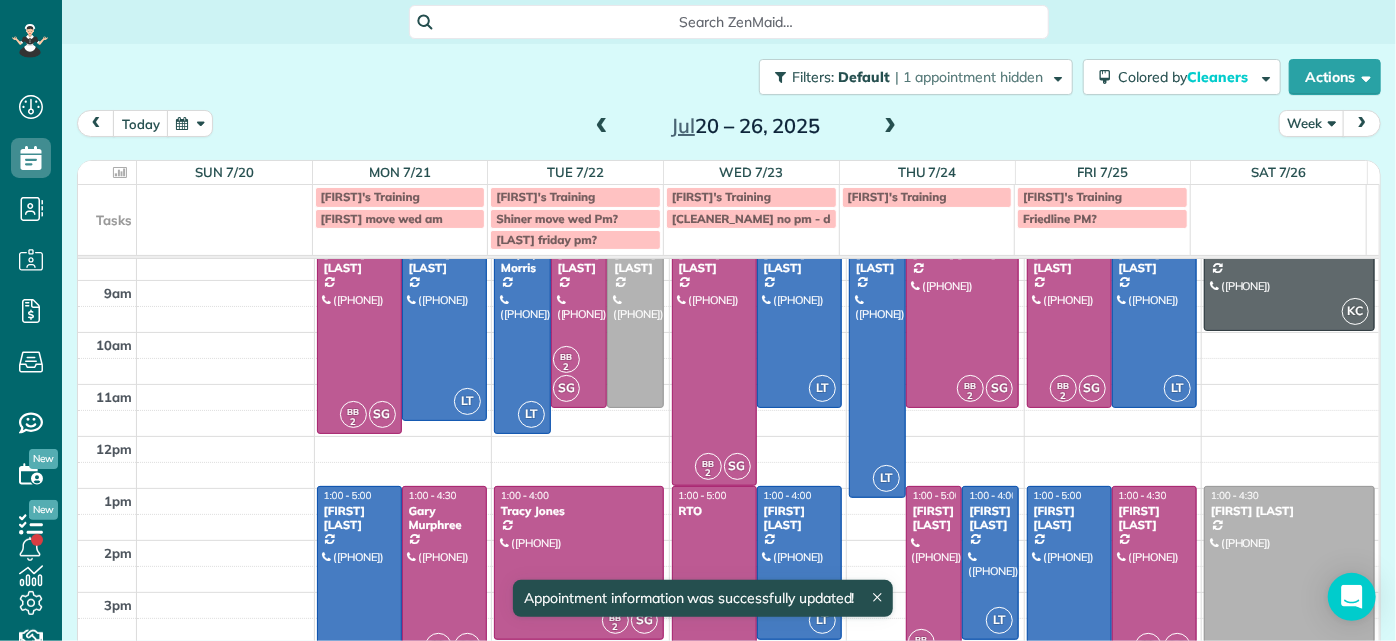 click at bounding box center (890, 127) 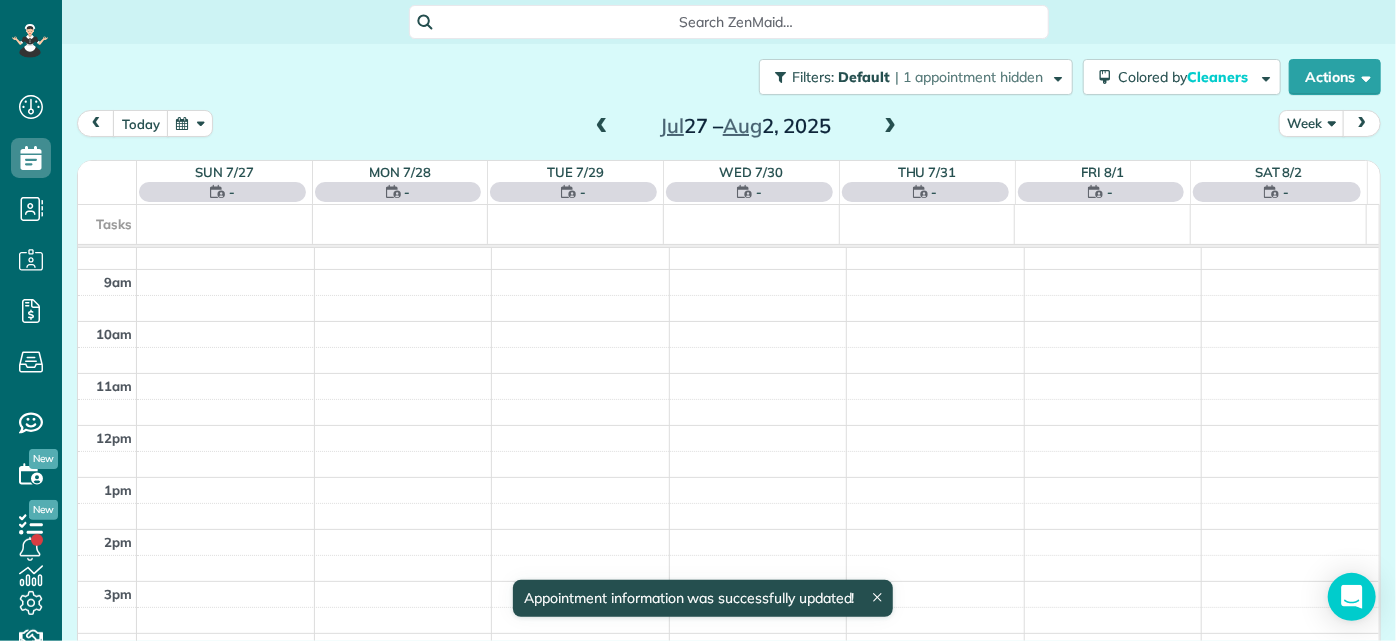 scroll, scrollTop: 0, scrollLeft: 0, axis: both 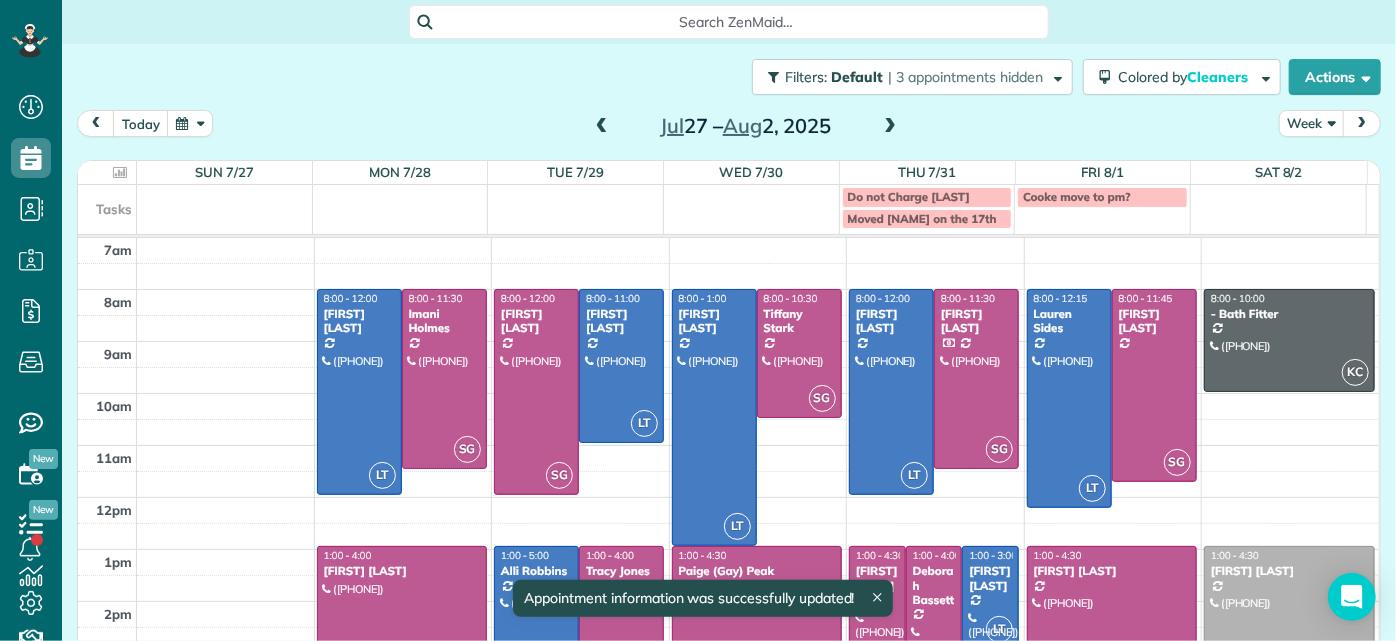 click at bounding box center (890, 127) 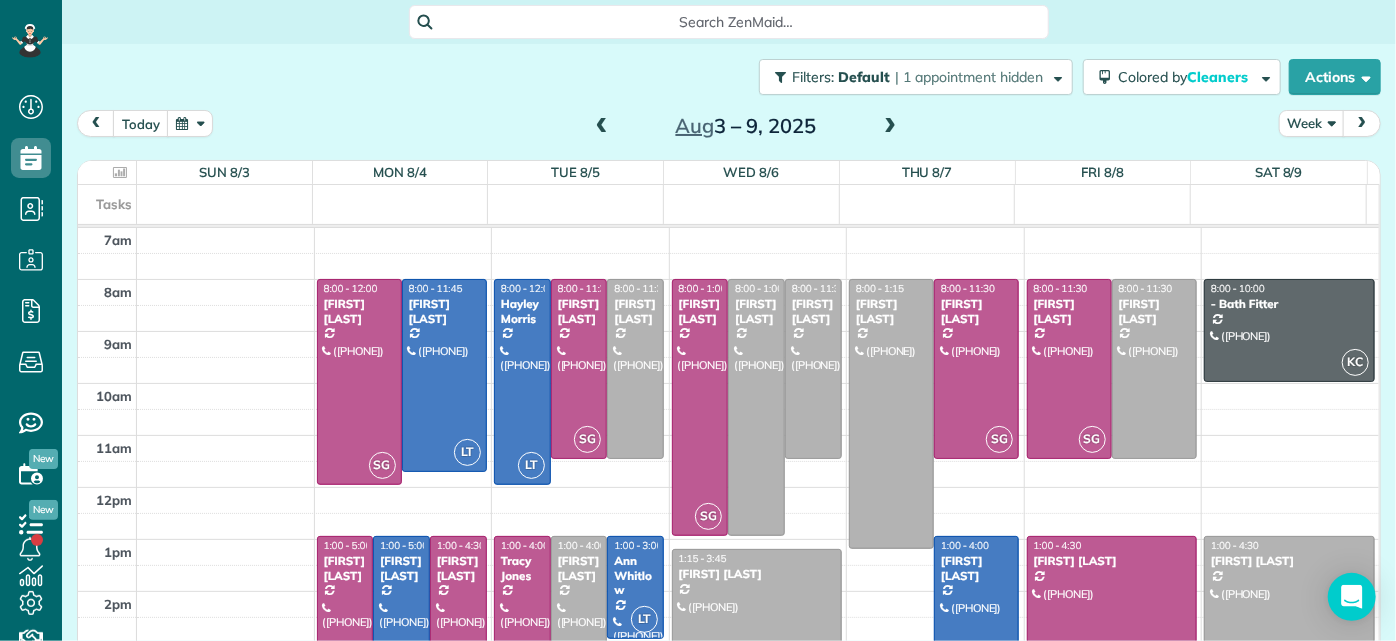 click at bounding box center (602, 127) 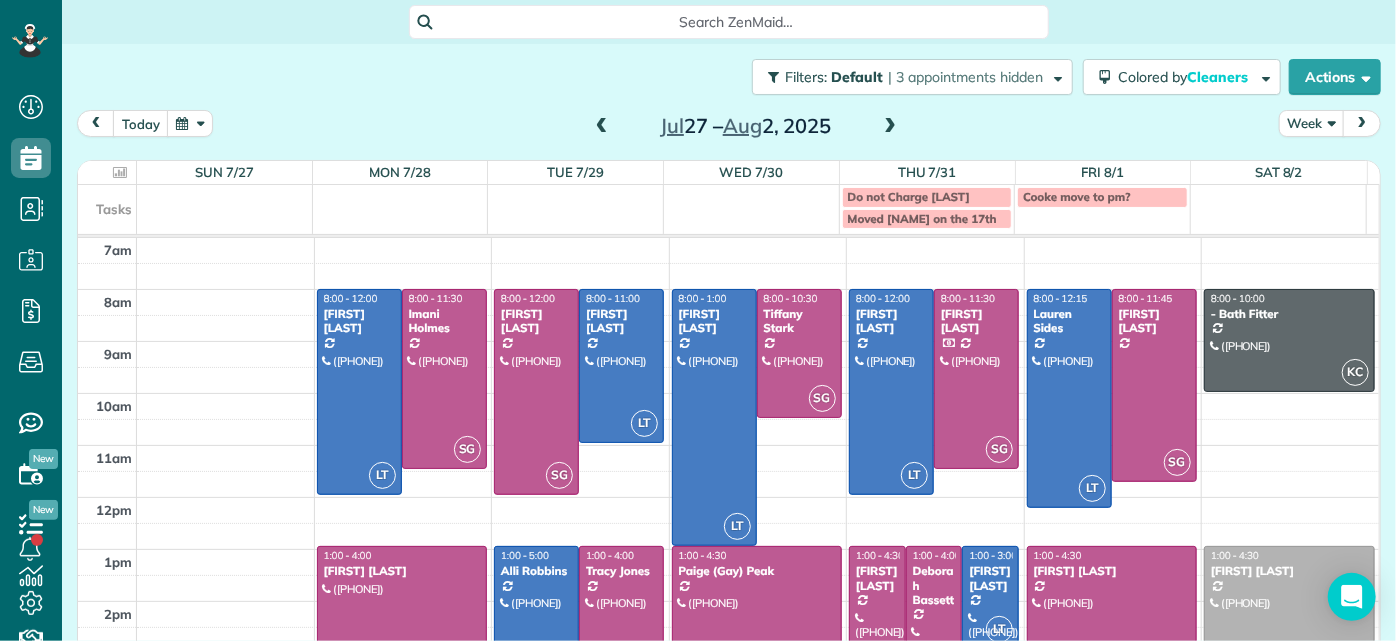 click at bounding box center (890, 127) 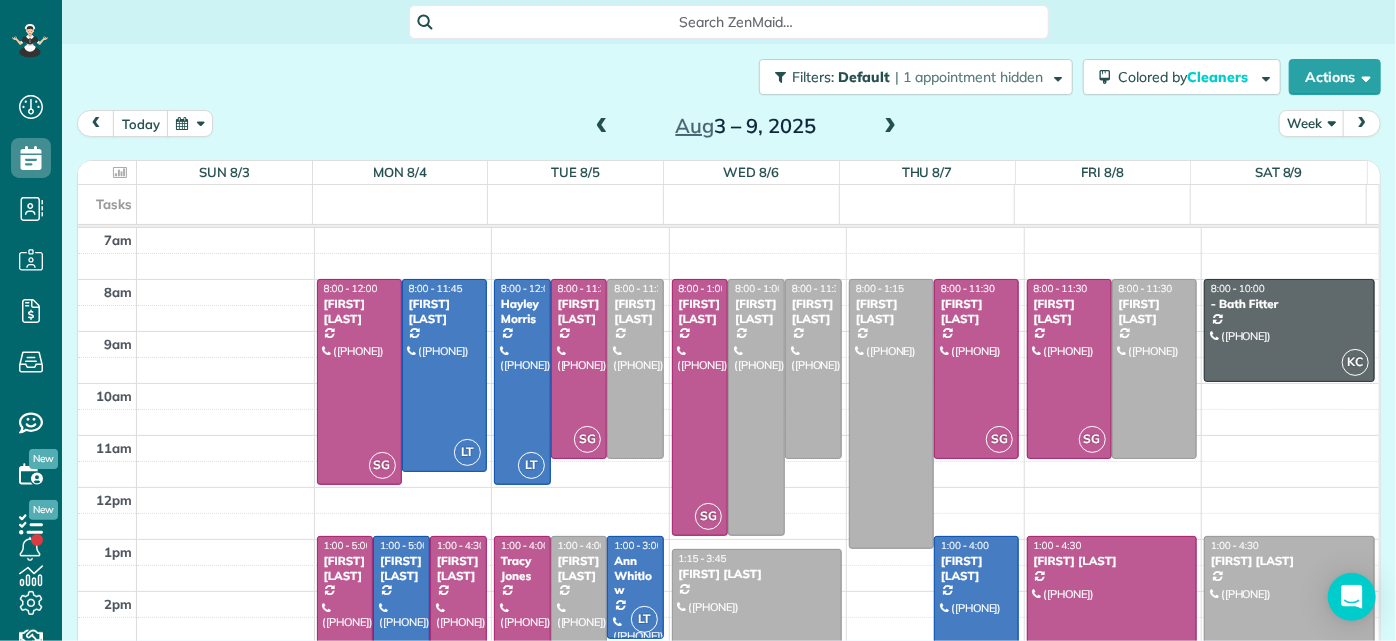 click at bounding box center (602, 127) 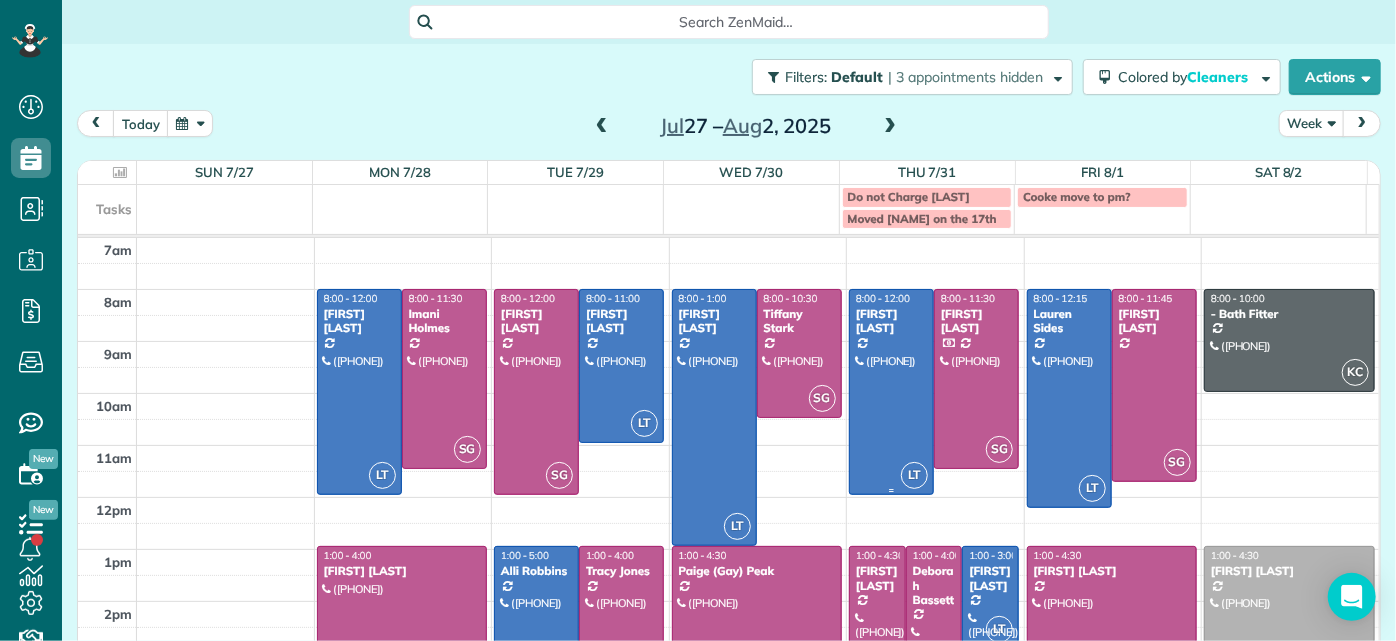 click at bounding box center [891, 392] 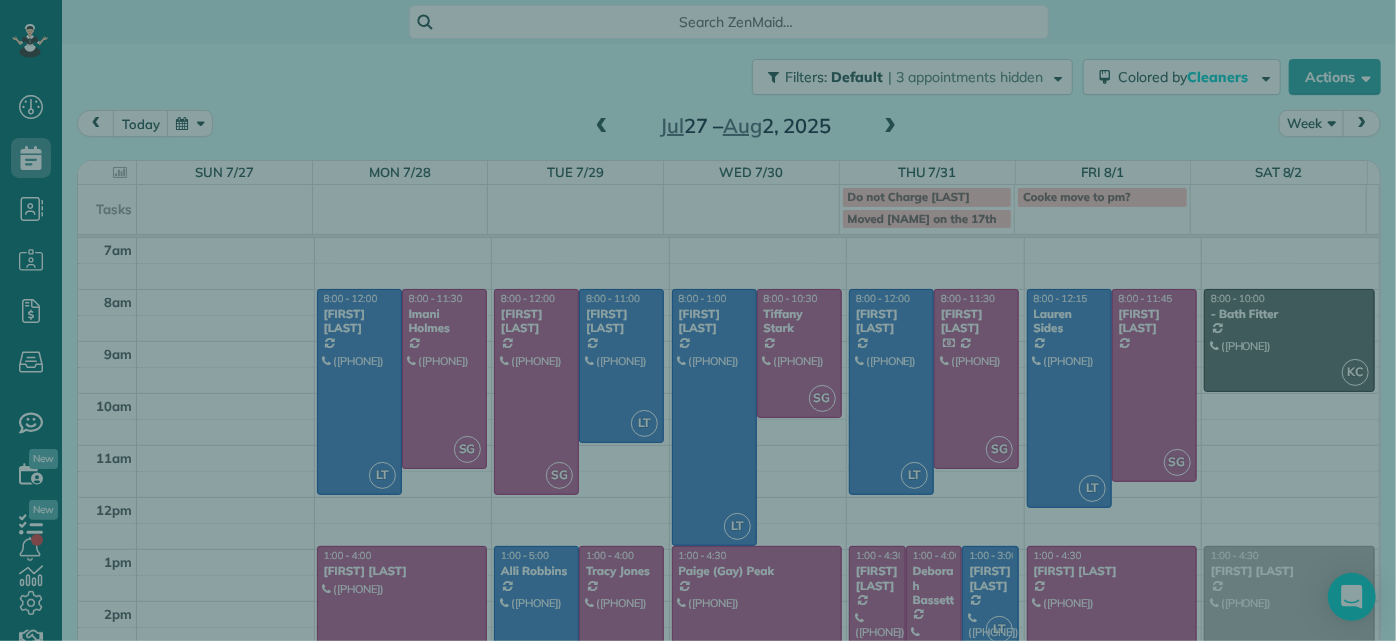 click on "Close   Cleaners" at bounding box center (698, 320) 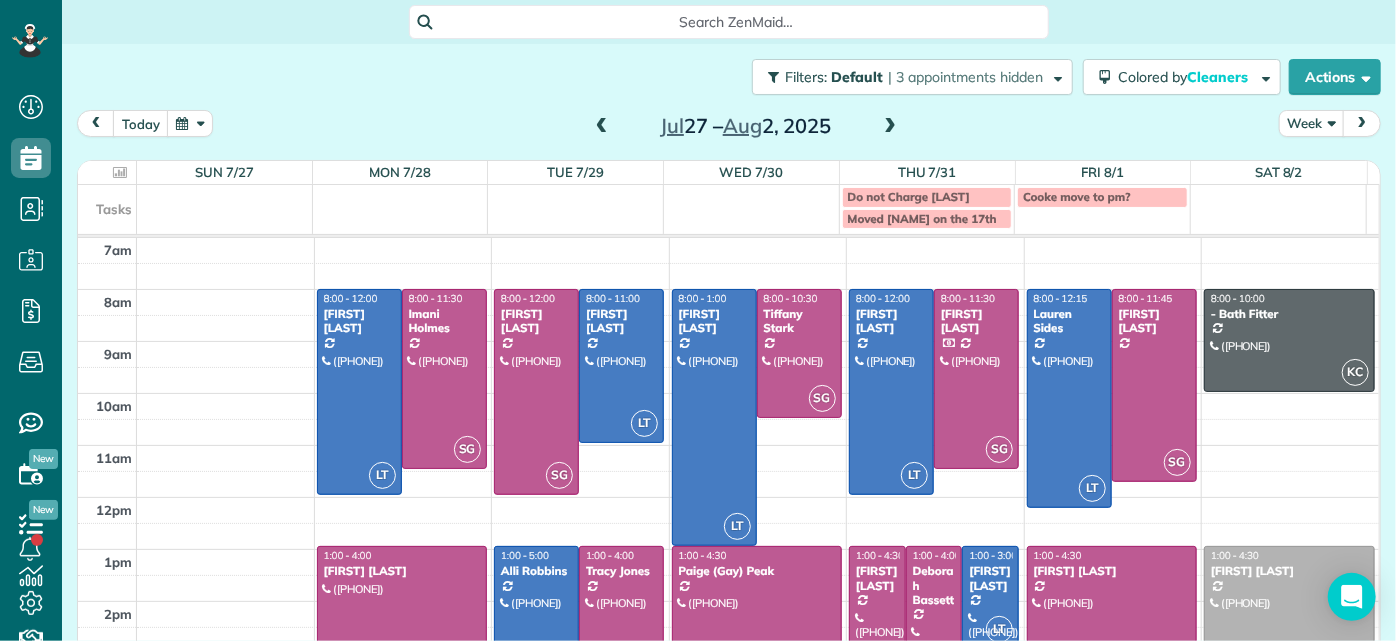 click at bounding box center (891, 392) 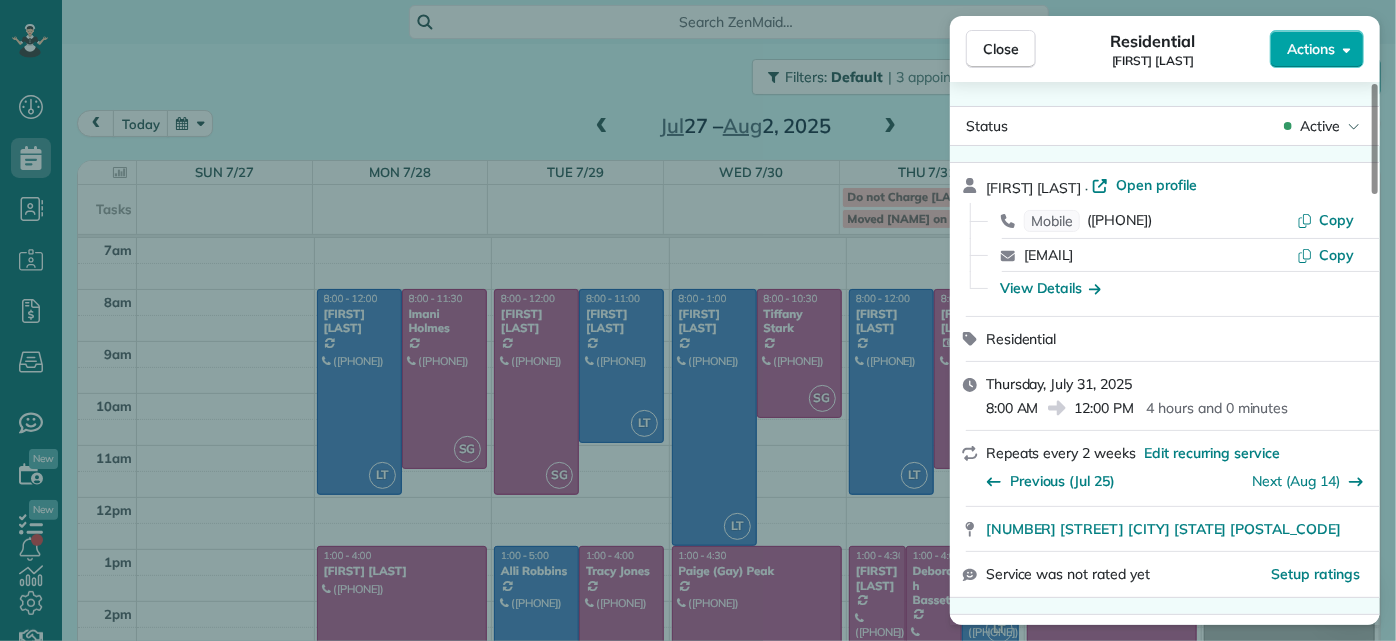 click on "Actions" at bounding box center (1311, 49) 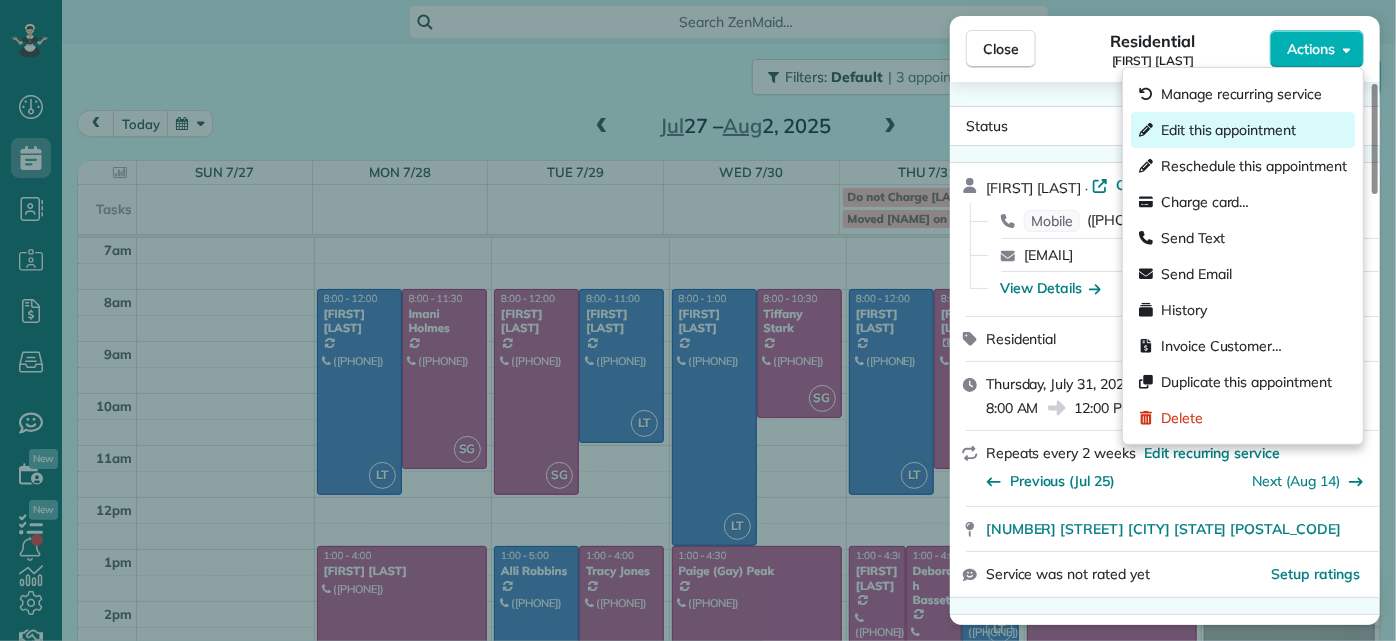 click on "Edit this appointment" at bounding box center (1228, 130) 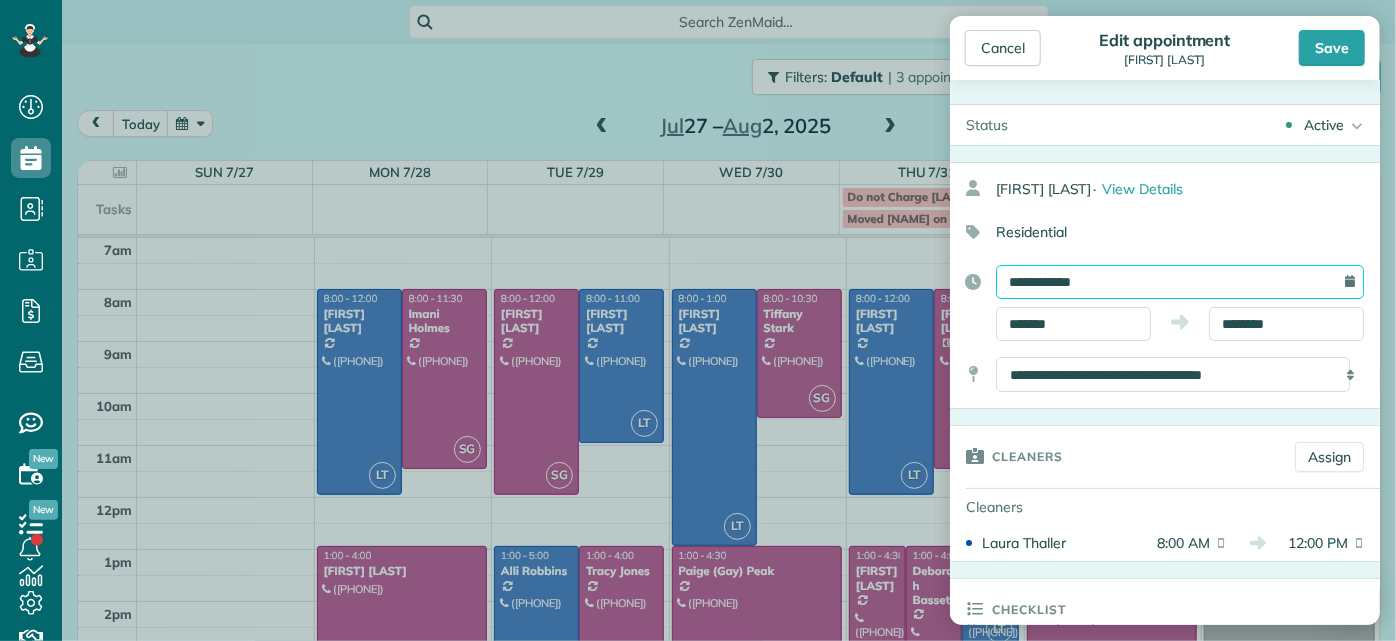 click on "**********" at bounding box center (1180, 282) 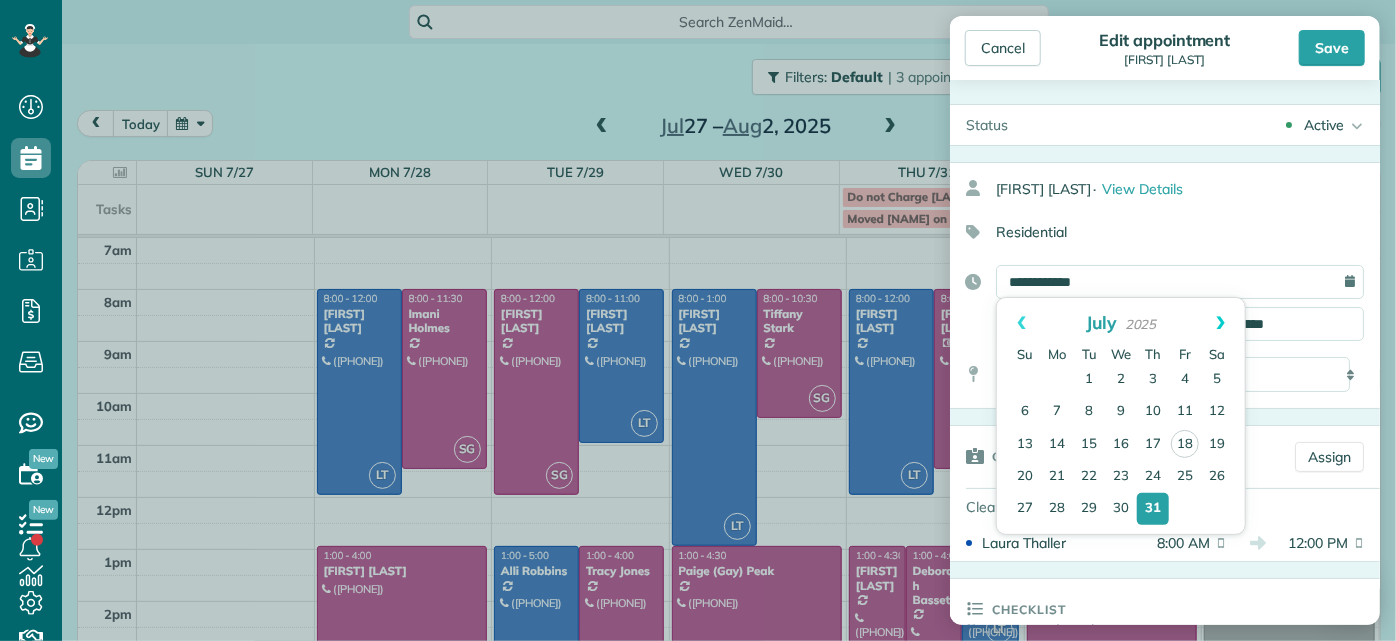 click on "Next" at bounding box center (1220, 323) 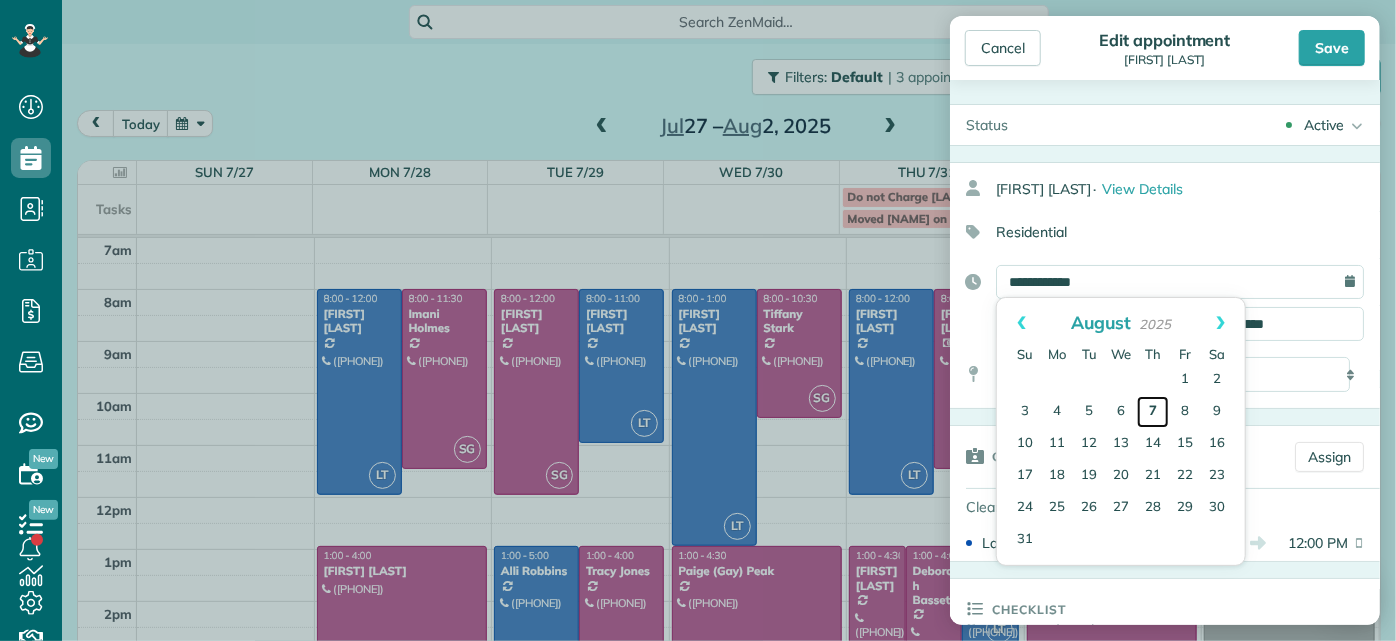 click on "7" at bounding box center (1153, 412) 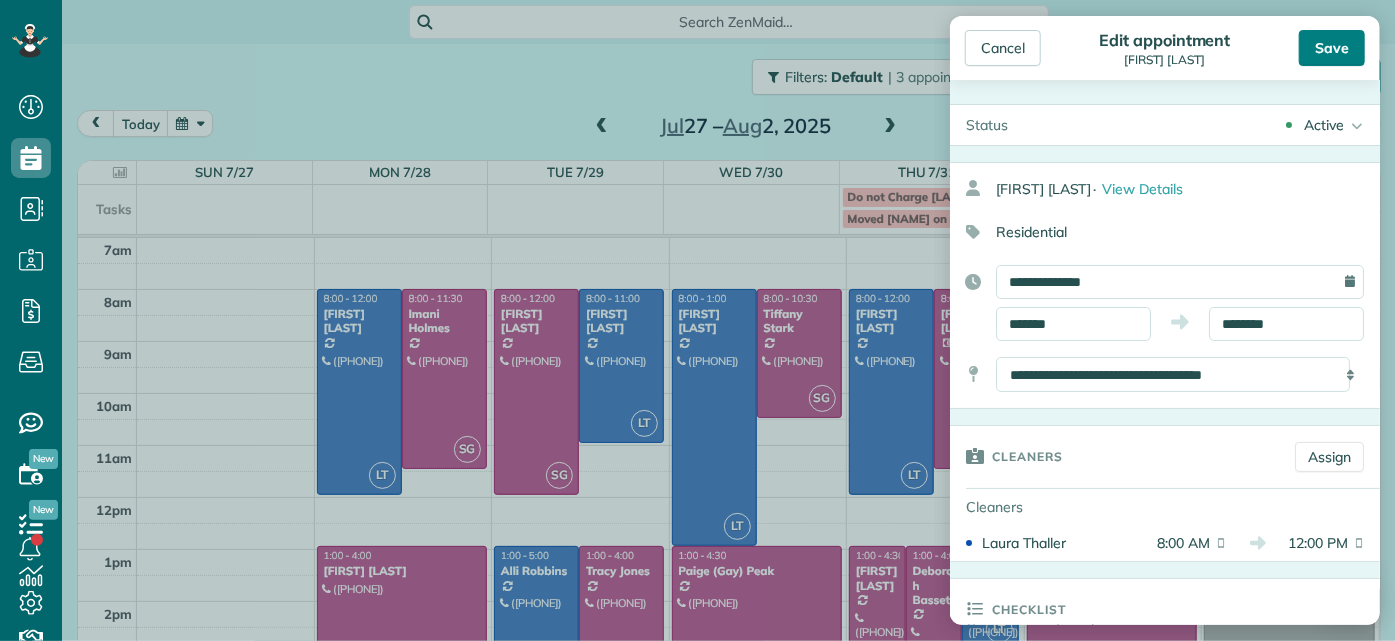 click on "Save" at bounding box center [1332, 48] 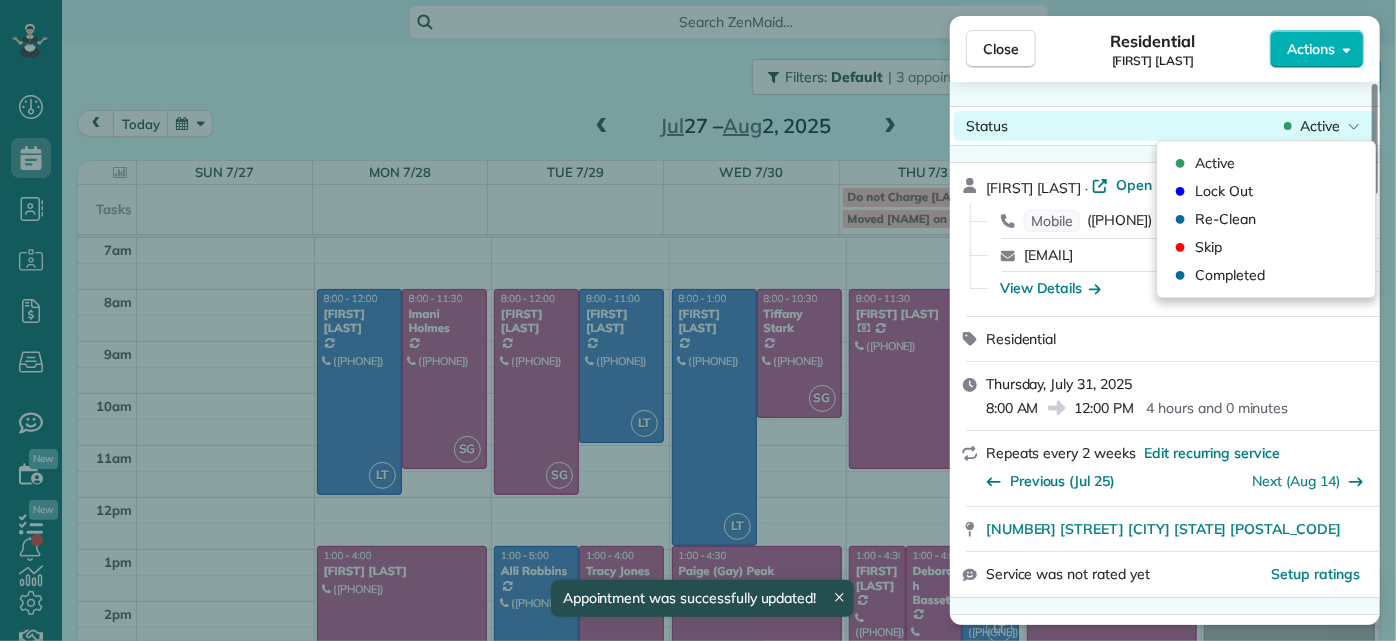 click on "Status Active" at bounding box center (1165, 126) 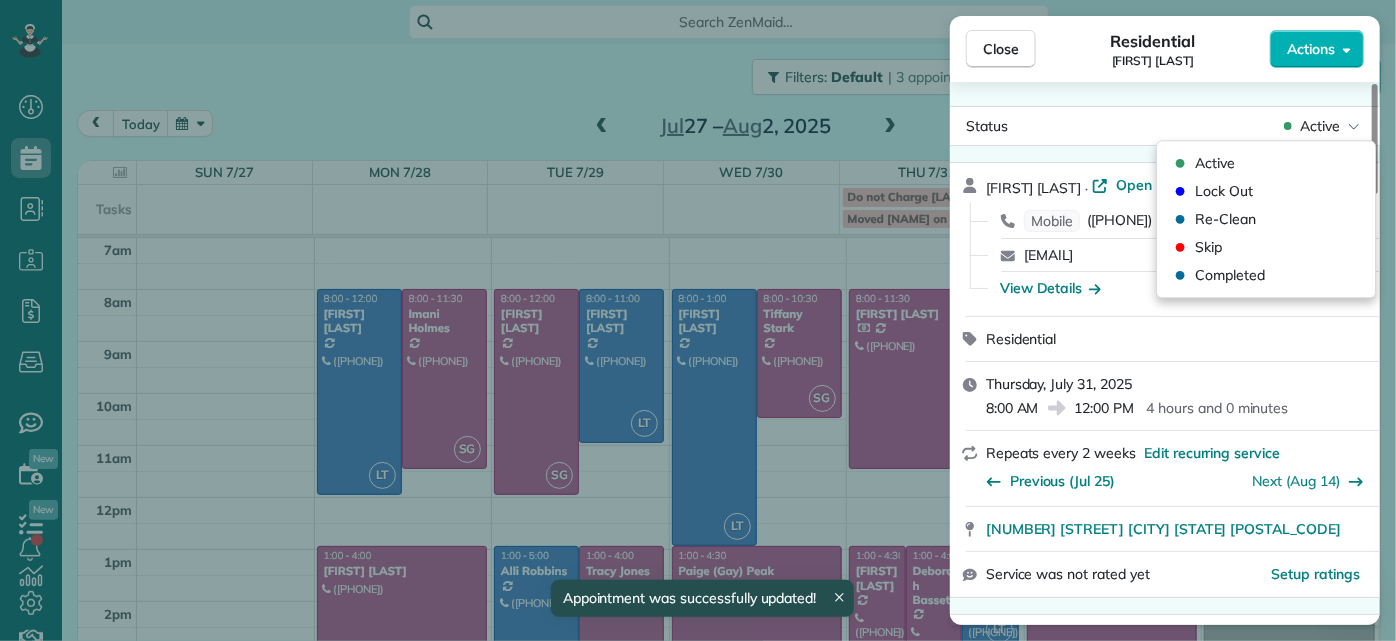 click on "Close Residential [FIRST] [LAST] Actions Status Active [FIRST] [LAST] · Open profile Mobile ([PHONE]) Copy [EMAIL] Copy View Details Residential [DAY], [MONTH] [DATE], [YEAR] [TIME] [TIME] [DURATION] Repeats every [NUMBER] weeks Edit recurring service Previous ([DATE]) Next ([DATE]) [NUMBER] [STREET] [CITY] [STATE] [POSTAL_CODE] Service was not rated yet Setup ratings Cleaners Time in and out Assign Invite Cleaners [FIRST] [LAST] [TIME] [TIME] Checklist Try Now Keep this appointment up to your standards. Stay on top of every detail, keep your cleaners organised, and your client happy. Assign a checklist Watch a 5 min demo Billing Billing actions Price [PRICE] Overcharge [PRICE] Discount [PRICE] Coupon discount - Primary tax - Secondary tax - Total appointment price [PRICE] Tips collected New feature! [PRICE] Unpaid Mark as paid Total including tip [PRICE] Get paid online in no-time! Send an invoice and reward your cleaners with tips Charge customer credit card Appointment custom fields Man Hours - [NUMBER]" at bounding box center [698, 320] 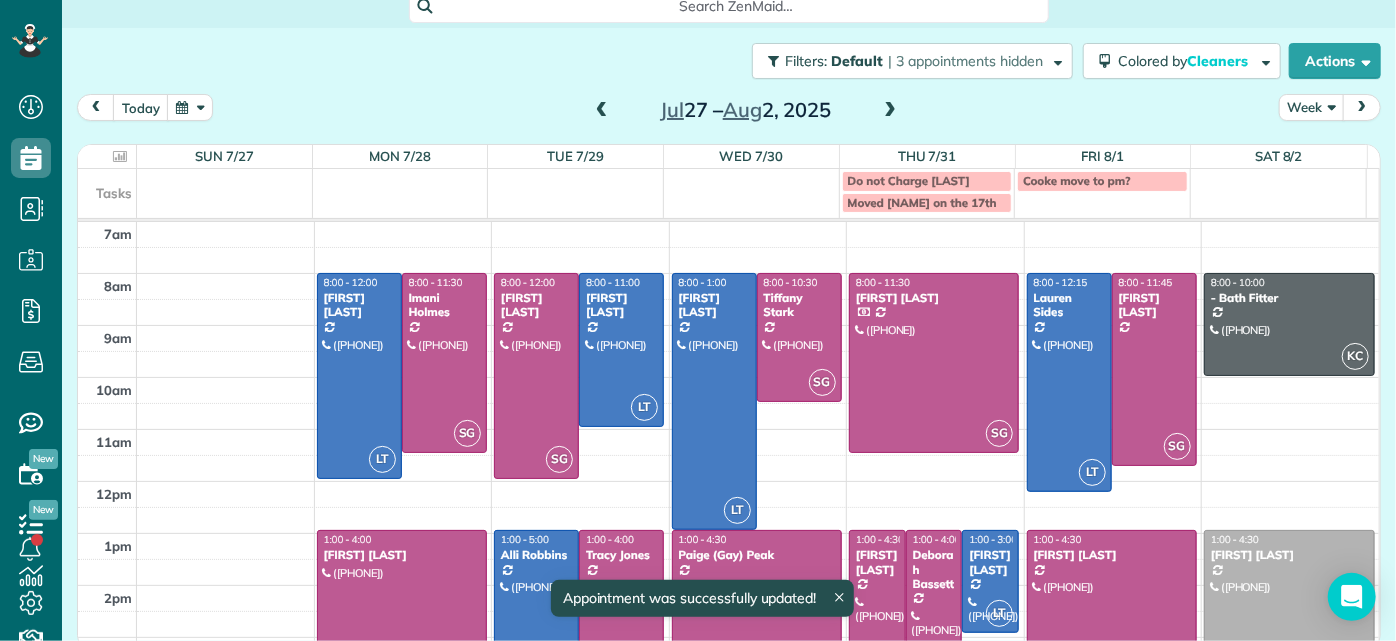 scroll, scrollTop: 25, scrollLeft: 0, axis: vertical 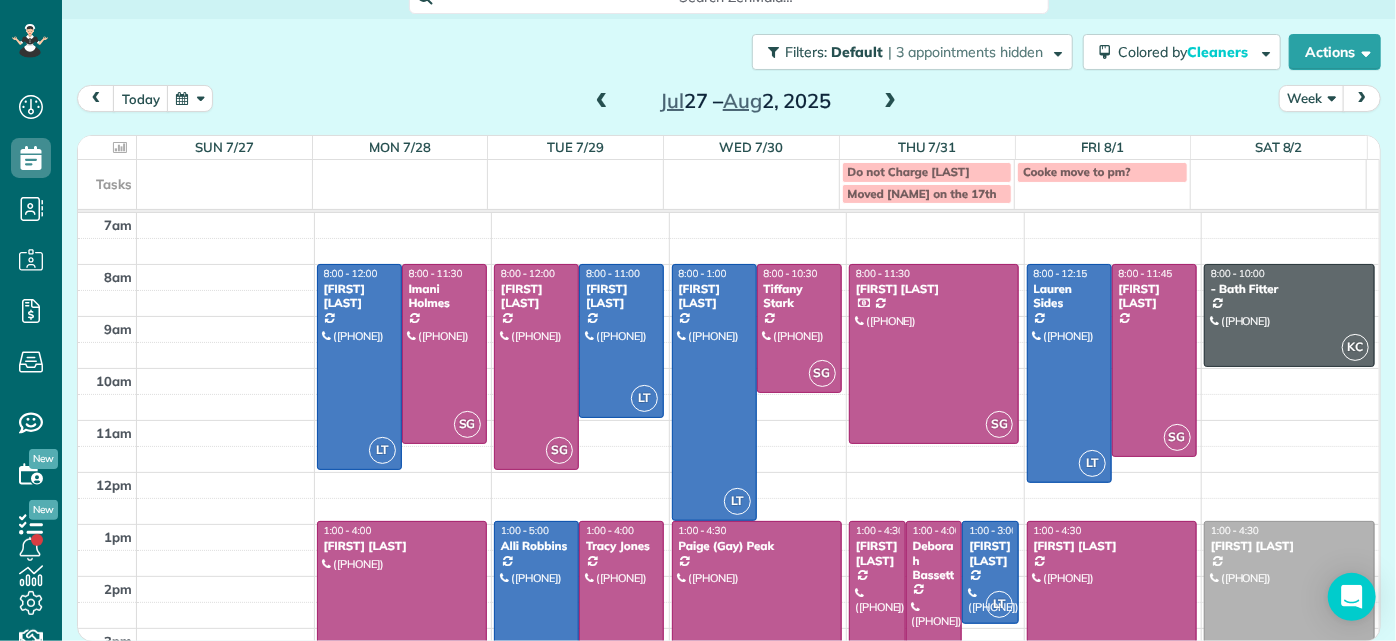 click at bounding box center (890, 102) 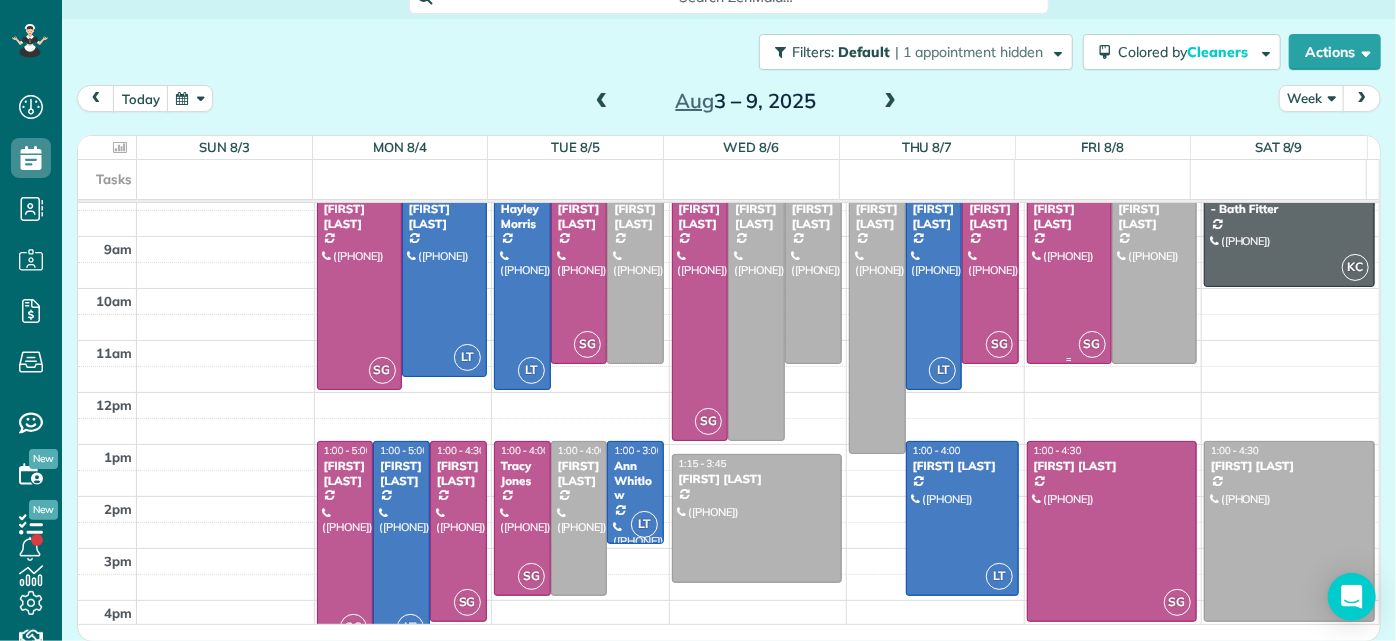 scroll, scrollTop: 144, scrollLeft: 0, axis: vertical 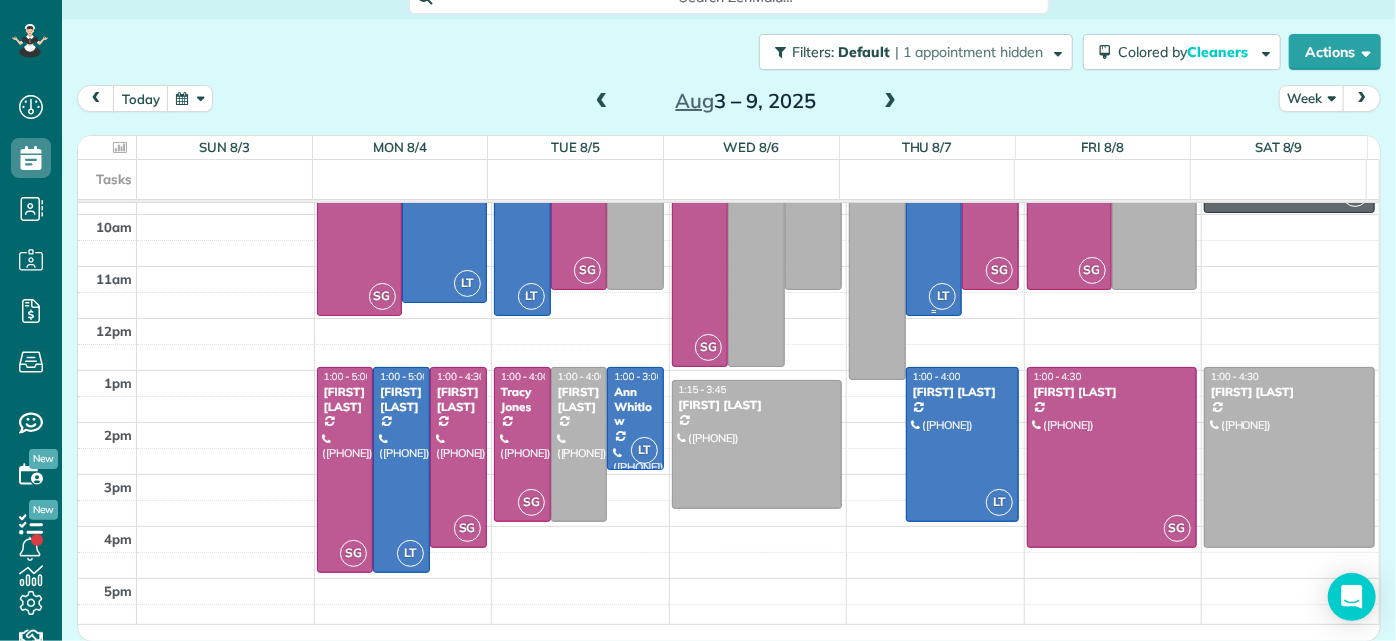 click at bounding box center (934, 213) 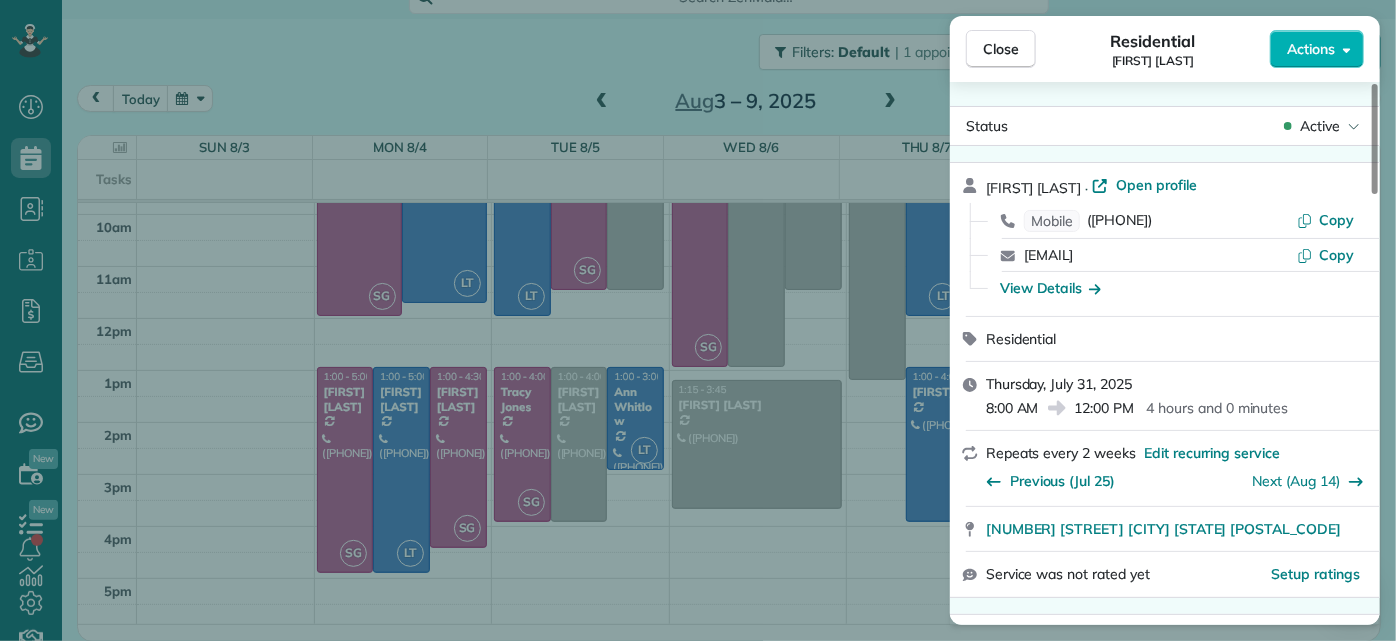 click on "Close Residential [FIRST] [LAST] Actions Status Active [FIRST] [LAST] · Open profile Mobile ([PHONE]) Copy [EMAIL] Copy View Details Residential [DAY], [MONTH] [DATE], [YEAR] [TIME] [TIME] [DURATION] Repeats every [NUMBER] weeks Edit recurring service Previous ([DATE]) Next ([DATE]) [NUMBER] [STREET] [CITY] [STATE] [POSTAL_CODE] Service was not rated yet Setup ratings Cleaners Time in and out Assign Invite Cleaners [FIRST] [LAST] [TIME] [TIME] Checklist Try Now Keep this appointment up to your standards. Stay on top of every detail, keep your cleaners organised, and your client happy. Assign a checklist Watch a 5 min demo Billing Billing actions Price [PRICE] Overcharge [PRICE] Discount [PRICE] Coupon discount - Primary tax - Secondary tax - Total appointment price [PRICE] Tips collected New feature! [PRICE] Unpaid Mark as paid Total including tip [PRICE] Get paid online in no-time! Send an invoice and reward your cleaners with tips Charge customer credit card Appointment custom fields Man Hours - [NUMBER]" at bounding box center (698, 320) 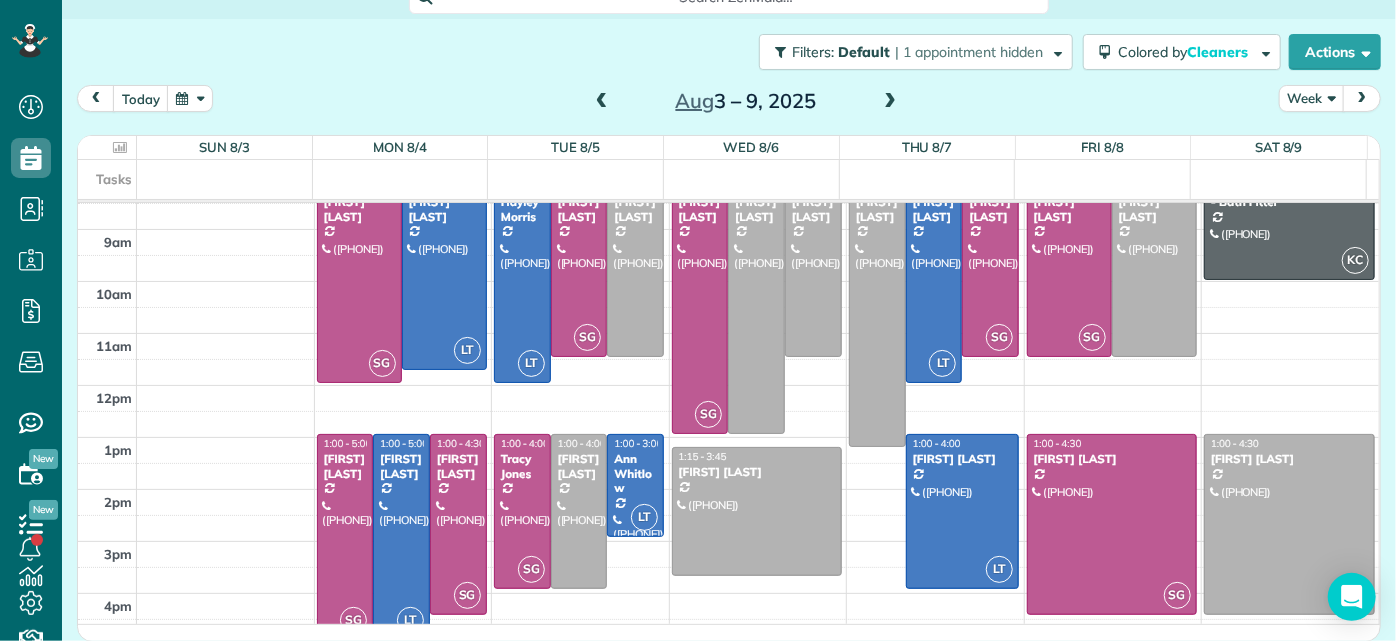 scroll, scrollTop: 0, scrollLeft: 0, axis: both 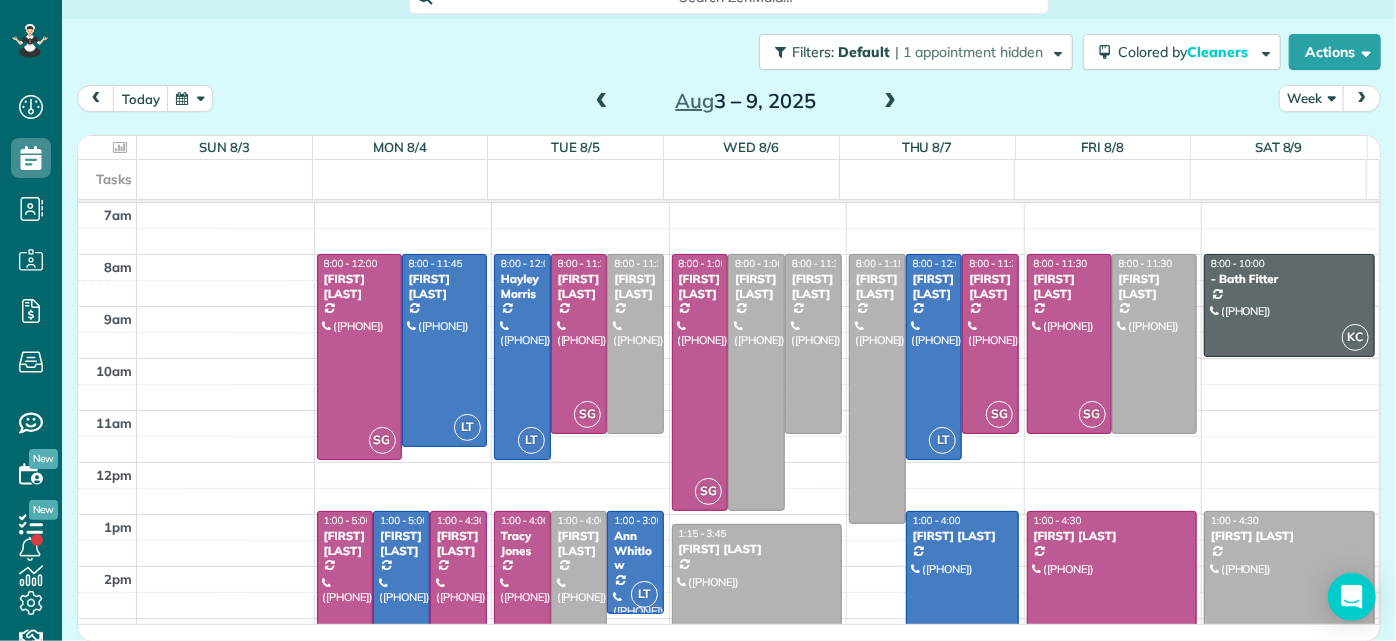 click at bounding box center (602, 102) 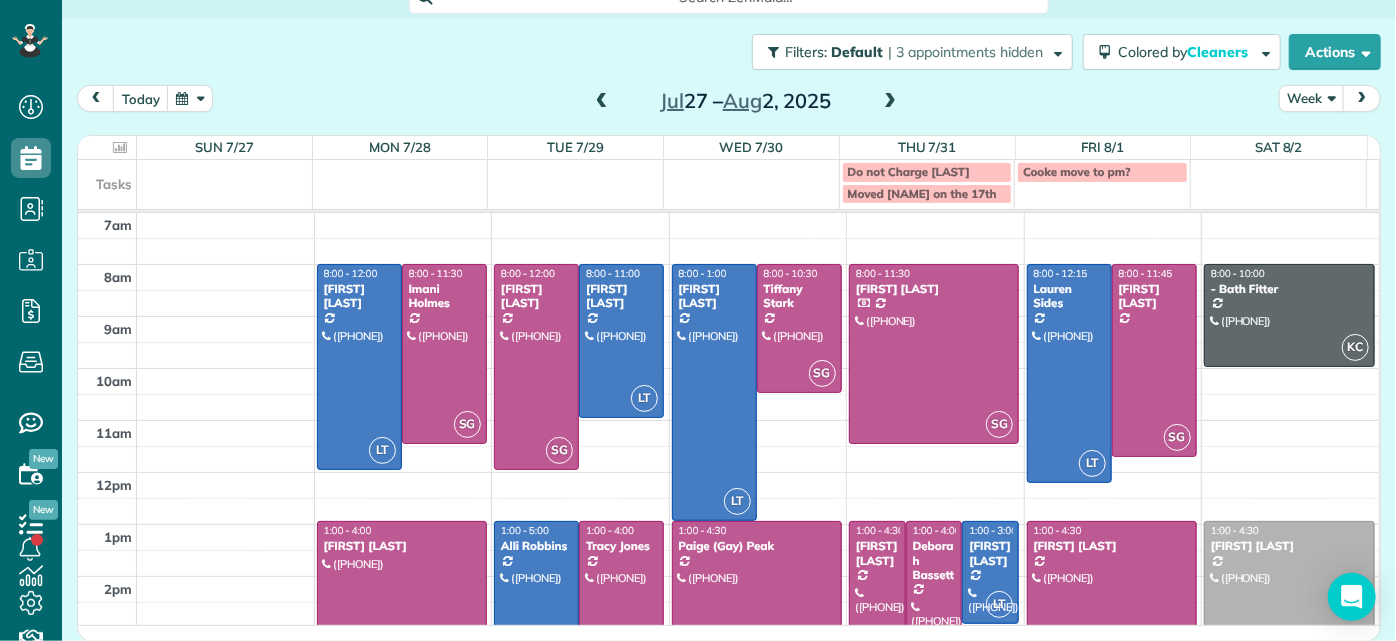 click at bounding box center [602, 102] 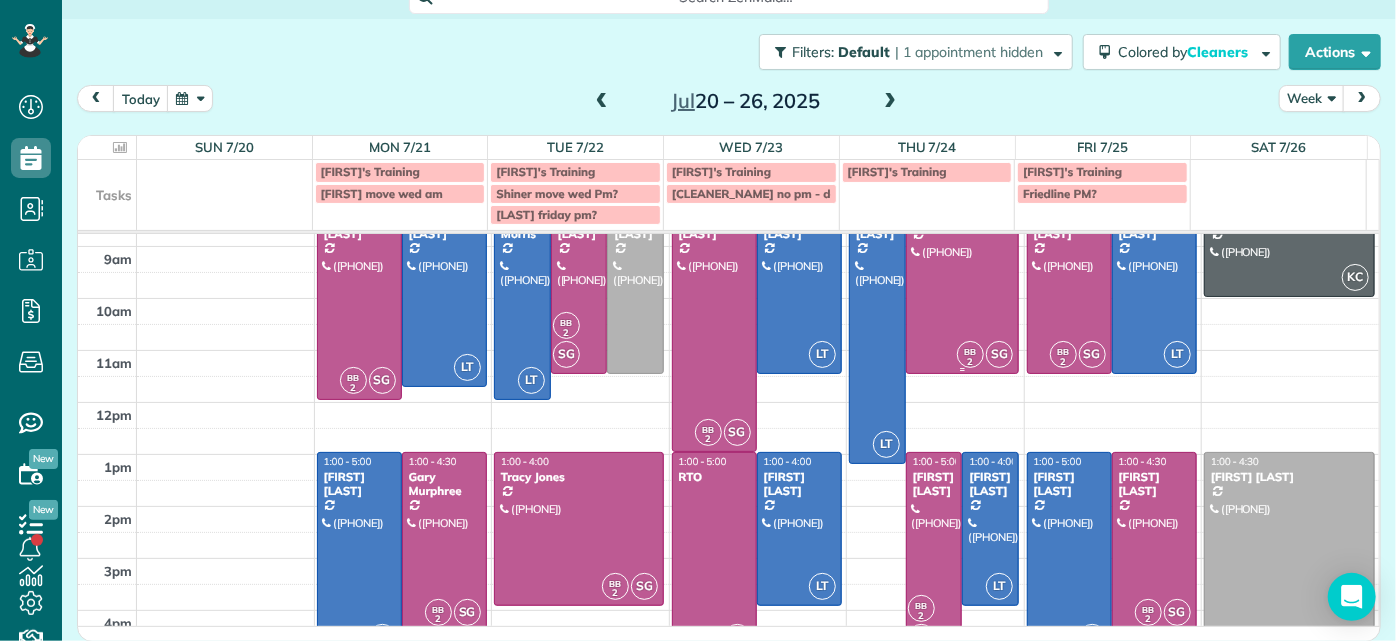 scroll, scrollTop: 0, scrollLeft: 0, axis: both 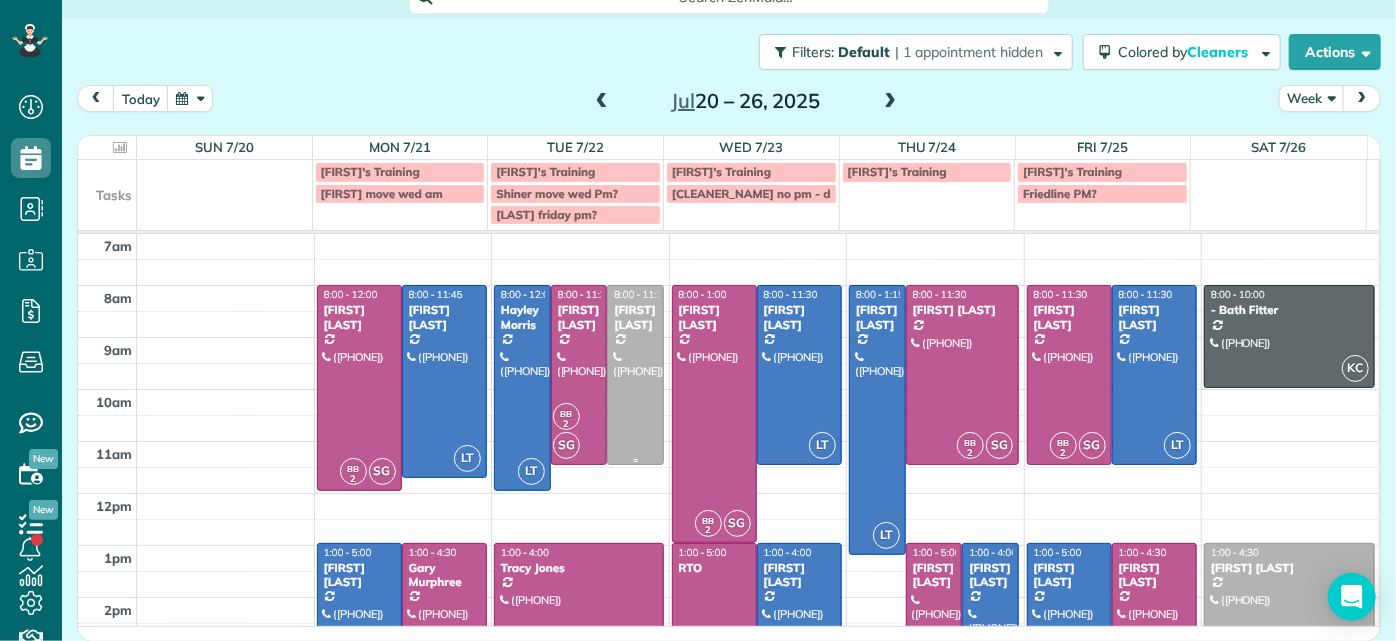 click at bounding box center (635, 375) 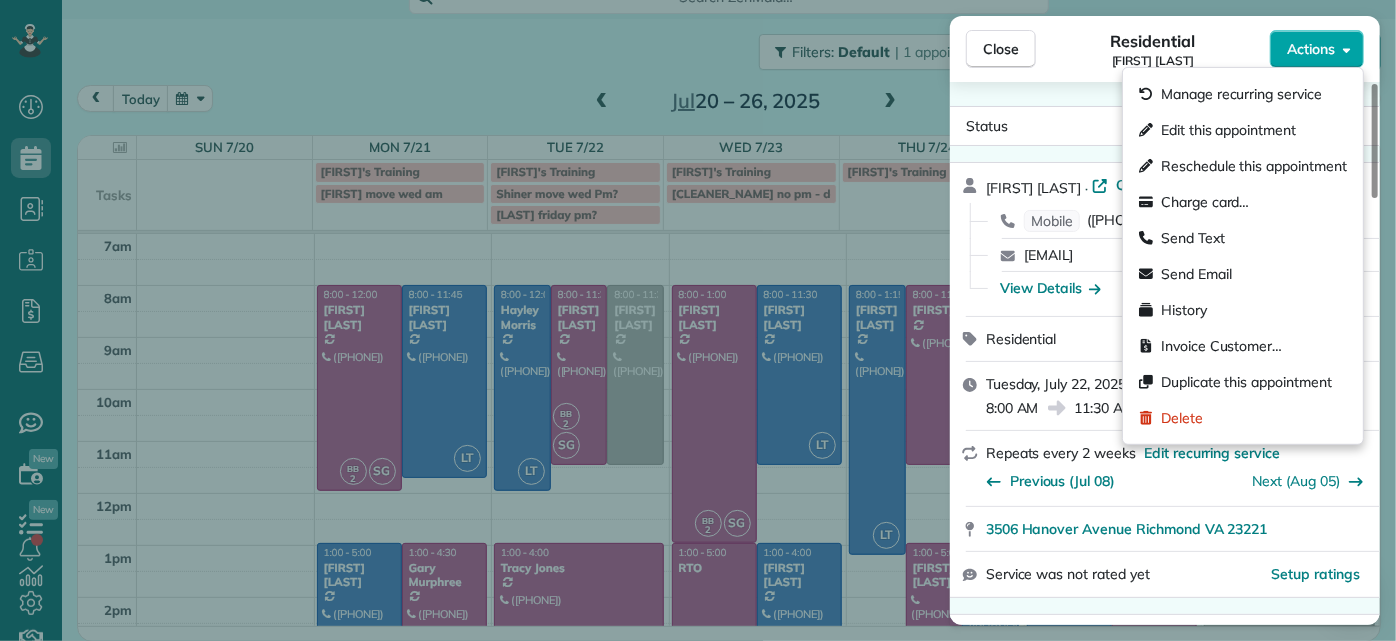 click on "Actions" at bounding box center (1317, 49) 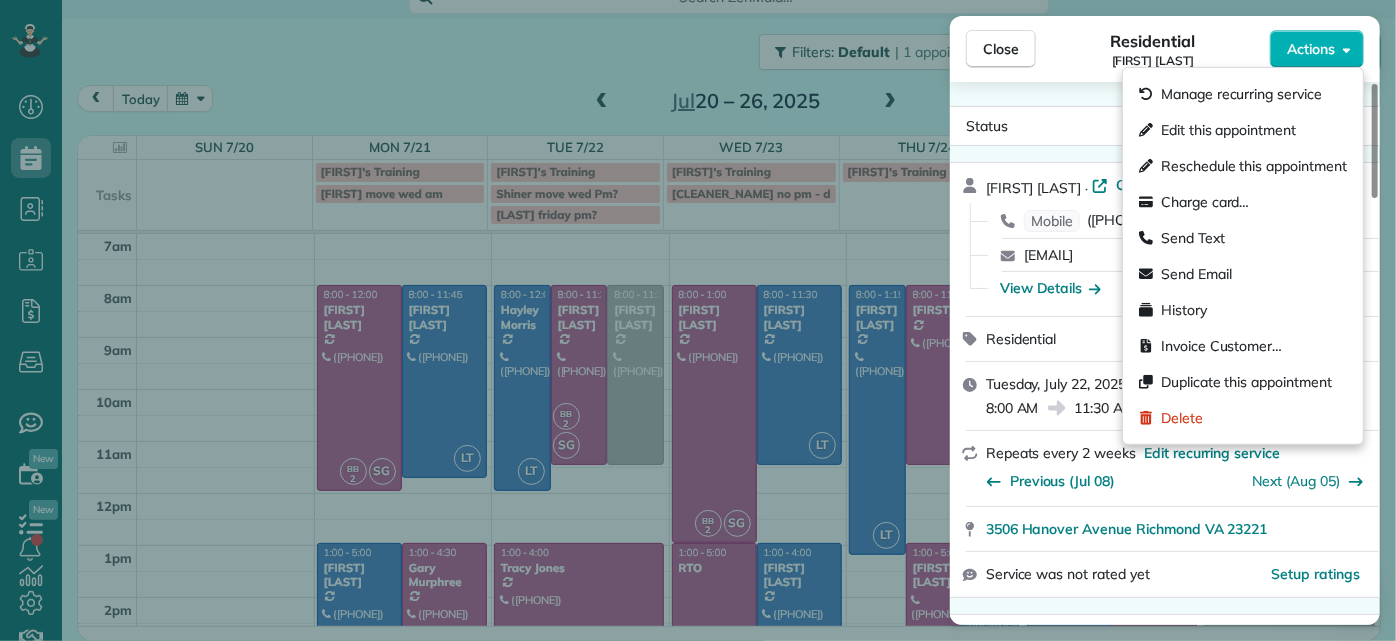 click on "Close Residential [FIRST] [LAST] Actions Status Active [FIRST] [LAST] · Open profile Mobile ([PHONE]) Copy [EMAIL] Copy View Details Residential [DAY], [MONTH] [DATE], [YEAR] ( in [DAYS] days ) [TIME] [TIME] [DURATION] Repeats every [NUMBER] weeks Edit recurring service Previous ([DATE]) Next ([DATE]) [NUMBER] [STREET] [CITY] [STATE] [POSTAL_CODE] Service was not rated yet Setup ratings Cleaners Time in and out Assign Invite Cleaners No cleaners assigned yet Checklist Try Now Keep this appointment up to your standards. Stay on top of every detail, keep your cleaners organised, and your client happy. Assign a checklist Watch a 5 min demo Billing Billing actions Price [PRICE] Overcharge [PRICE] Discount [PRICE] Coupon discount - Primary tax - Secondary tax - Total appointment price [PRICE] Tips collected New feature! [PRICE] Unpaid Mark as paid Total including tip [PRICE] Get paid online in no-time! Send an invoice and reward your cleaners with tips Charge customer credit card Appointment custom fields - Notes" at bounding box center (698, 320) 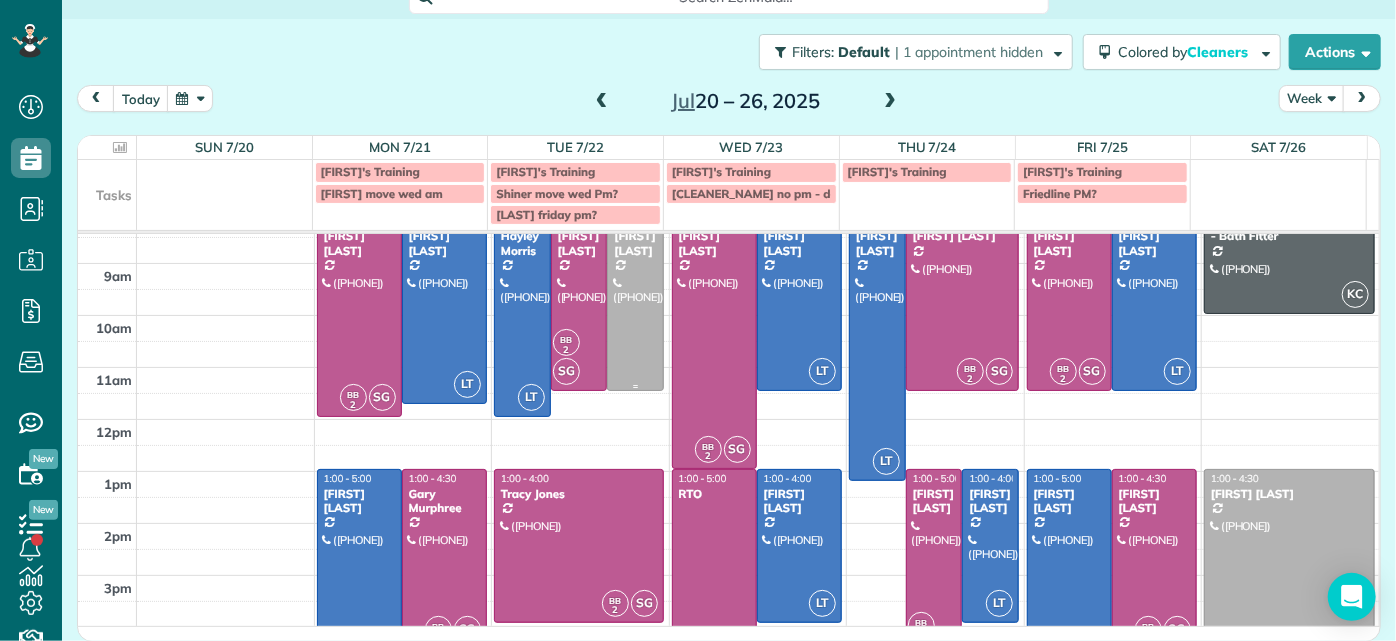 scroll, scrollTop: 0, scrollLeft: 0, axis: both 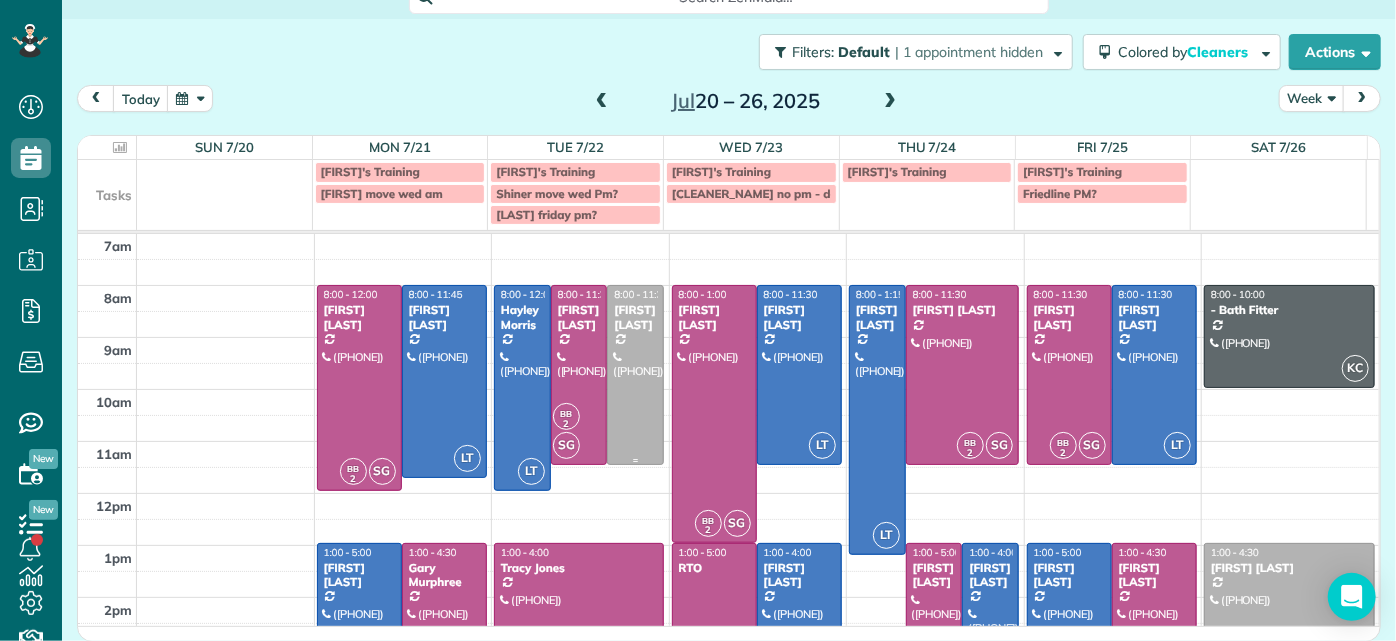 click at bounding box center [635, 375] 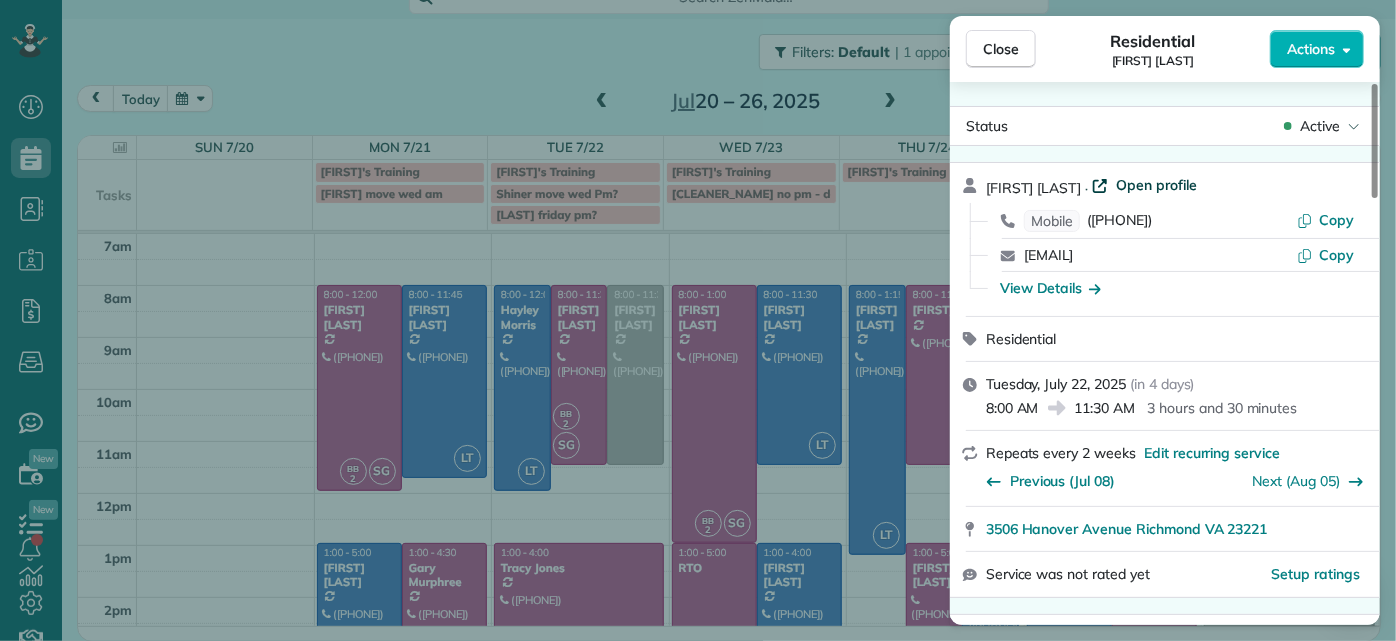 click on "Open profile" at bounding box center [1156, 185] 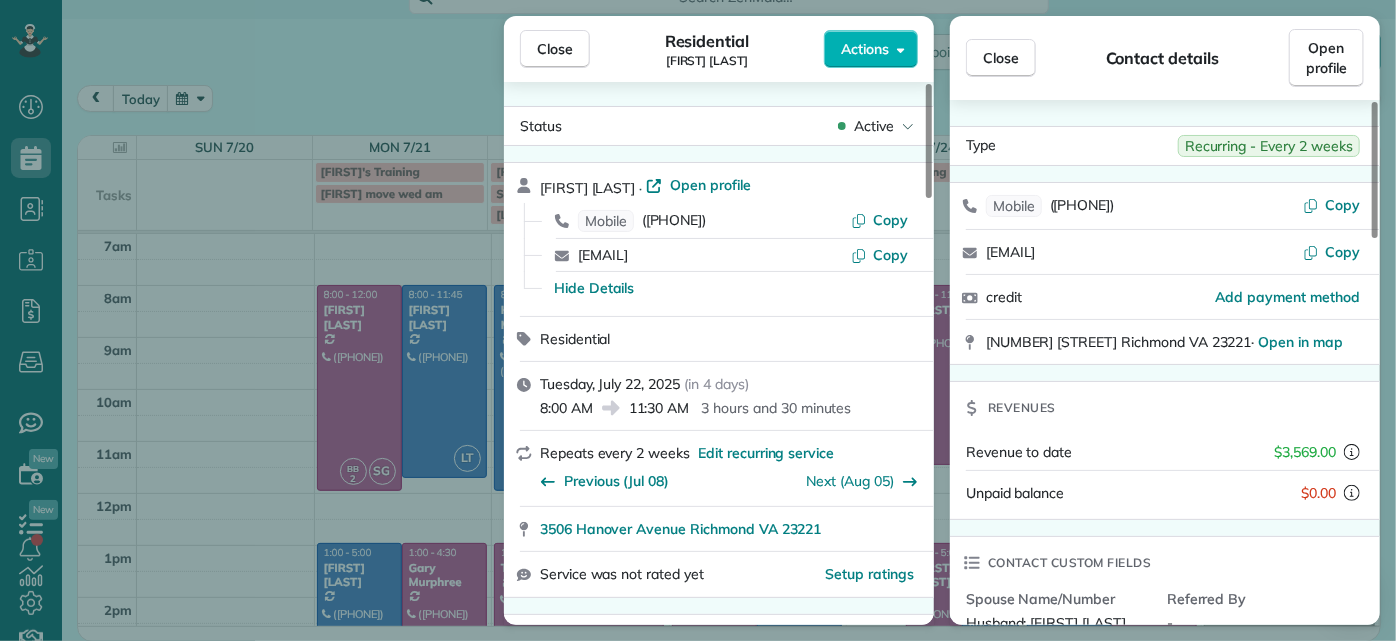 click on "Close Residential [FIRST] [LAST] Actions Status Active [FIRST] [LAST] · Open profile Mobile ([PHONE]) Copy [EMAIL] Copy Hide Details Residential Tuesday, July 22, 2025 ( in 4 days ) 8:00 AM 11:30 AM 3 hours and 30 minutes Repeats every 2 weeks Edit recurring service Previous (Jul 08) Next (Aug 05) [NUMBER] [STREET] [CITY] [STATE] [POSTAL_CODE] Service was not rated yet Setup ratings Cleaners Time in and out Assign Invite Cleaners No cleaners assigned yet Checklist Try Now Keep this appointment up to your standards. Stay on top of every detail, keep your cleaners organised, and your client happy. Assign a checklist Watch a 5 min demo Billing Billing actions Price $156.00 Overcharge $0.00 Discount $0.00 Coupon discount - Primary tax - Secondary tax - Total appointment price $156.00 Tips collected New feature! $0.00 Unpaid Mark as paid Total including tip $156.00 Get paid online in no-time! Send an invoice and reward your cleaners with tips Charge customer credit card Appointment custom fields - Notes" at bounding box center (698, 320) 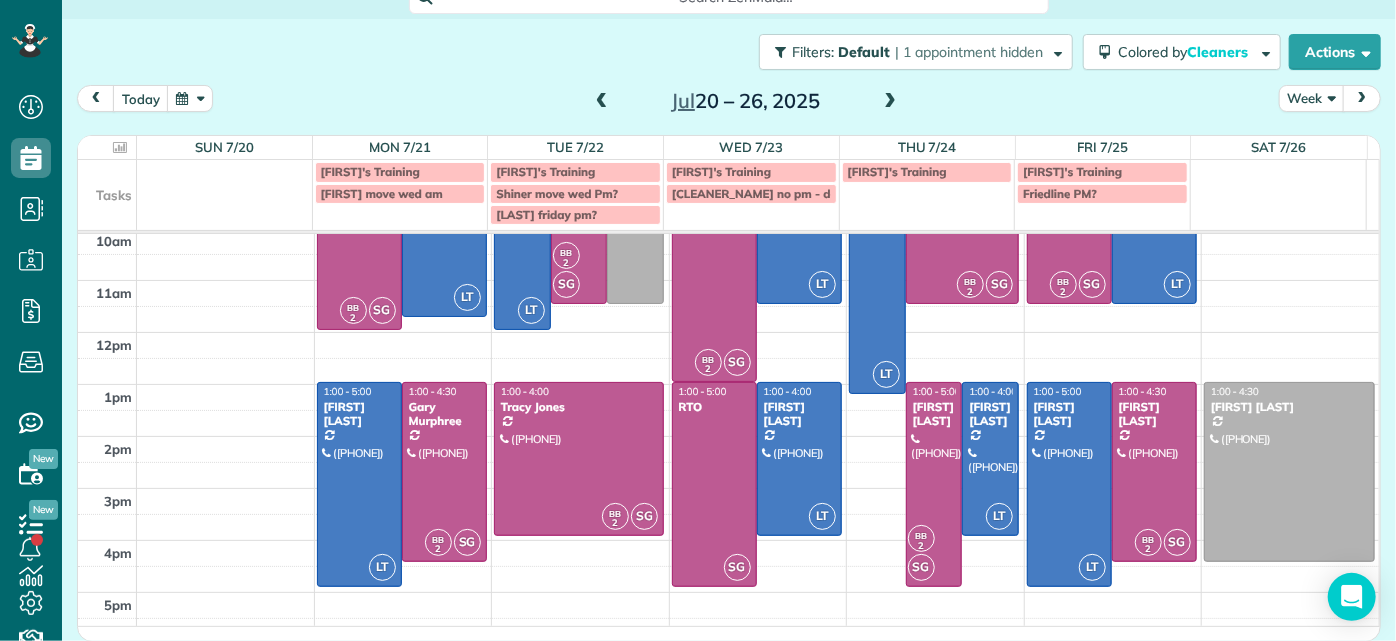 scroll, scrollTop: 173, scrollLeft: 0, axis: vertical 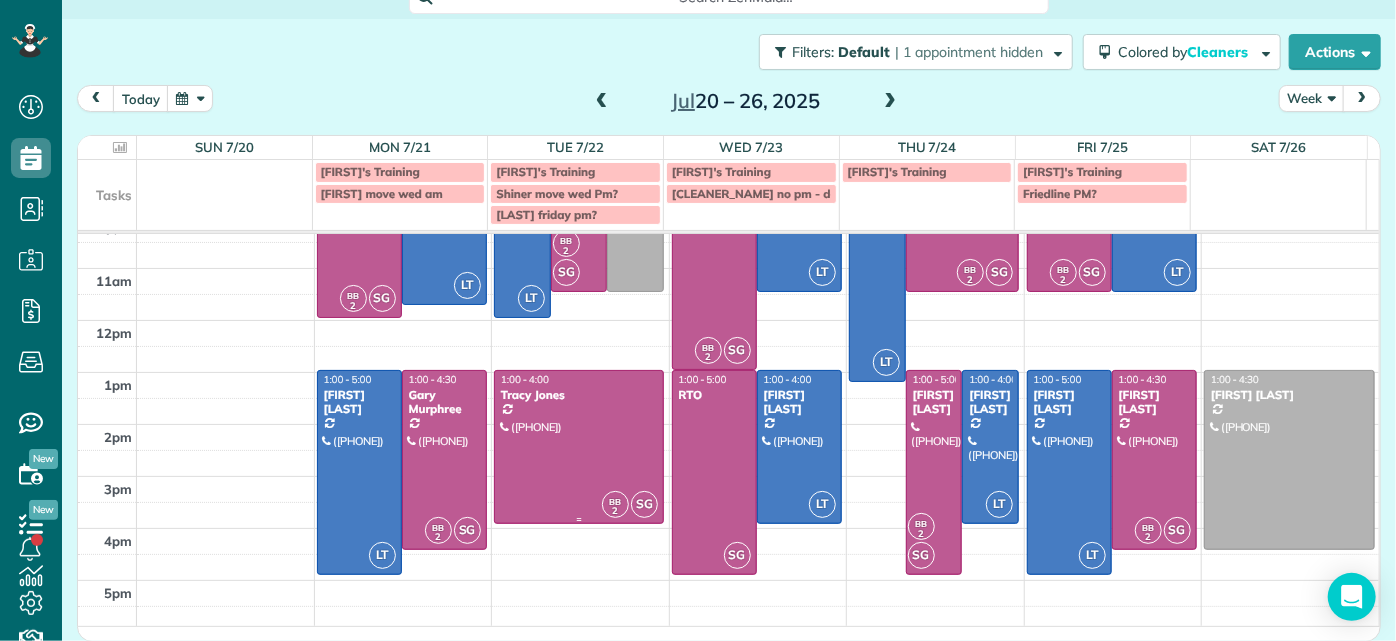 click at bounding box center [579, 447] 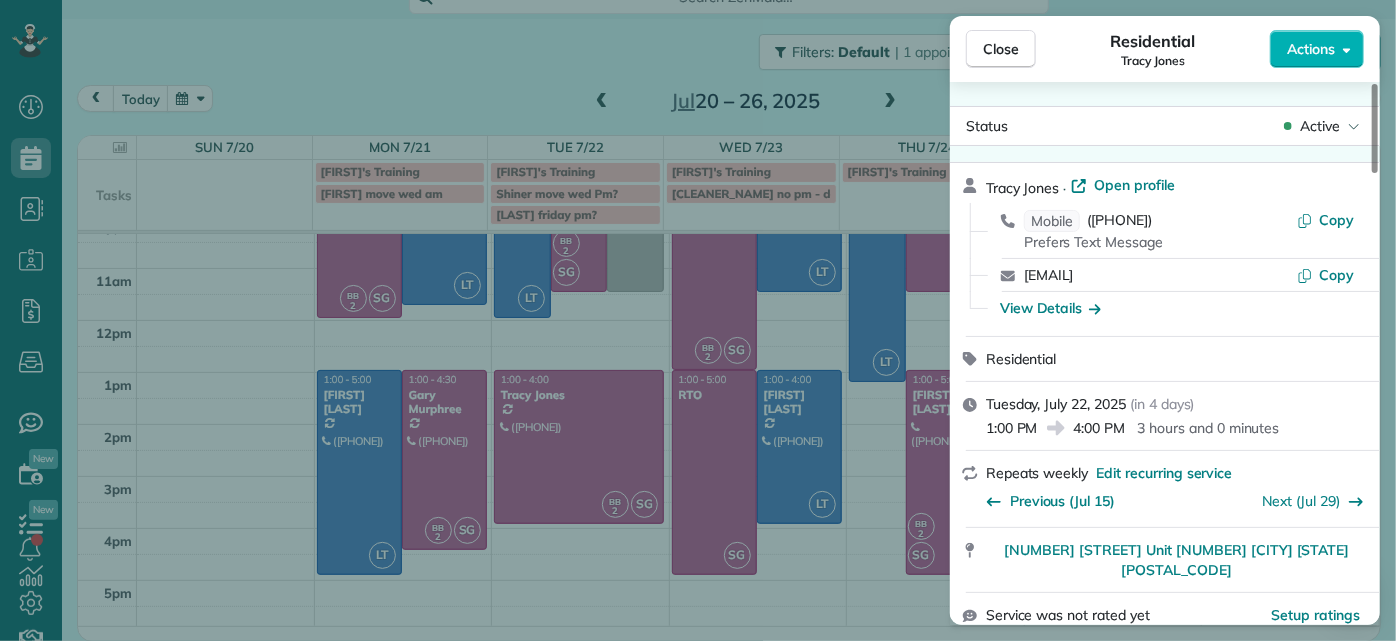 drag, startPoint x: 221, startPoint y: 430, endPoint x: 253, endPoint y: 431, distance: 32.01562 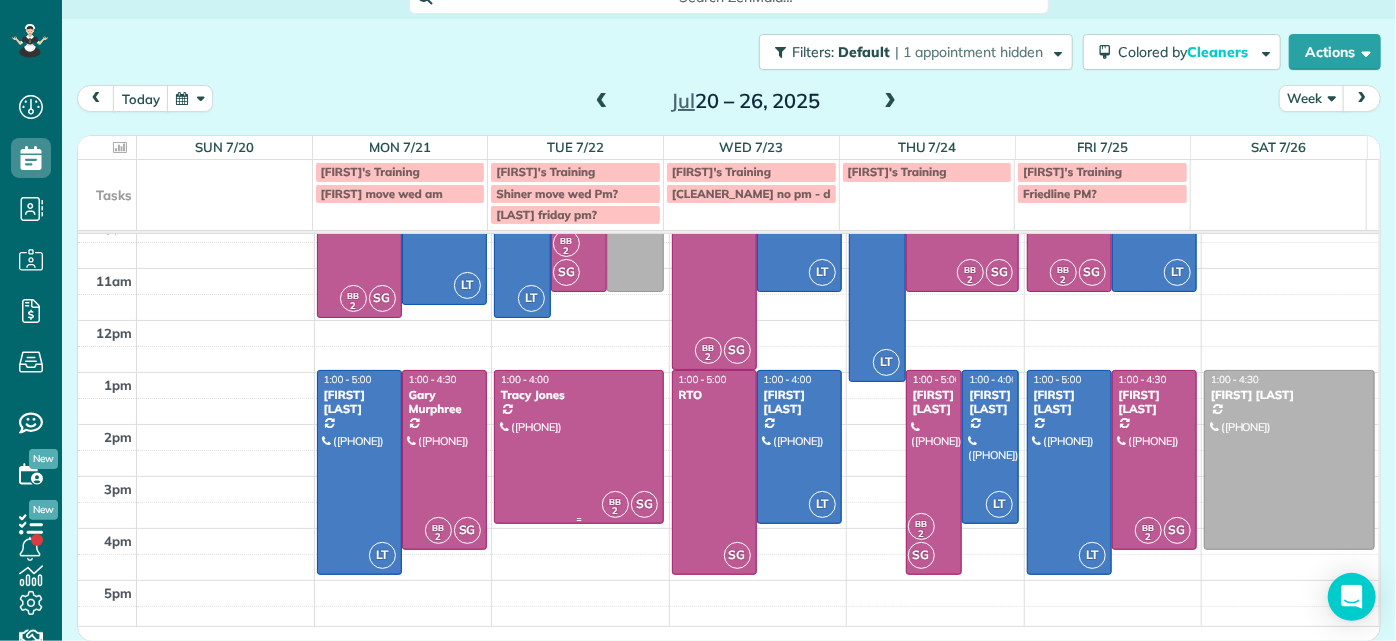 click at bounding box center [579, 447] 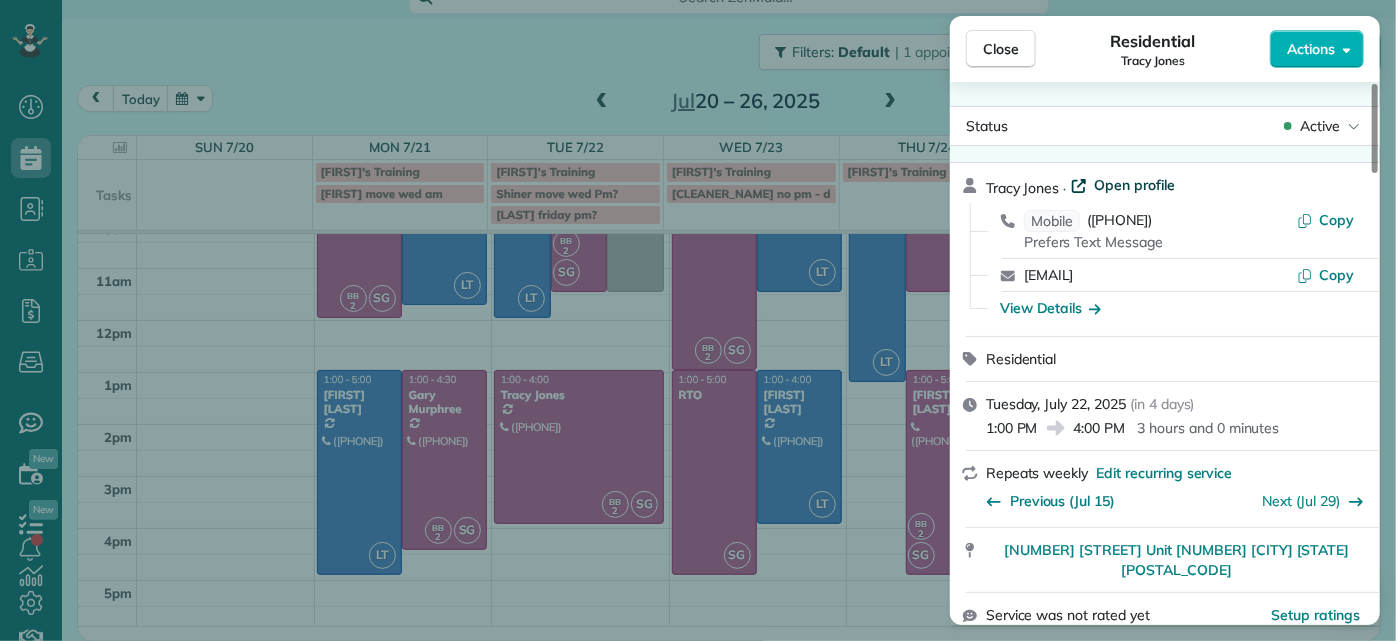 click on "Open profile" at bounding box center [1135, 185] 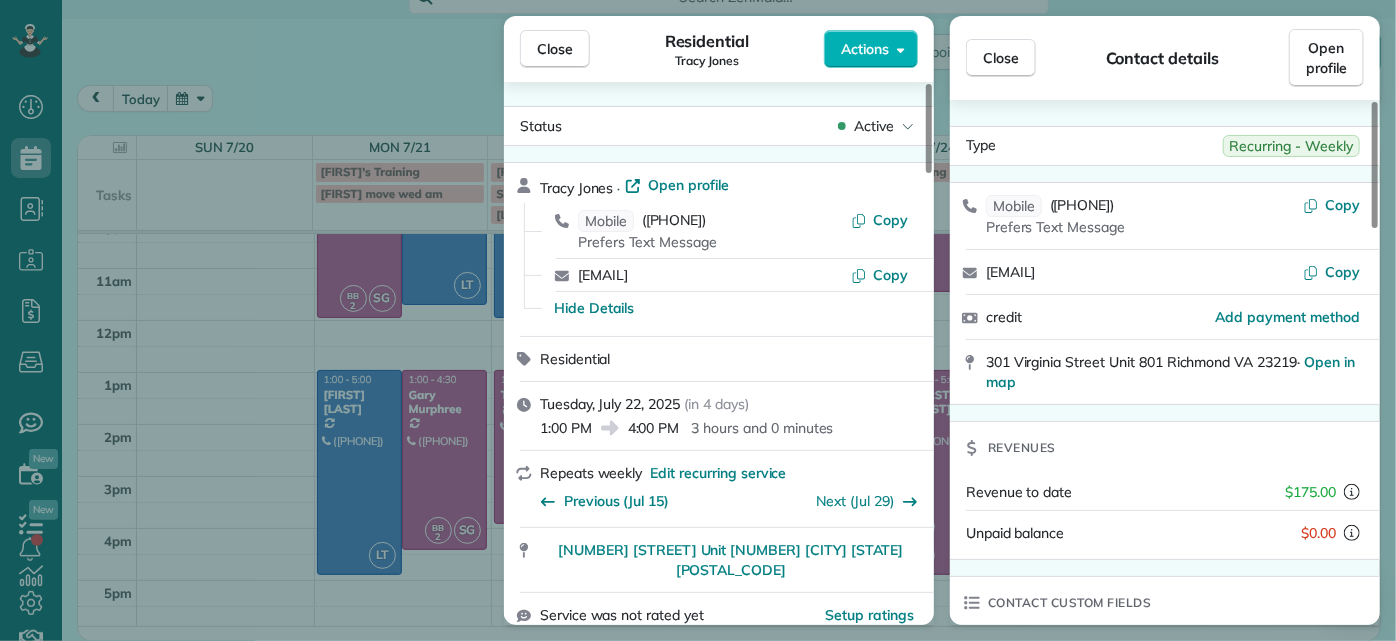 click on "Close Residential [FIRST] [LAST] Actions Status Active [FIRST] [LAST] · Open profile Mobile ([PHONE]) Copy [EMAIL] Copy Hide Details Residential [DAY], [MONTH] [DATE], [YEAR] ( in [DAYS] days ) [TIME] [TIME] [DURATION] Repeats every [NUMBER] weeks Edit recurring service Previous ([MONTH] [DATE]) Next ([MONTH] [DATE]) [NUMBER] [STREET] Unit [NUMBER] [CITY] [STATE] Service was not rated yet Setup ratings Cleaners Time in and out Assign Invite Cleaners No cleaners assigned yet Checklist Try Now Keep this appointment up to your standards. Stay on top of every detail, keep your cleaners organised, and your client happy. Assign a checklist Watch a 5 min demo Billing Billing actions Price [PRICE] Overcharge [PRICE] Discount [PRICE] Coupon discount - Primary tax - Secondary tax - Total appointment price [PRICE] Tips collected New feature! [PRICE] Unpaid Mark as paid Total including tip [PRICE] Get paid online in no-time! Send an invoice and reward your cleaners with tips [NUMBER] -" at bounding box center (698, 320) 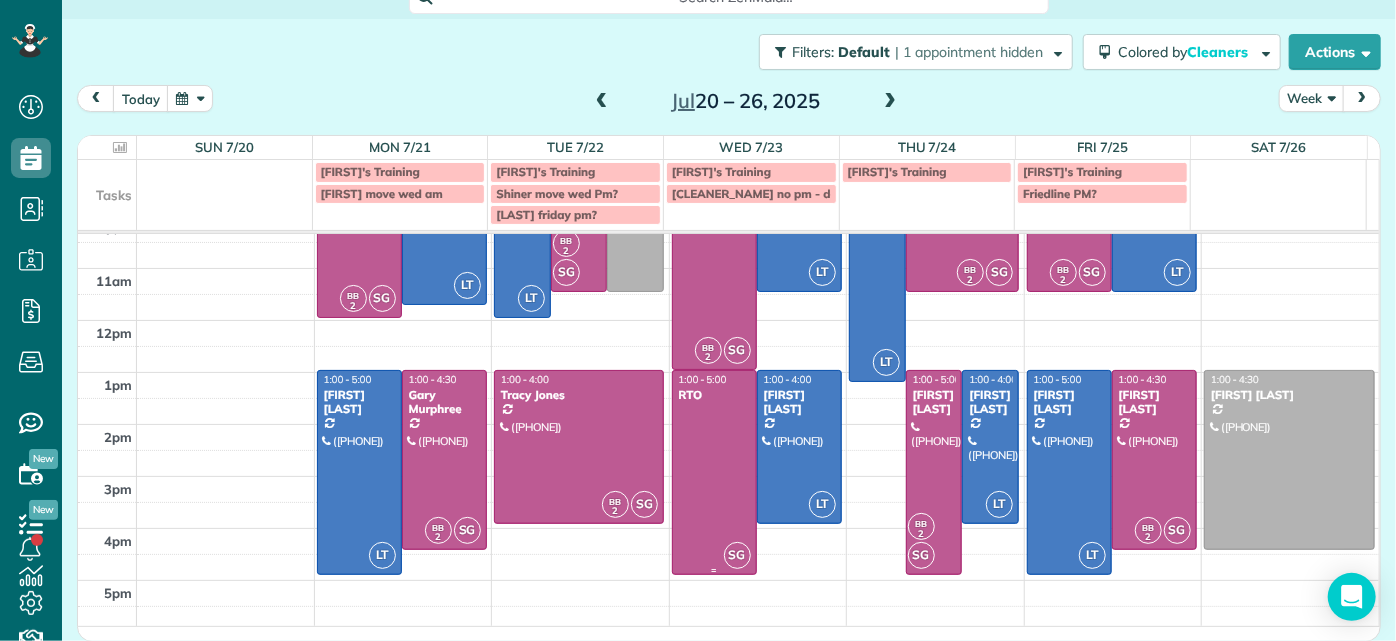 scroll, scrollTop: 0, scrollLeft: 0, axis: both 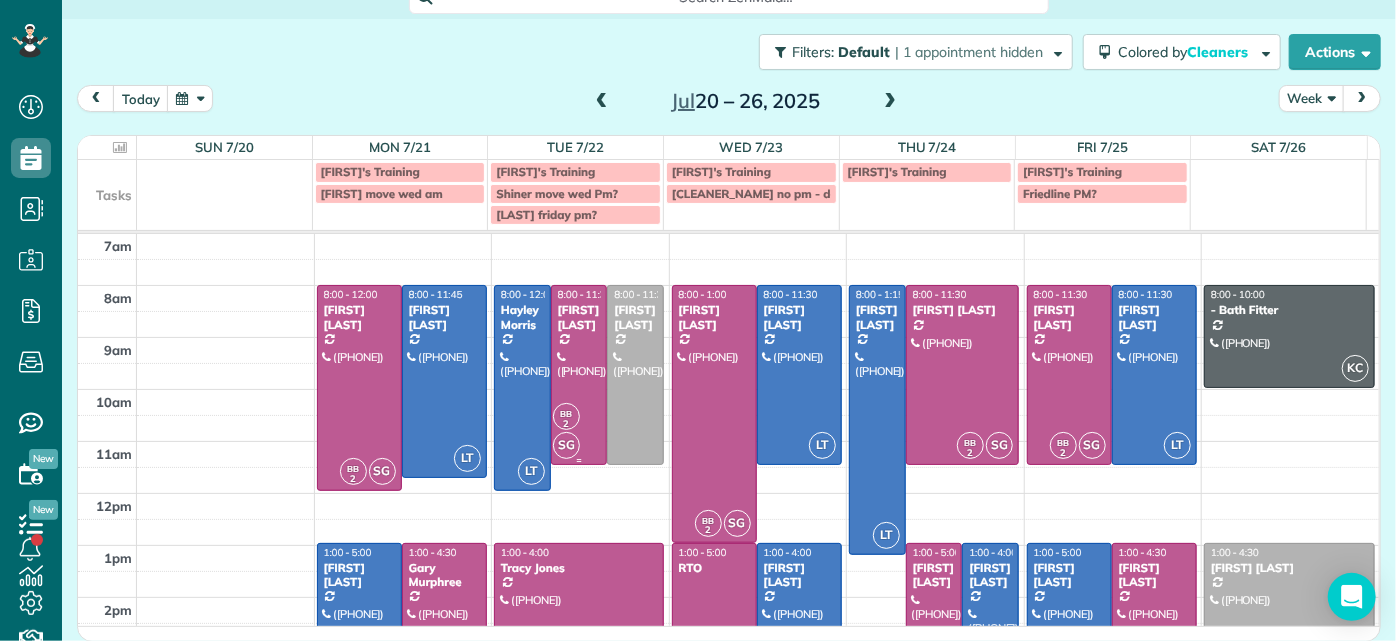 click at bounding box center [579, 375] 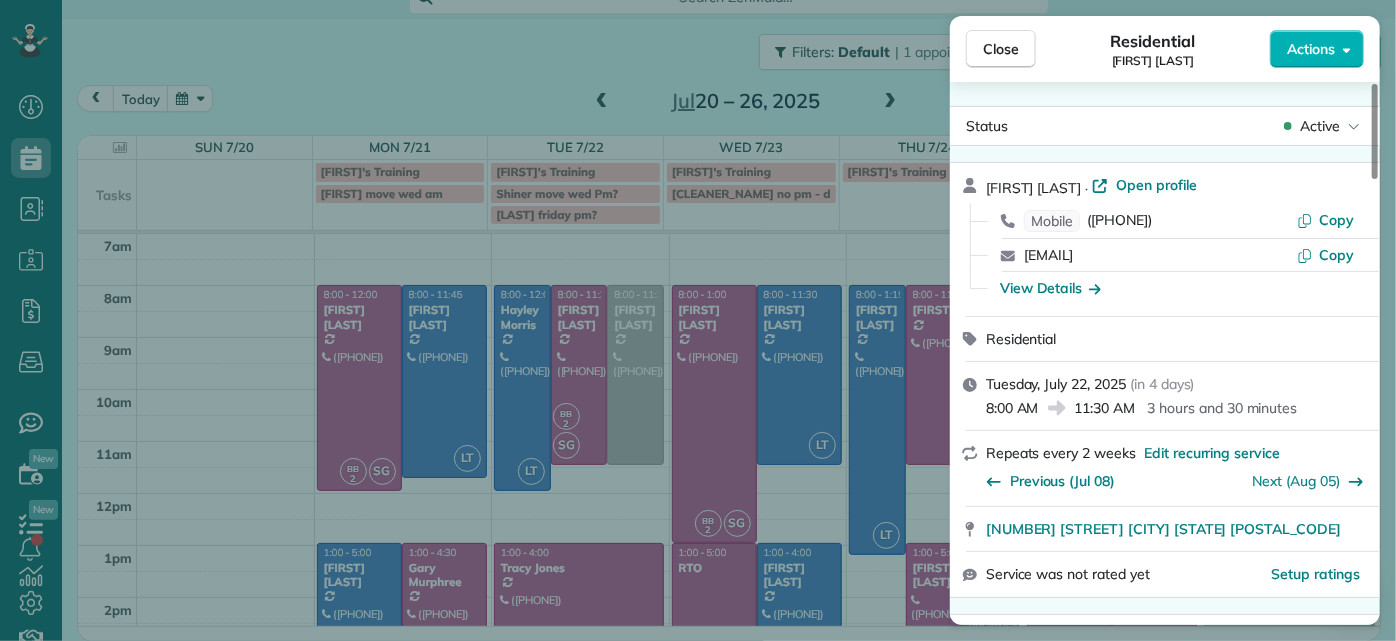 click on "Close Residential [FIRST] [LAST] Actions Status Active [FIRST] [LAST] · Open profile Mobile ([PHONE]) Copy [EMAIL] Copy View Details Residential Tuesday, July 22, 2025 ( in 4 days ) 8:00 AM 11:30 AM 3 hours and 30 minutes Repeats every 2 weeks Edit recurring service Previous (Jul 08) Next (Aug 05) [NUMBER] [STREET] [CITY] [STATE] [POSTAL_CODE] Service was not rated yet Setup ratings Cleaners Time in and out Assign Invite Cleaners [FIRST] [LAST] 8:00 AM 11:30 AM [FIRST] [LAST] 8:00 AM 11:30 AM Checklist Try Now Keep this appointment up to your standards. Stay on top of every detail, keep your cleaners organised, and your client happy. Assign a checklist Watch a 5 min demo Billing Billing actions Price $179.00 Overcharge $0.00 Discount $0.00 Coupon discount - Primary tax - Secondary tax - Total appointment price $179.00 Tips collected New feature! $0.00 Unpaid Mark as paid Total including tip $179.00 Get paid online in no-time! Send an invoice and reward your cleaners with tips Man Hours -" at bounding box center (698, 320) 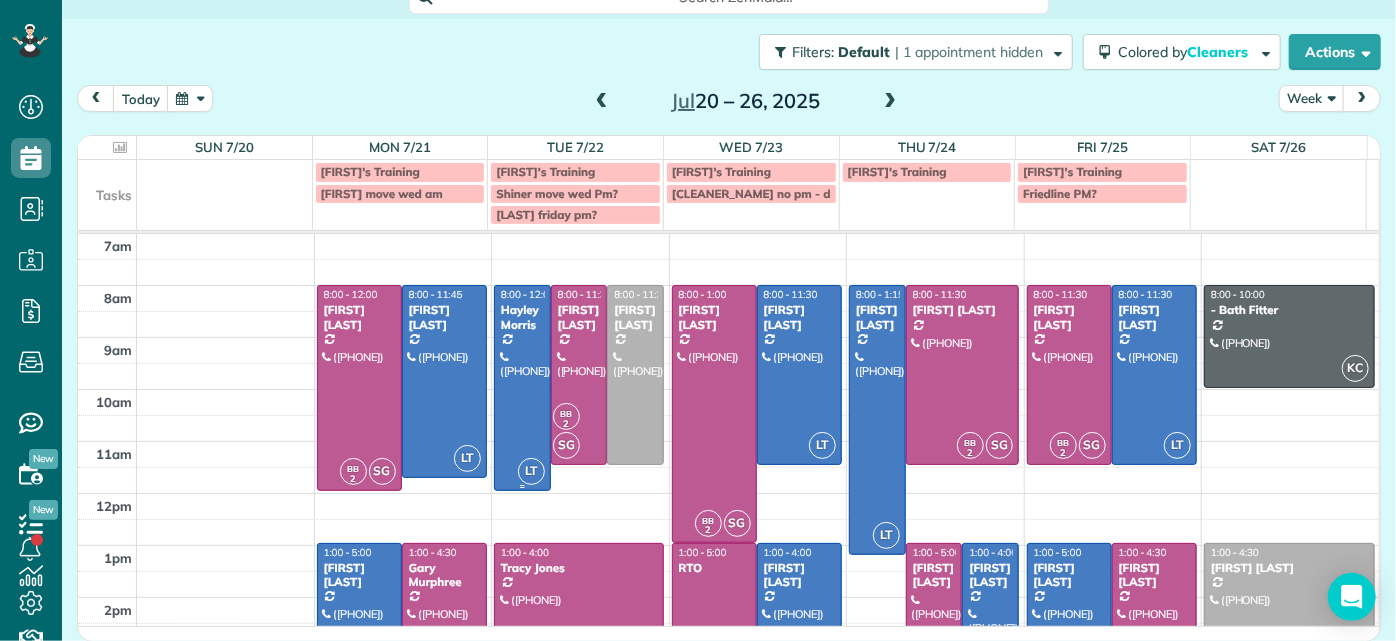click at bounding box center (522, 388) 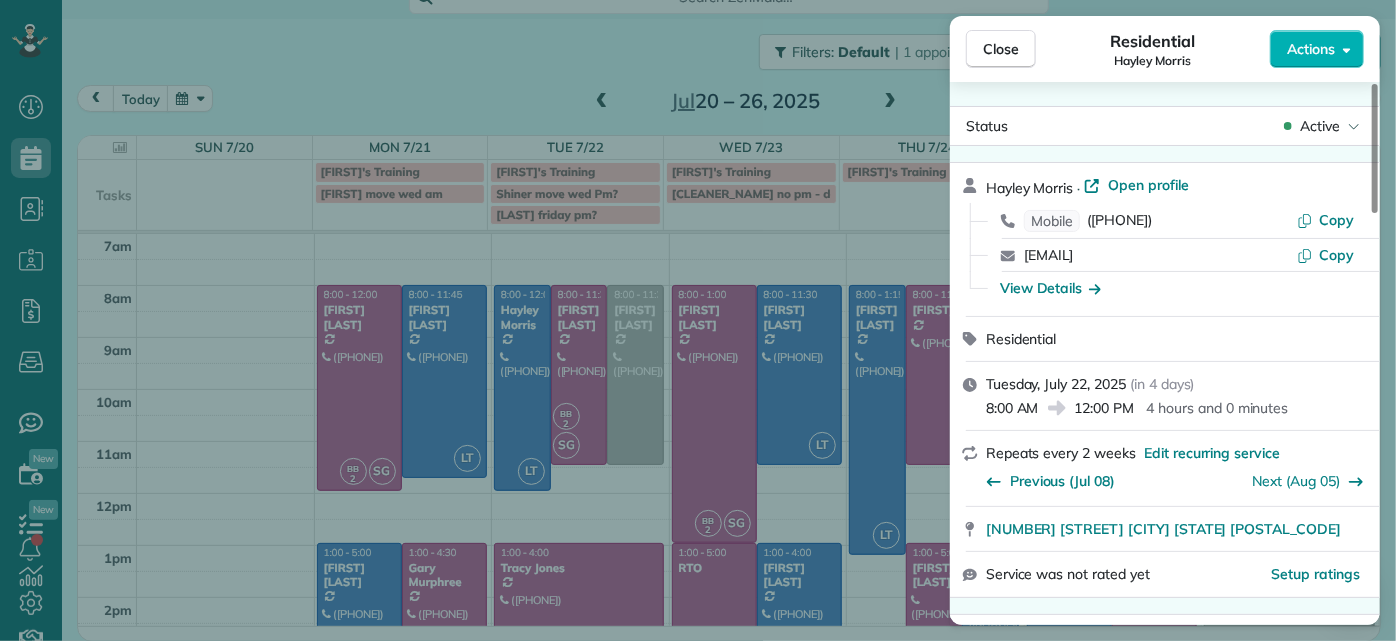 click on "Close Residential [FIRST] [LAST] Actions Status Active [FIRST] [LAST] · Open profile Mobile ([PHONE]) Copy [EMAIL] Copy View Details Residential Tuesday, July 22, 2025 ( in 4 days ) 8:00 AM 12:00 PM 4 hours and 0 minutes Repeats every 2 weeks Edit recurring service Previous (Jul 08) Next (Aug 05) [NUMBER] [STREET] [CITY] [STATE] [POSTAL_CODE] Service was not rated yet Setup ratings Cleaners Time in and out Assign Invite Cleaners [FIRST] [LAST] 8:00 AM 12:00 PM Checklist Try Now Keep this appointment up to your standards. Stay on top of every detail, keep your cleaners organised, and your client happy. Assign a checklist Watch a 5 min demo Billing Billing actions Price $160.00 Overcharge $0.00 Discount $0.00 Coupon discount - Primary tax - Secondary tax - Total appointment price $160.00 Tips collected New feature! $0.00 Unpaid Mark as paid Total including tip $160.00 Get paid online in no-time! Send an invoice and reward your cleaners with tips Charge customer credit card Appointment custom fields" at bounding box center (698, 320) 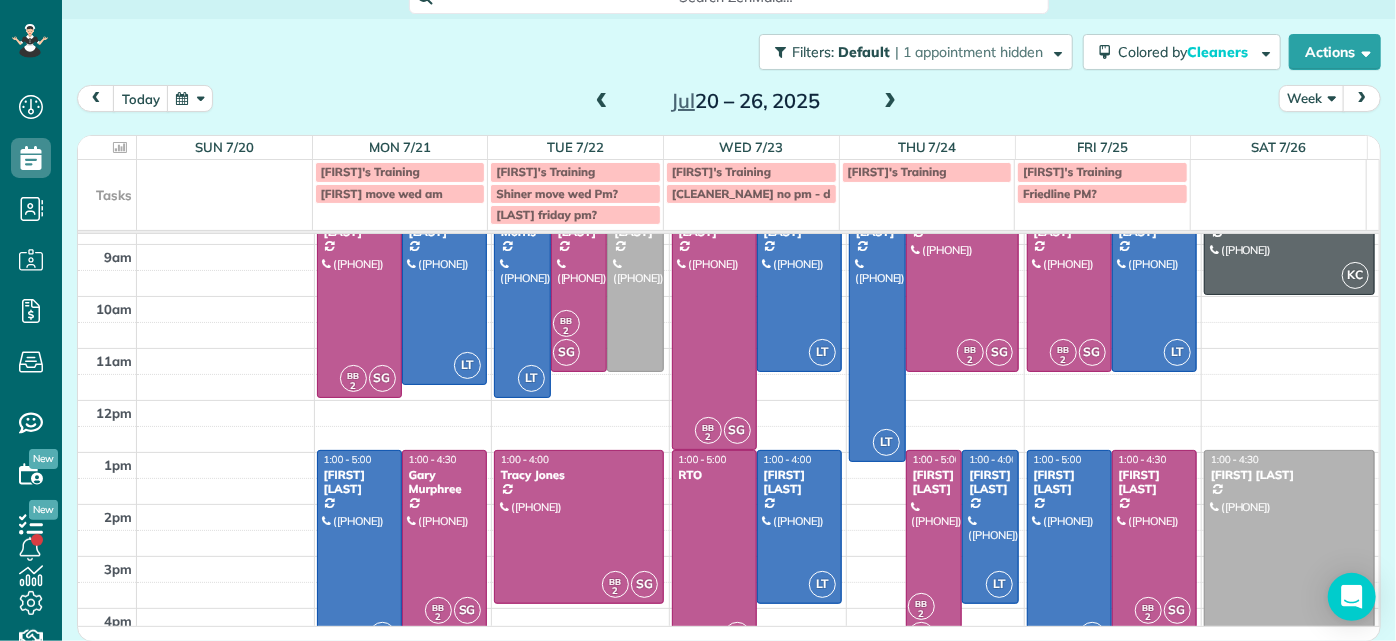 scroll, scrollTop: 173, scrollLeft: 0, axis: vertical 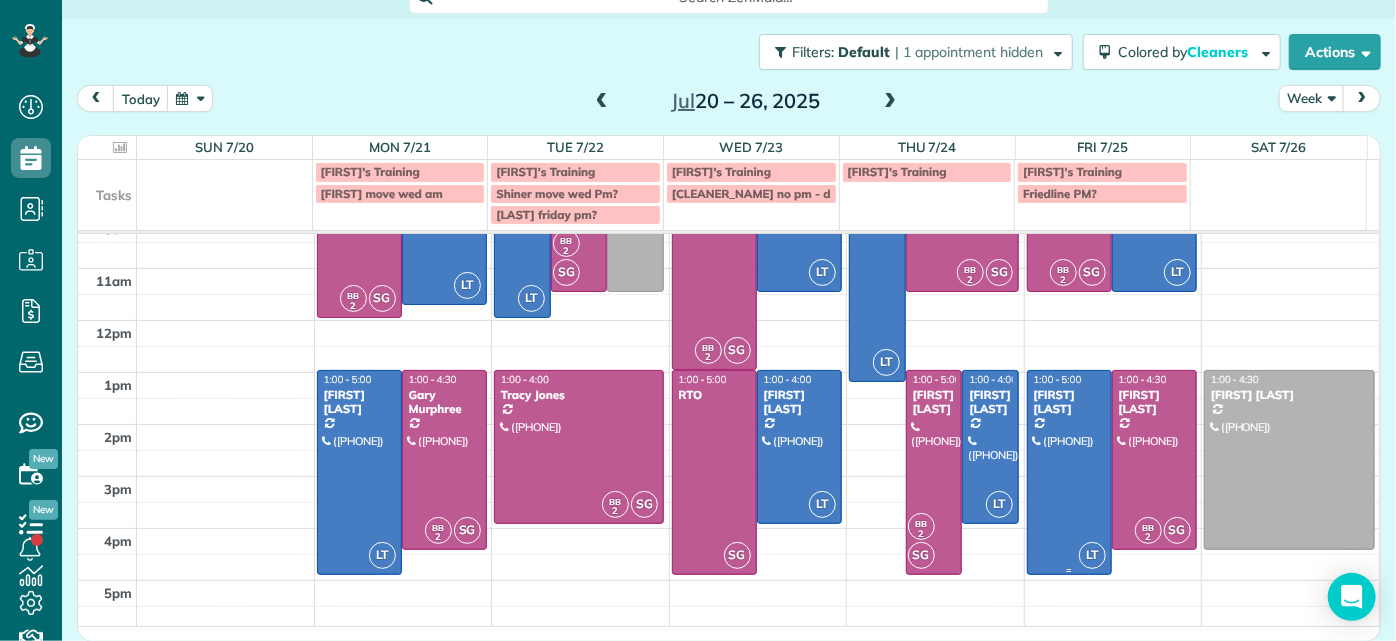 click at bounding box center [1069, 473] 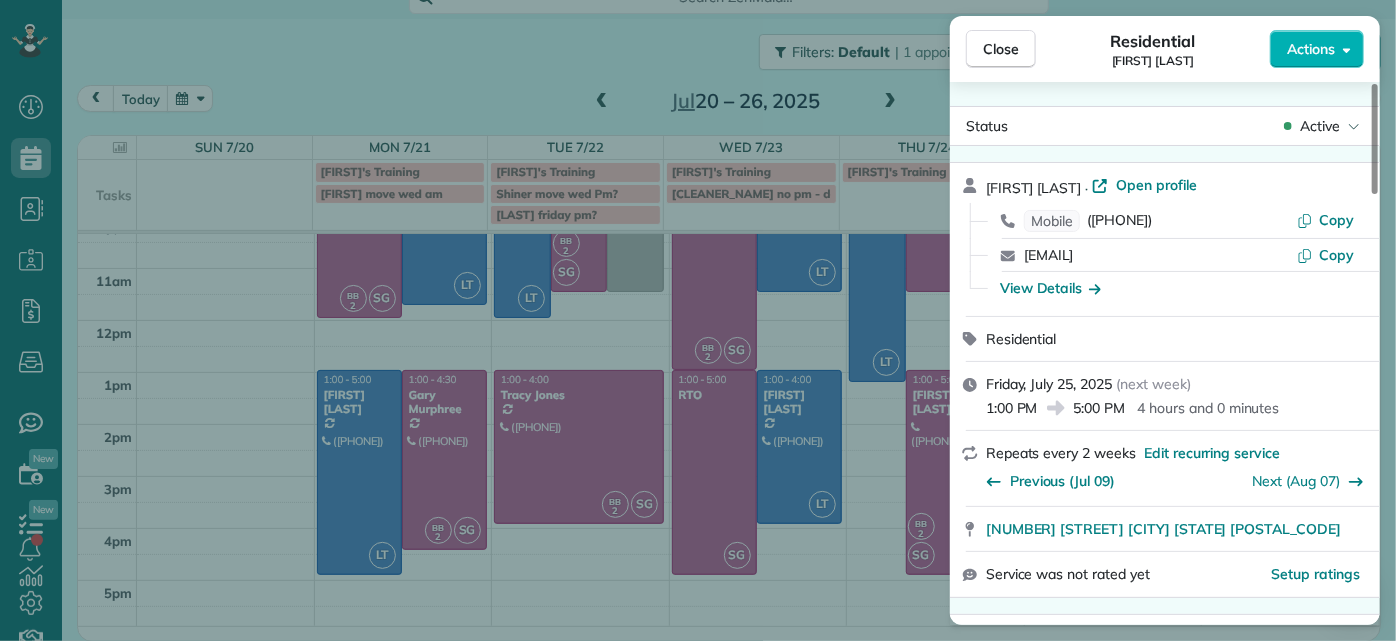 click on "Close Residential [FIRST] [LAST] Actions Status Active [FIRST] [LAST] · Open profile Mobile ([PHONE]) Copy [EMAIL] Copy View Details Residential Friday, July 25, 2025 ( next week ) 1:00 PM 5:00 PM 4 hours and 0 minutes Repeats every 2 weeks Edit recurring service Previous (Jul 09) Next (Aug 07) [NUMBER] [STREET] [CITY] [STATE] [POSTAL_CODE] Service was not rated yet Setup ratings Cleaners Time in and out Assign Invite Cleaners [FIRST] [LAST] 1:00 PM 5:00 PM Checklist Try Now Keep this appointment up to your standards. Stay on top of every detail, keep your cleaners organised, and your client happy. Assign a checklist Watch a 5 min demo Billing Billing actions Price $198.75 Overcharge $0.00 Discount $0.00 Coupon discount - Primary tax - Secondary tax - Total appointment price $198.75 Tips collected New feature! $0.00 Unpaid Mark as paid Total including tip $198.75 Get paid online in no-time! Send an invoice and reward your cleaners with tips Charge customer credit card Appointment custom fields - 2 9" at bounding box center [698, 320] 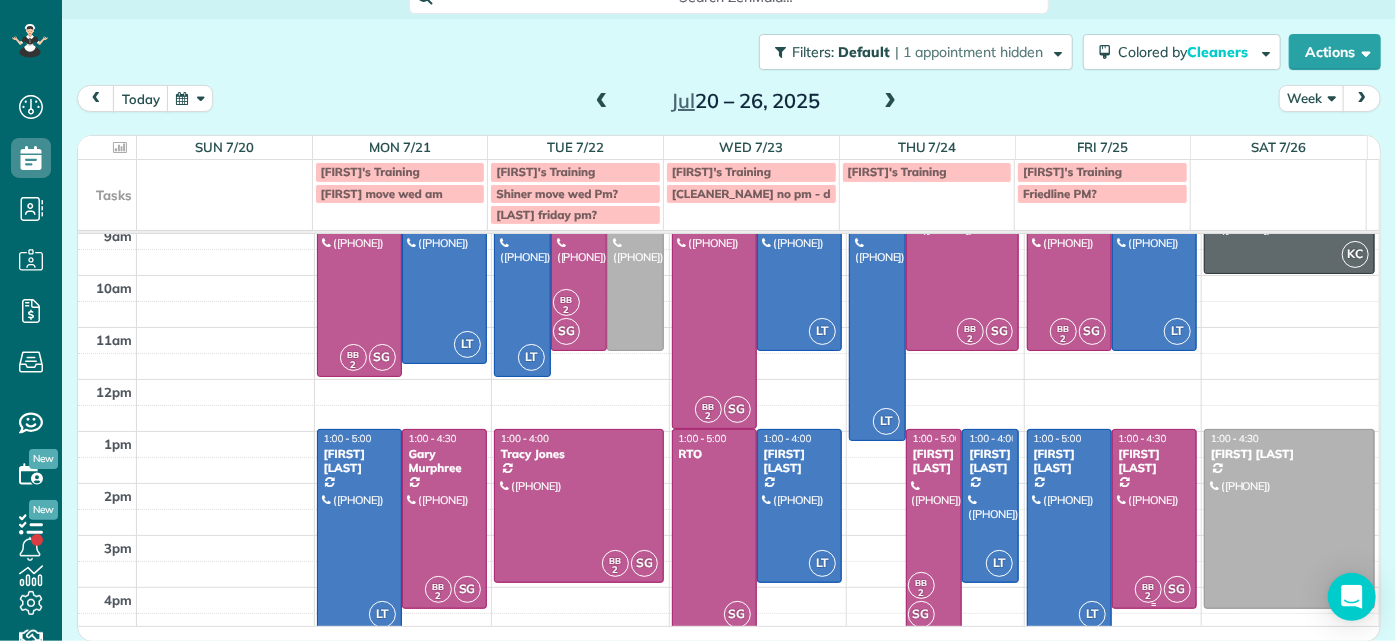 scroll, scrollTop: 82, scrollLeft: 0, axis: vertical 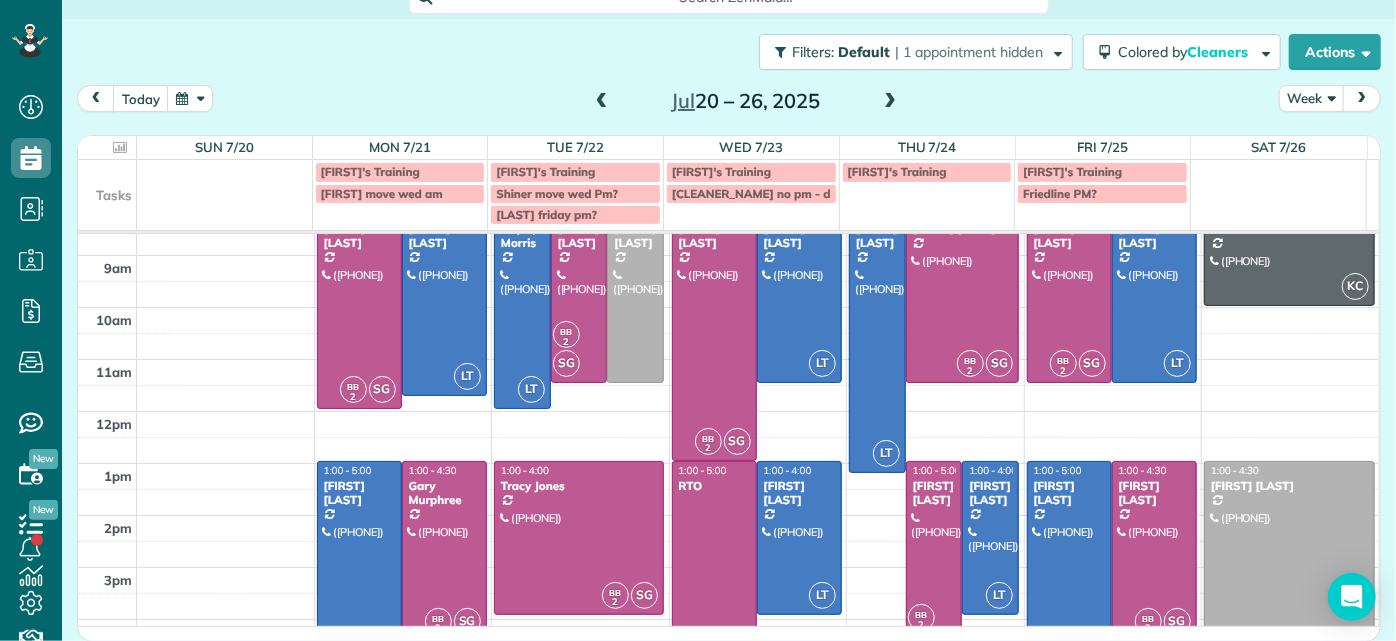 click at bounding box center [1069, 564] 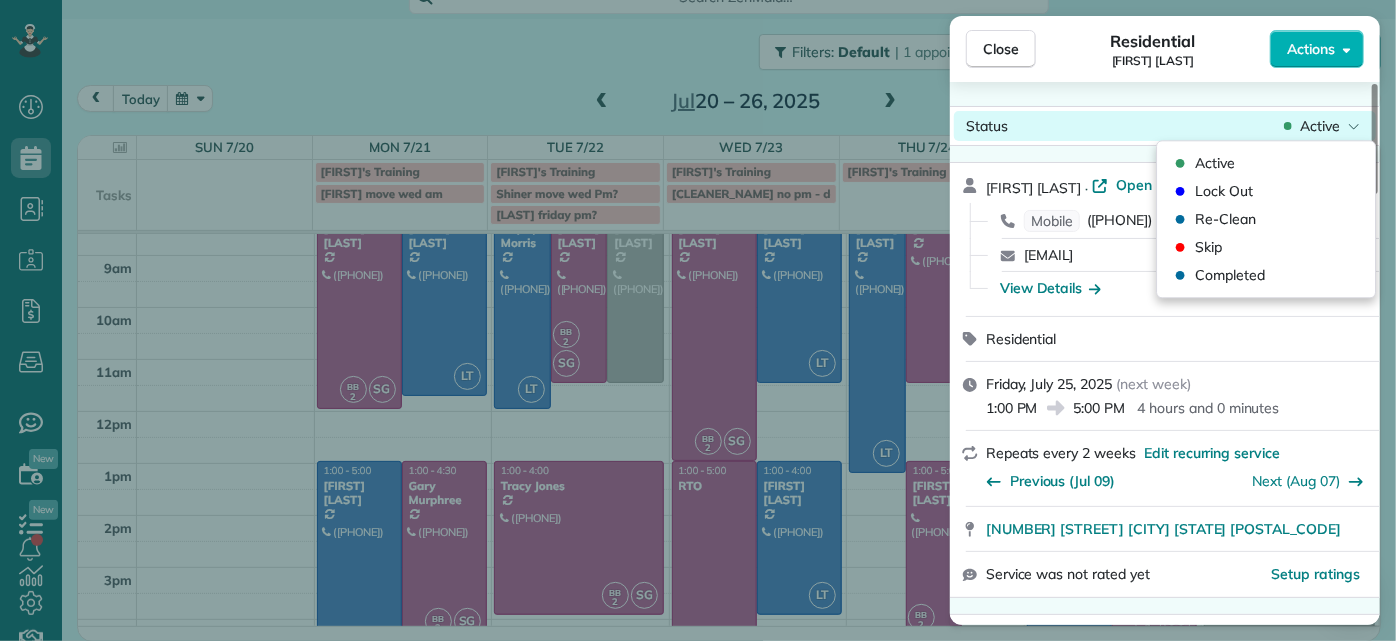 click on "Active" at bounding box center [1320, 126] 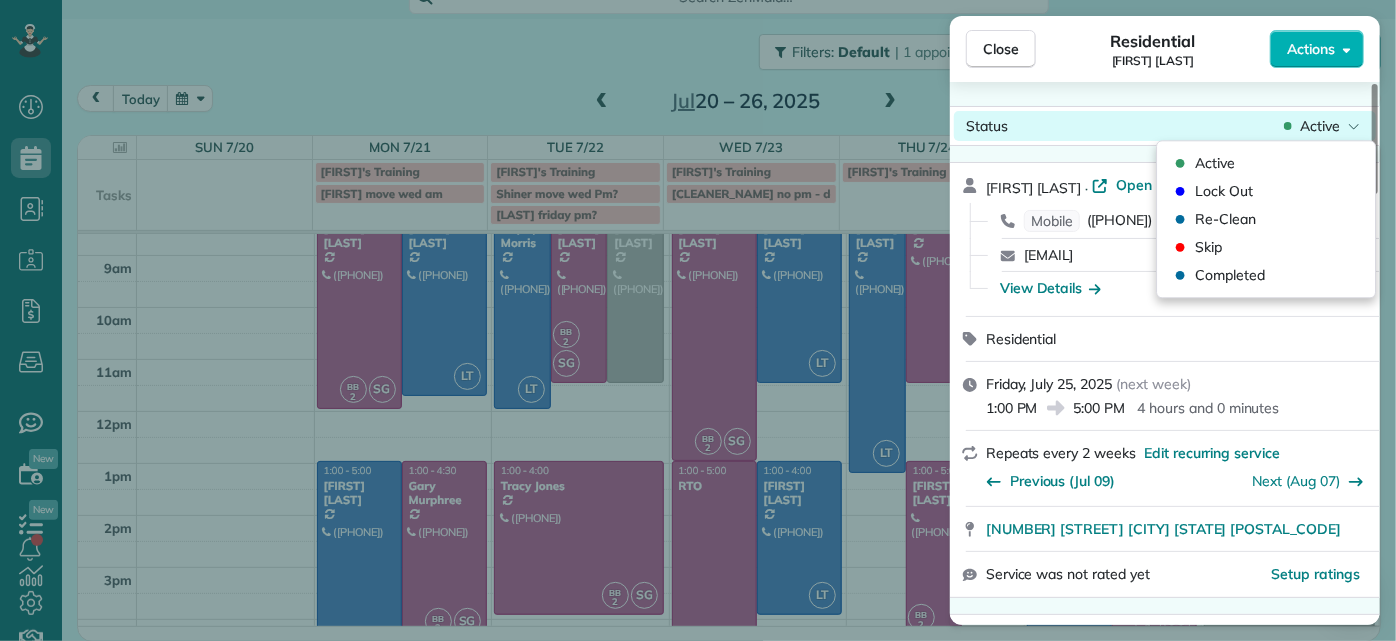 click on "Active" at bounding box center [1320, 126] 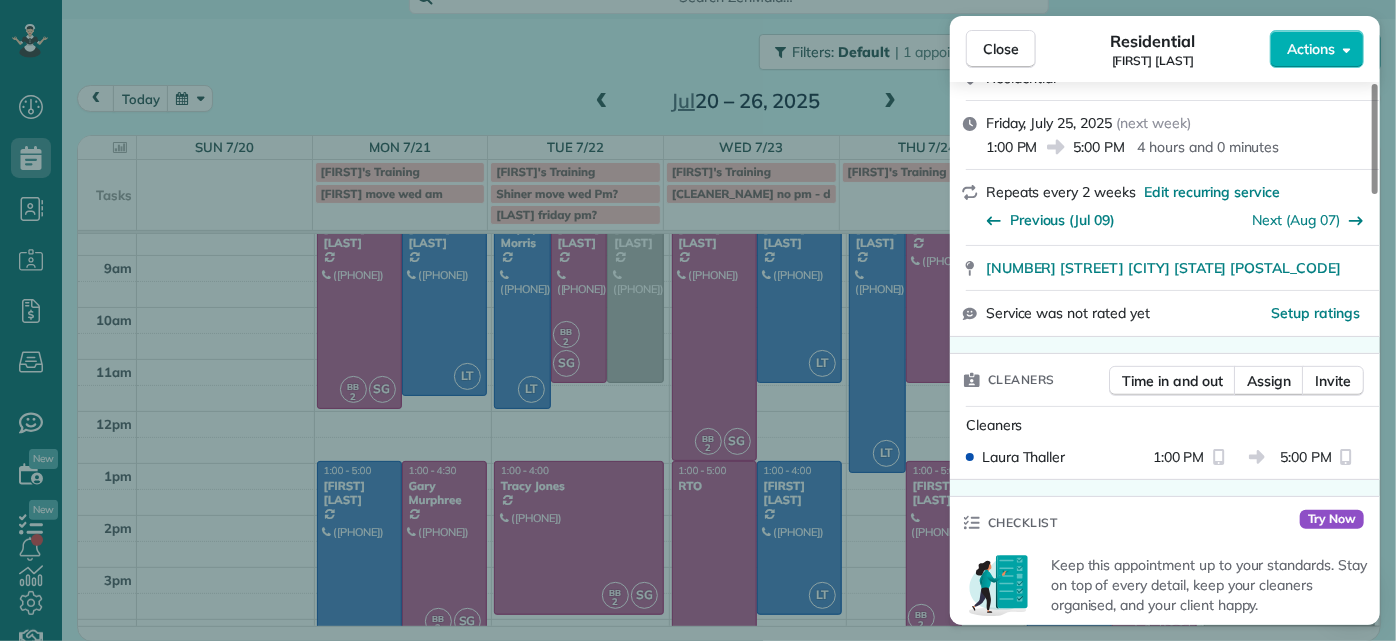 scroll, scrollTop: 272, scrollLeft: 0, axis: vertical 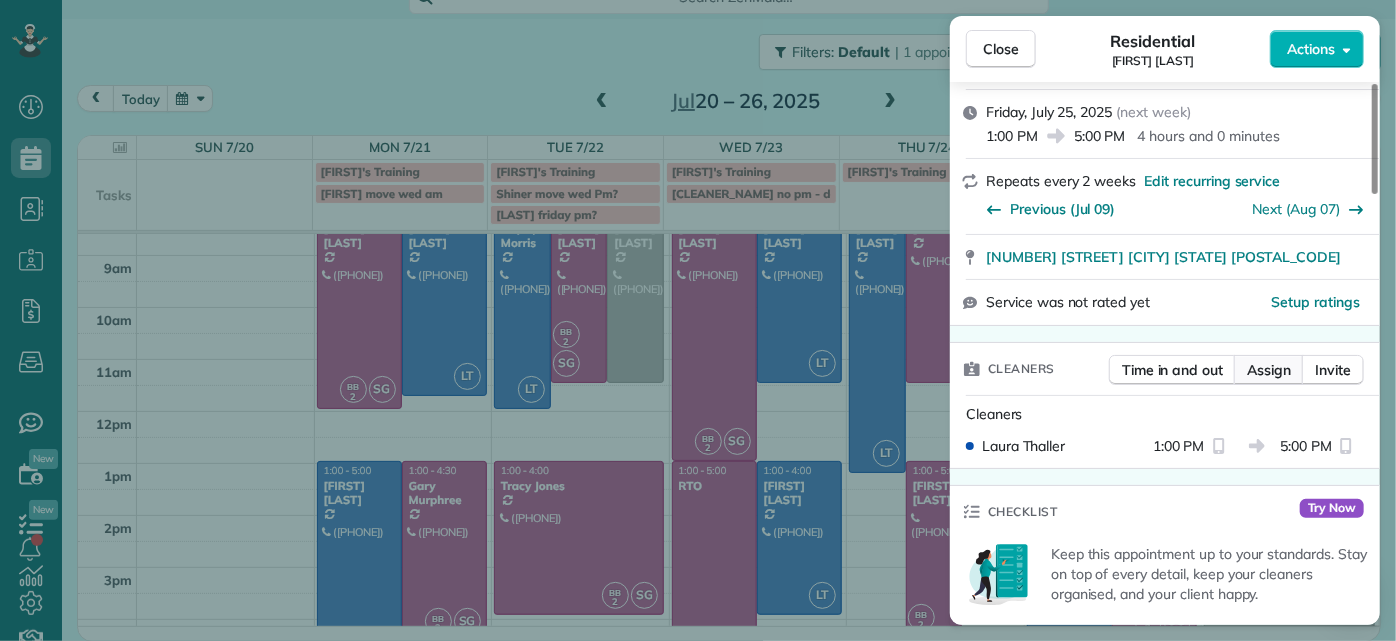 click on "Assign" at bounding box center [1269, 370] 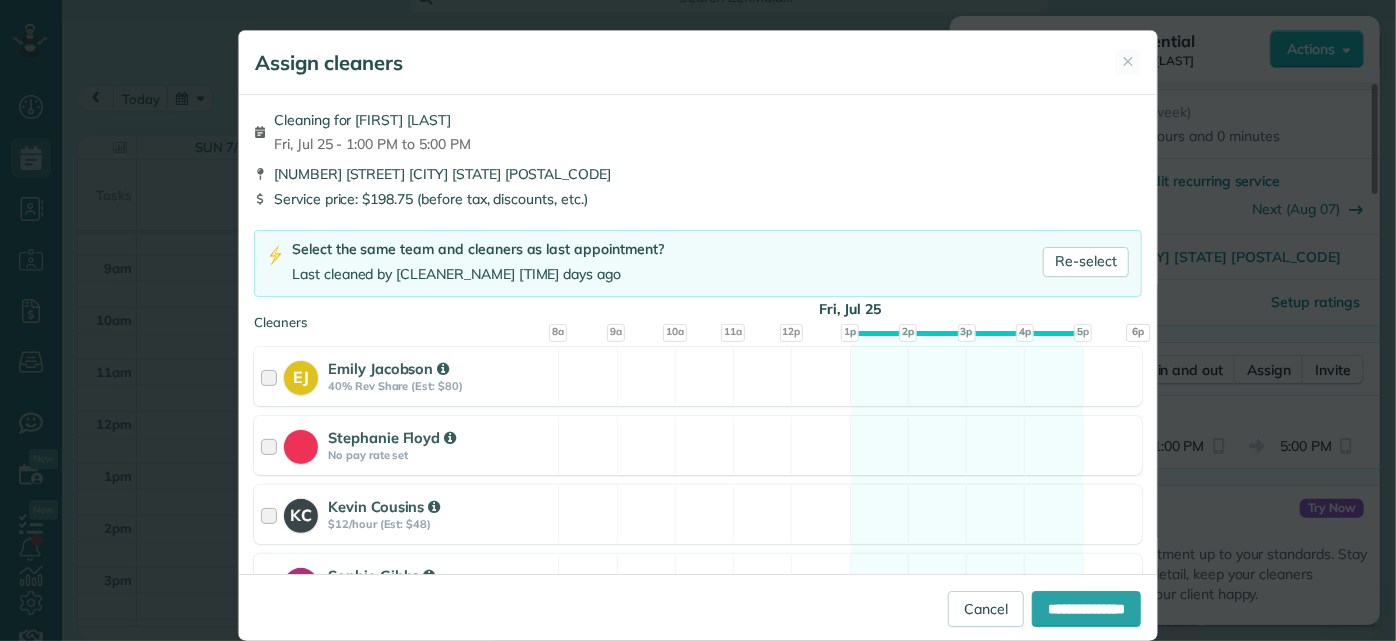 click on "Cleaning for [FIRST] [LAST] [DATE] - [TIME] to [TIME] [NUMBER] [STREET] [CITY] [STATE] [POSTAL_CODE] Service price: [PRICE] Last cleaned by [FIRST] [LAST] [DAYS] ago" at bounding box center [698, 320] 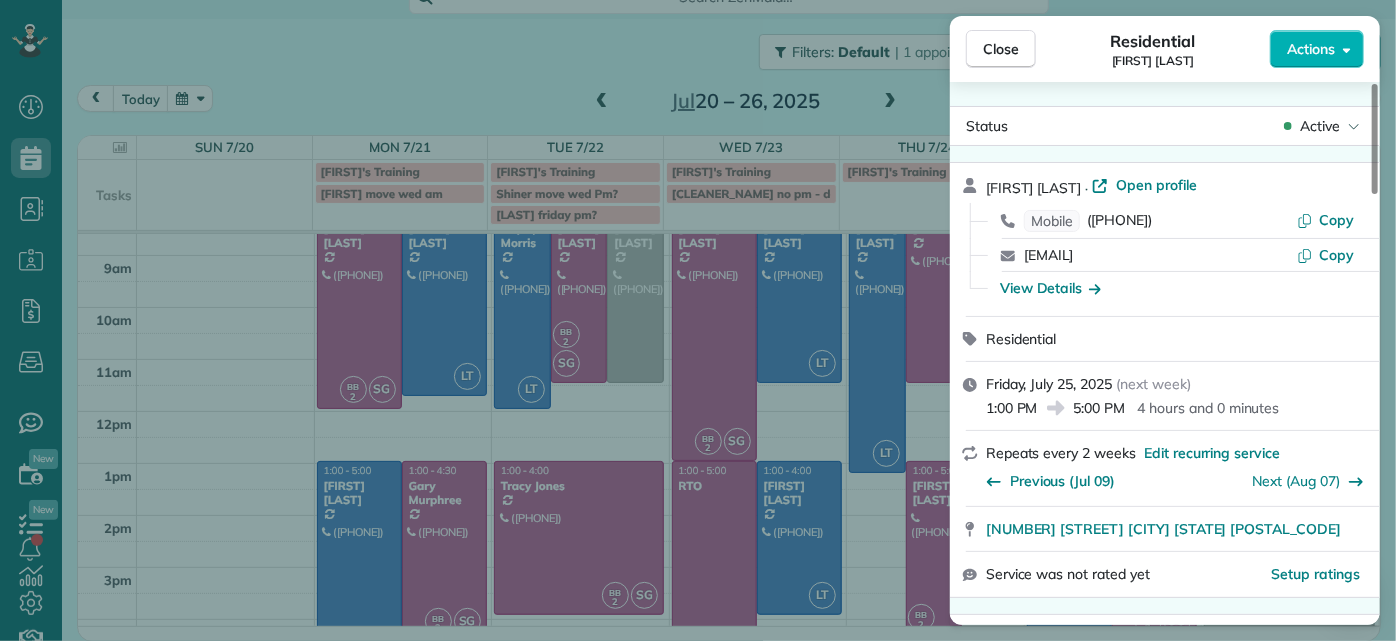 scroll, scrollTop: 272, scrollLeft: 0, axis: vertical 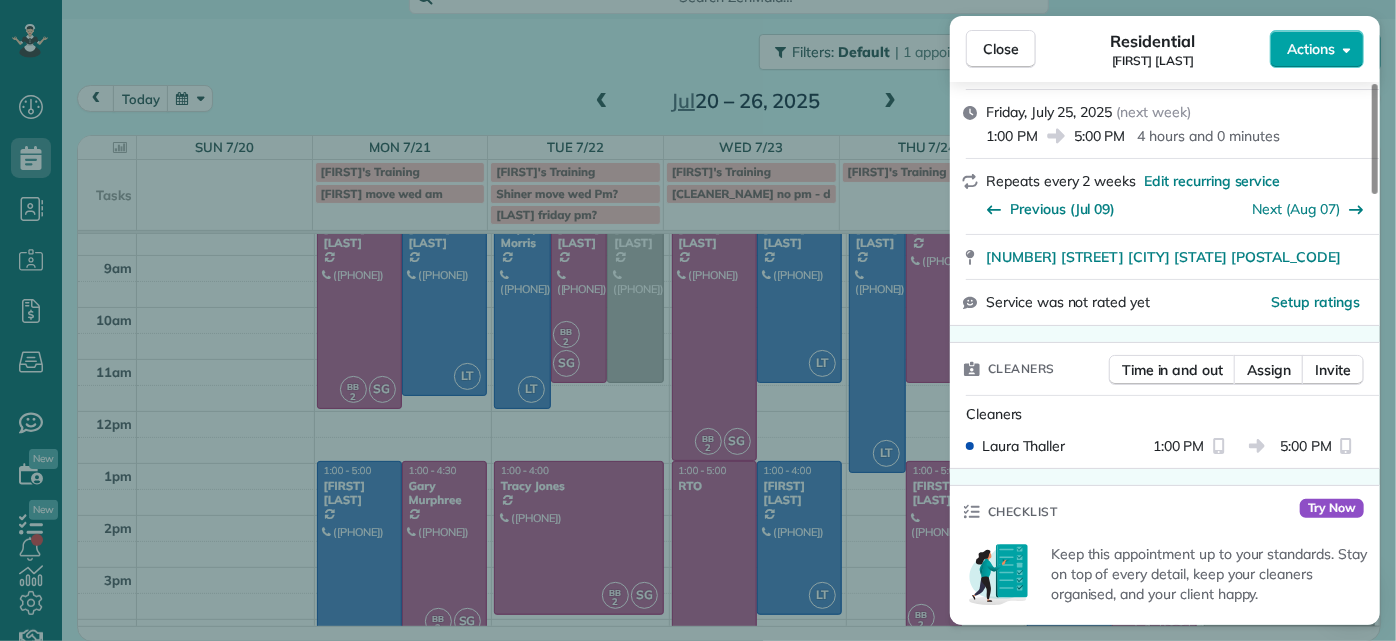 click 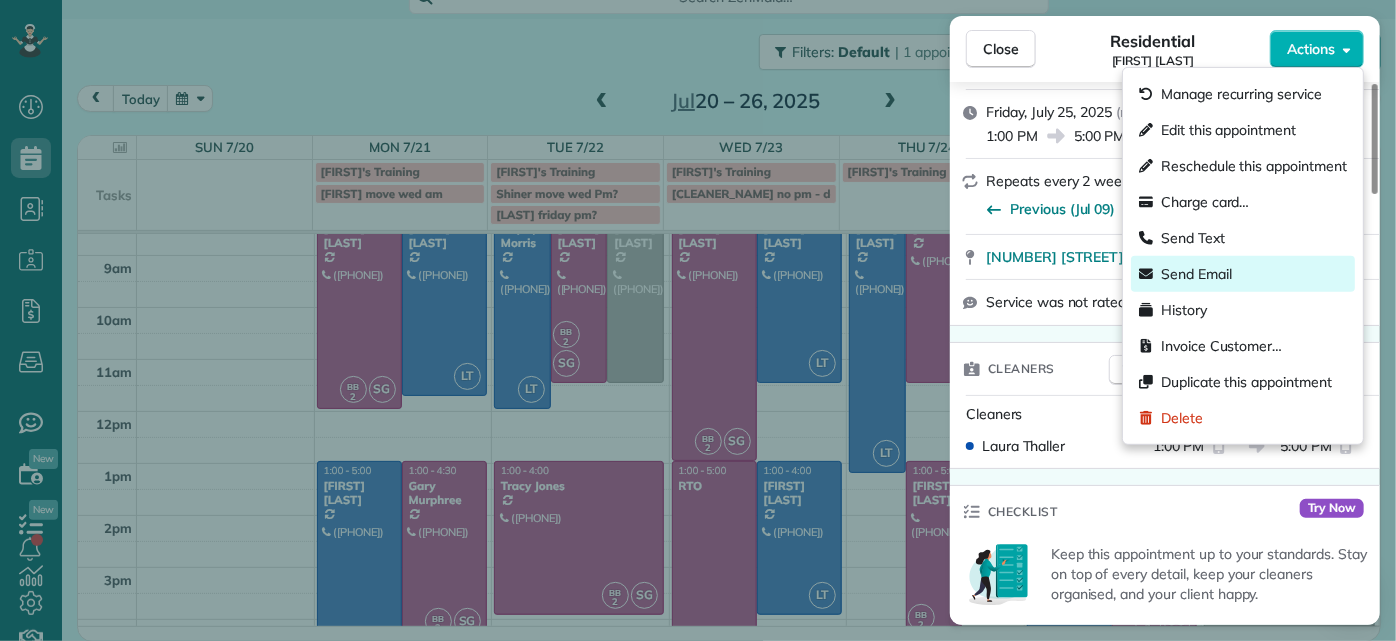 click on "Send Email" at bounding box center (1196, 274) 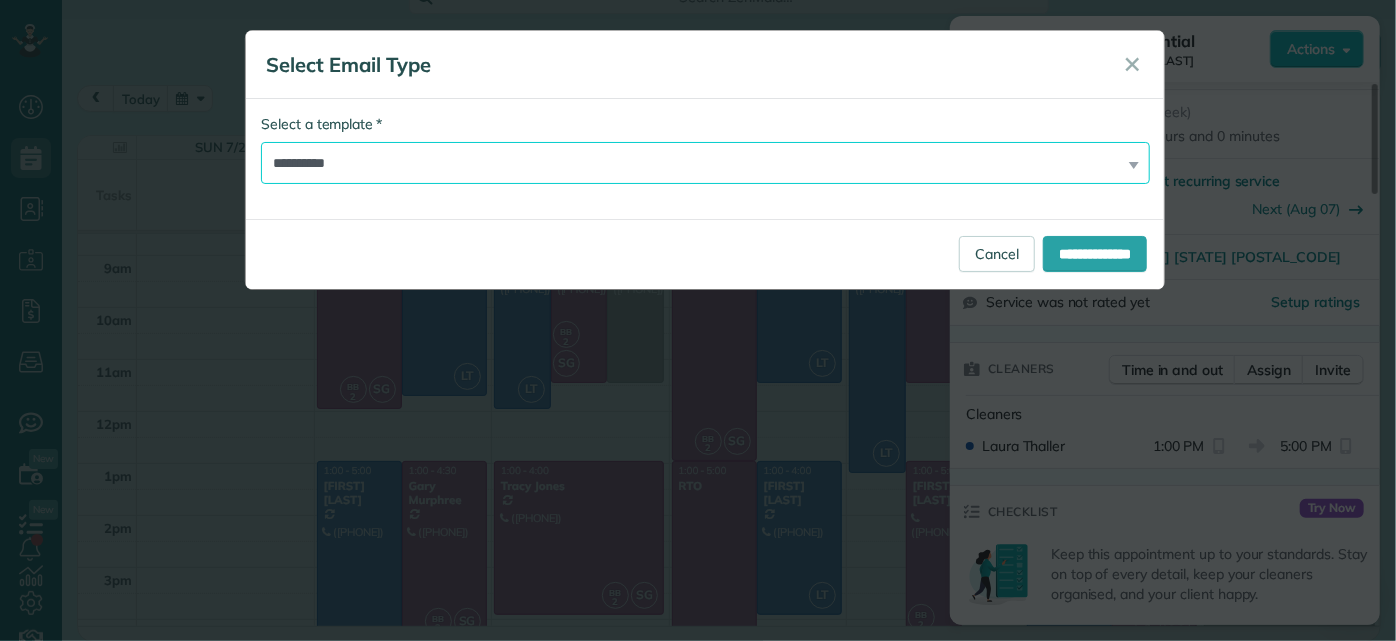 click on "**********" at bounding box center [705, 163] 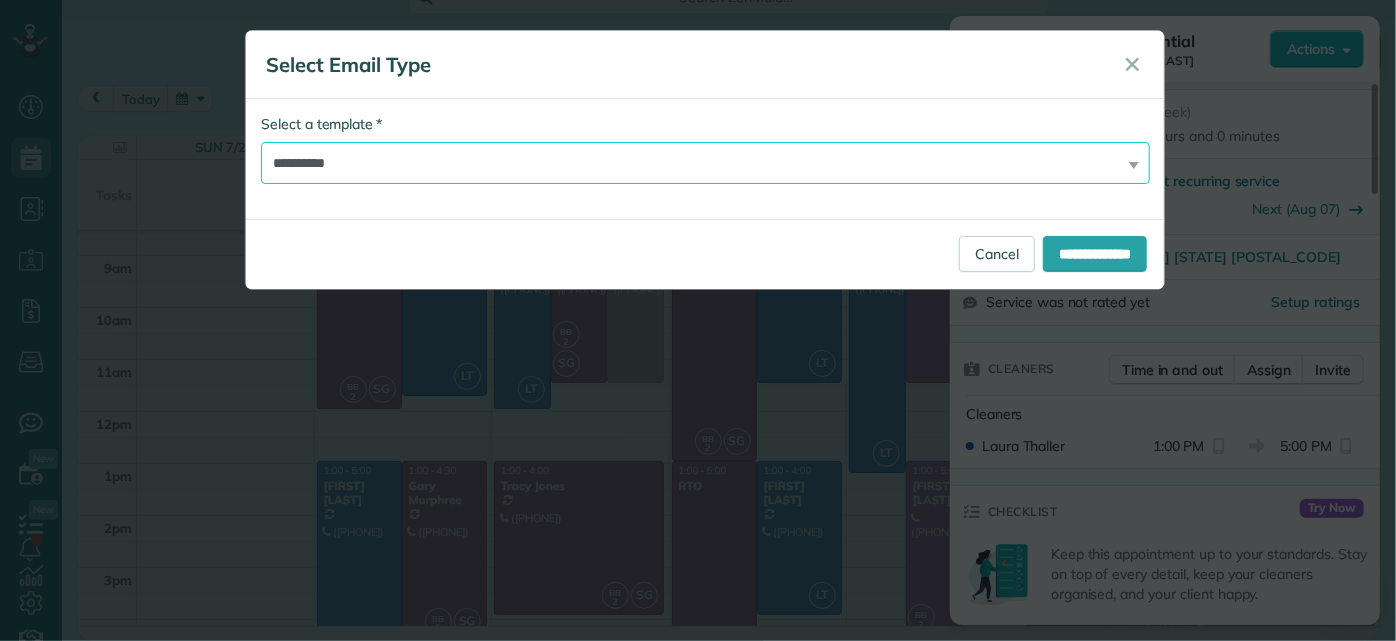 select on "****" 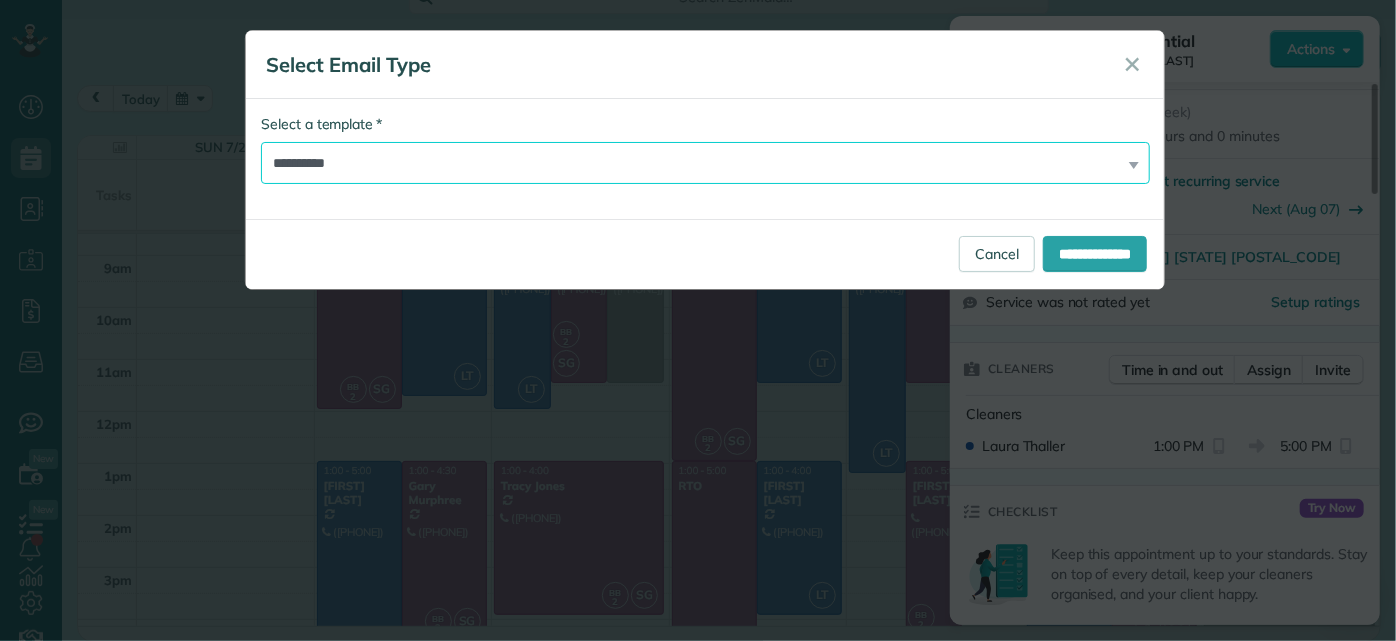 click on "**********" at bounding box center [705, 163] 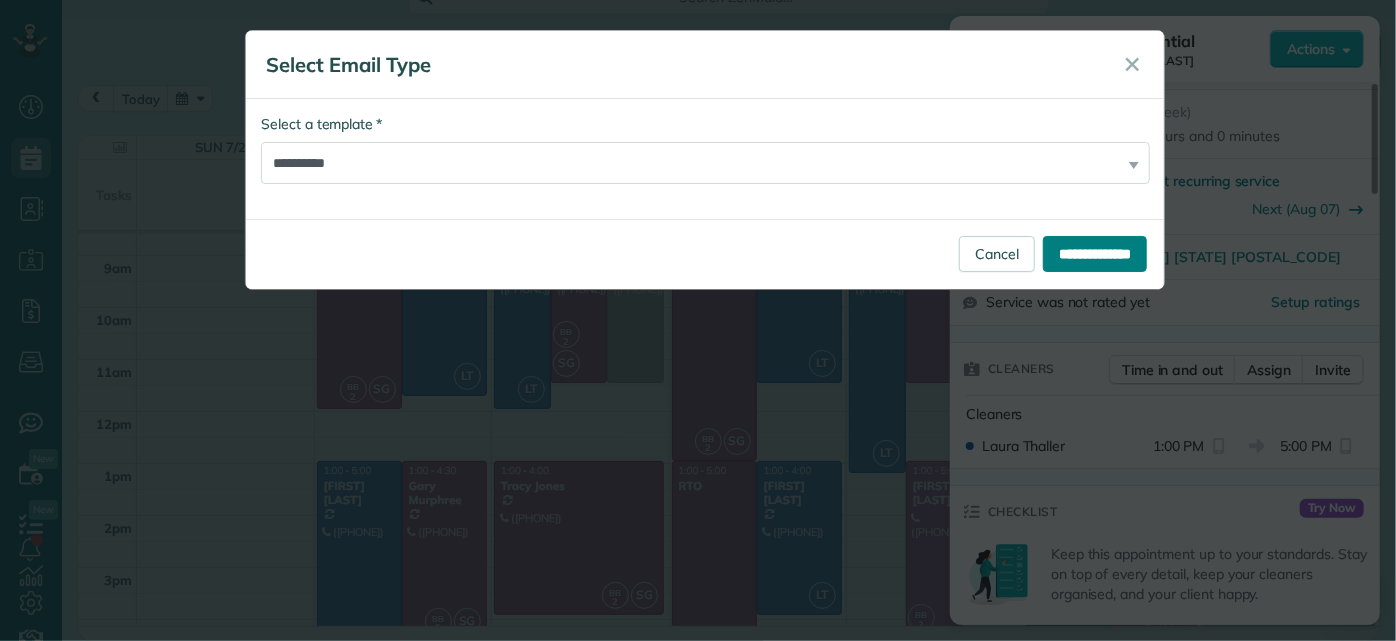 click on "**********" at bounding box center [1095, 254] 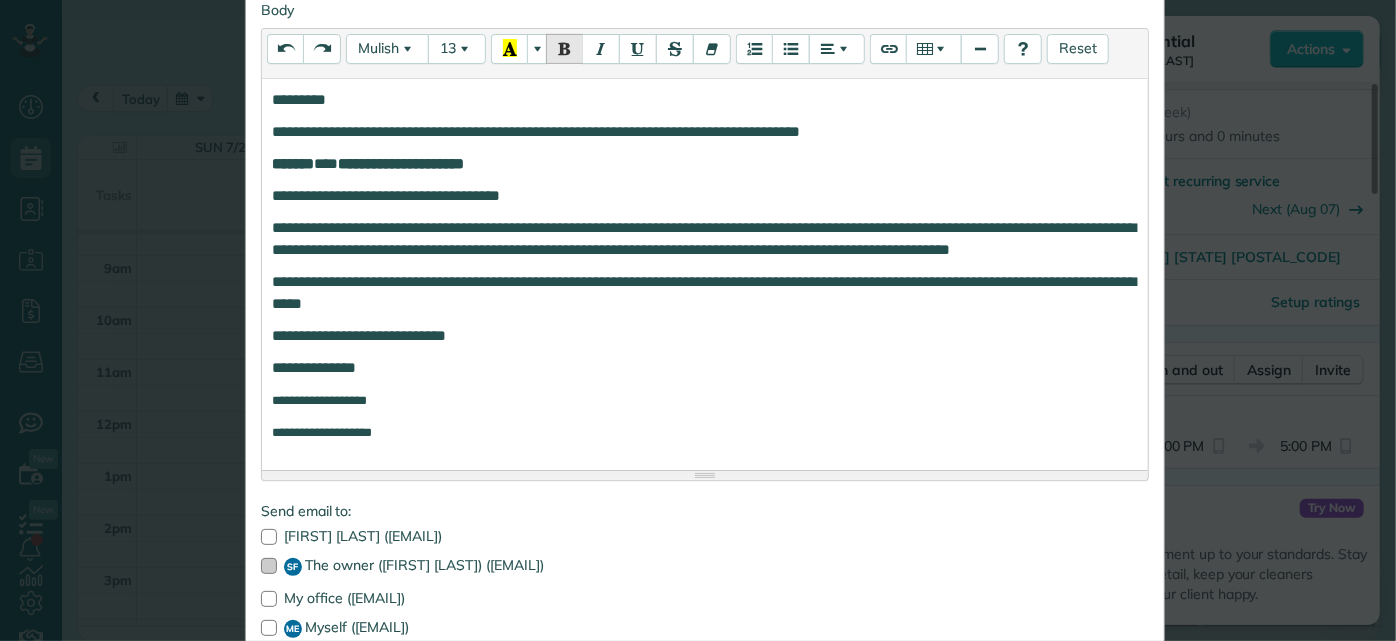 scroll, scrollTop: 448, scrollLeft: 0, axis: vertical 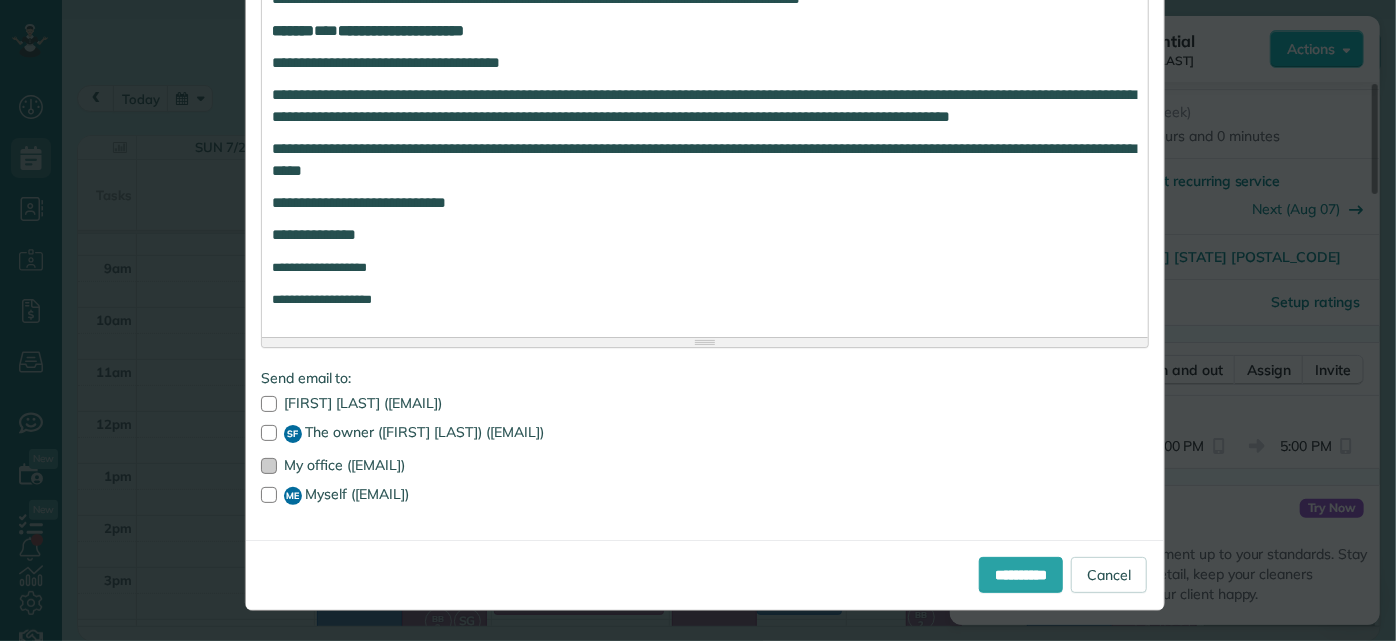 drag, startPoint x: 261, startPoint y: 431, endPoint x: 258, endPoint y: 465, distance: 34.132095 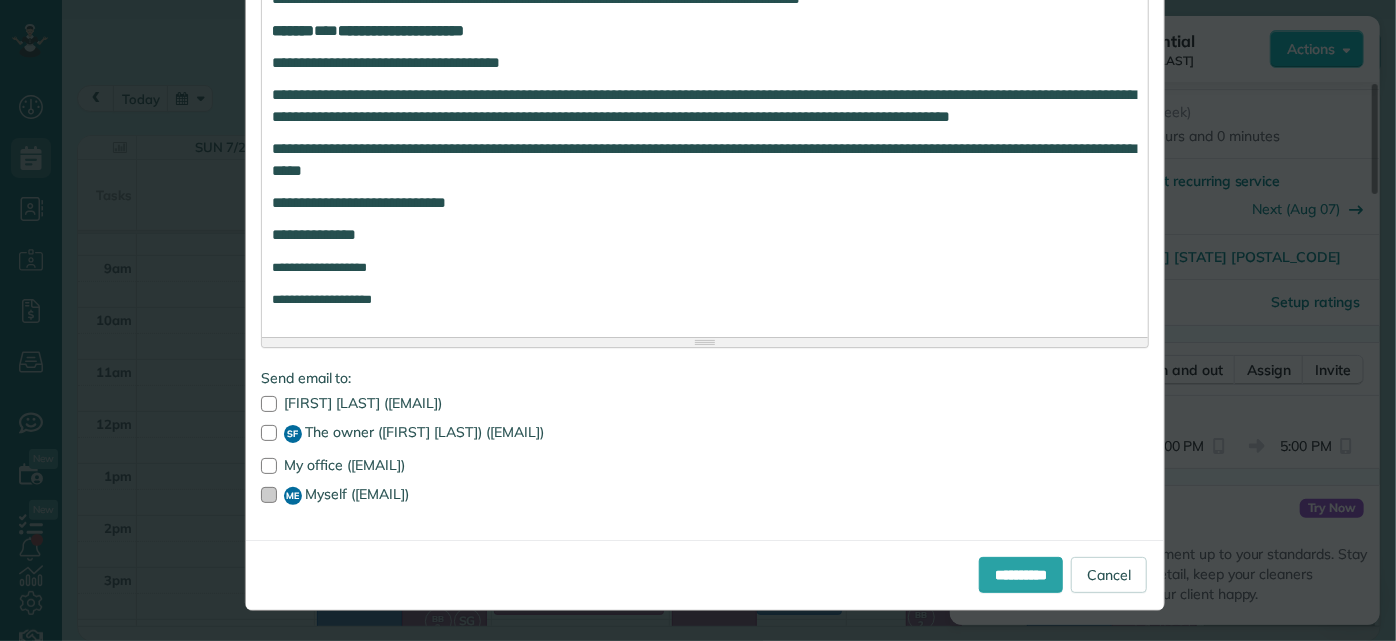 click at bounding box center (269, 495) 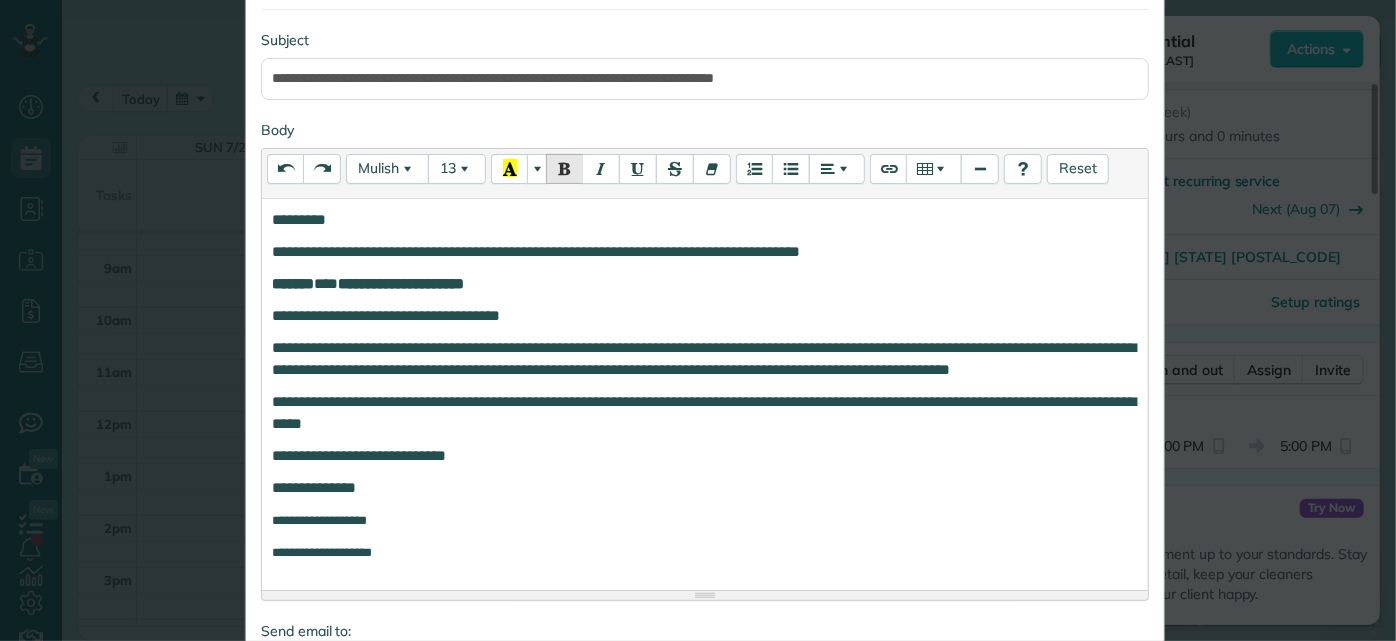 scroll, scrollTop: 448, scrollLeft: 0, axis: vertical 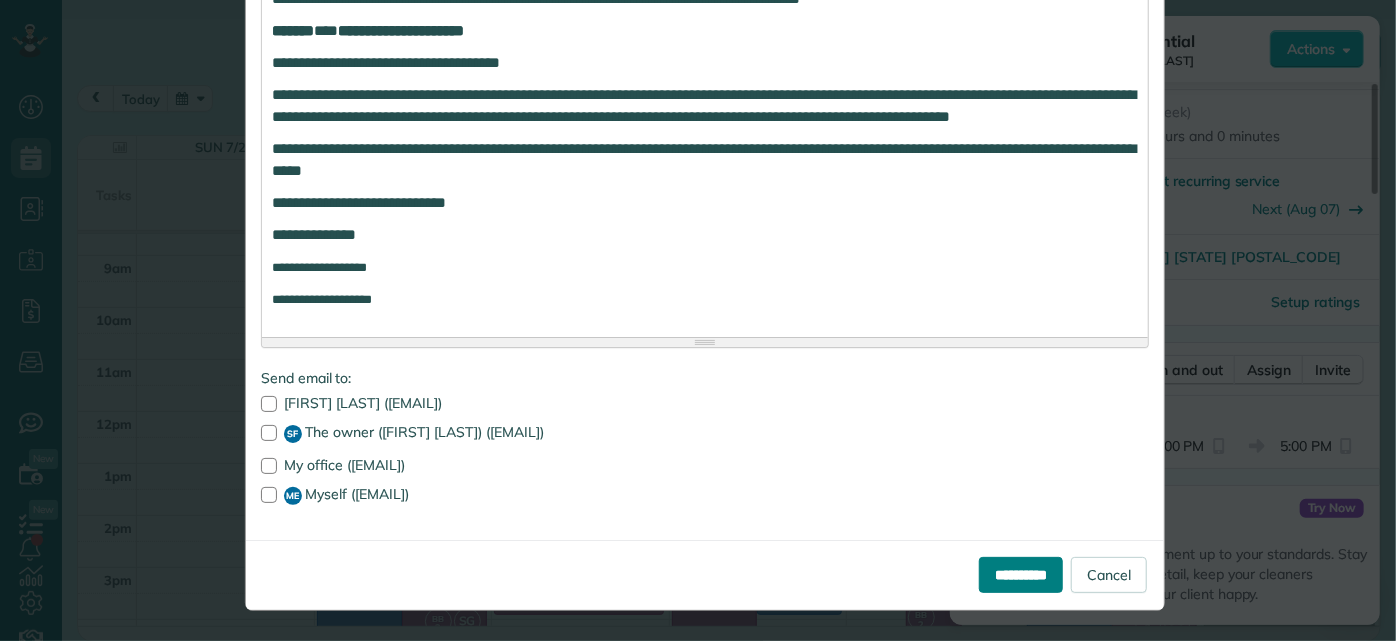 click on "**********" at bounding box center (1021, 575) 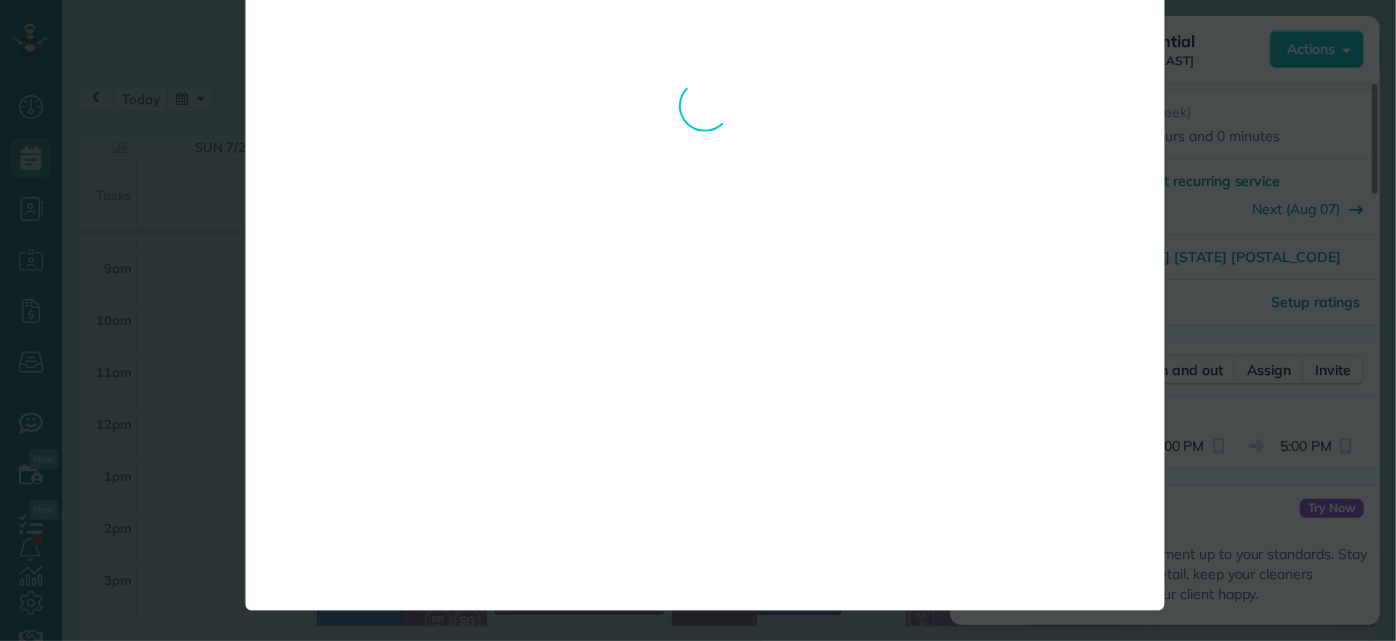 scroll, scrollTop: 0, scrollLeft: 0, axis: both 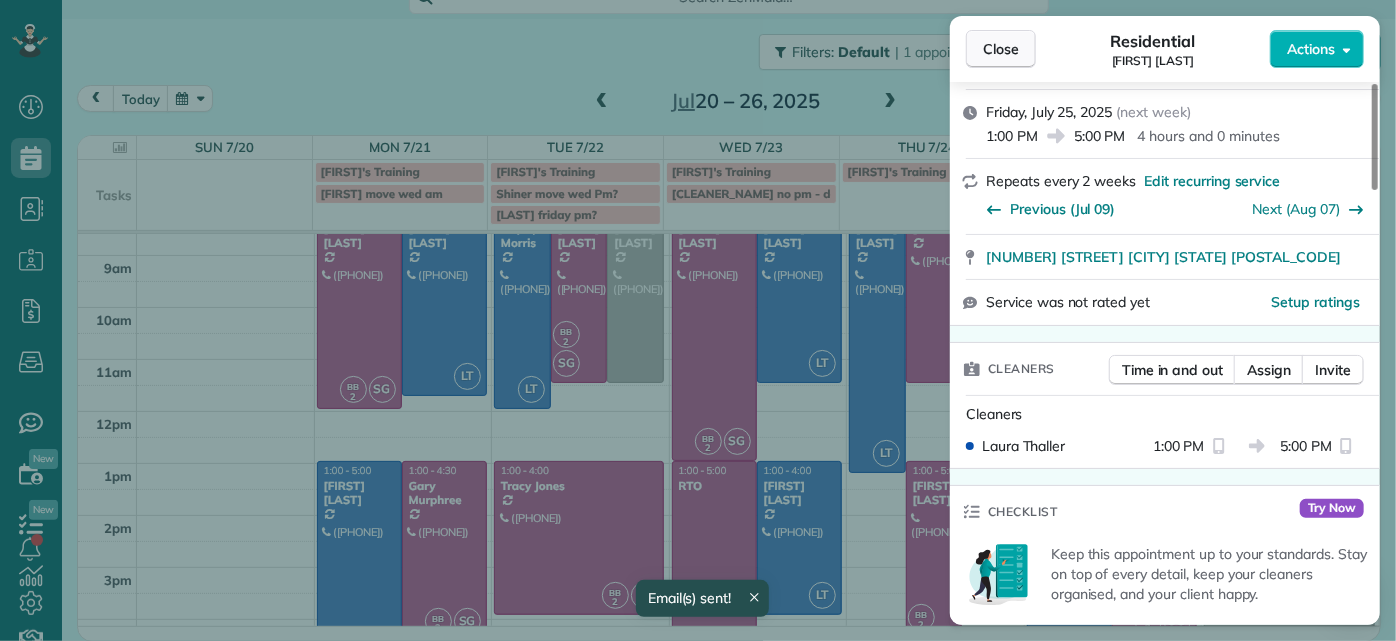 click on "Close" at bounding box center (1001, 49) 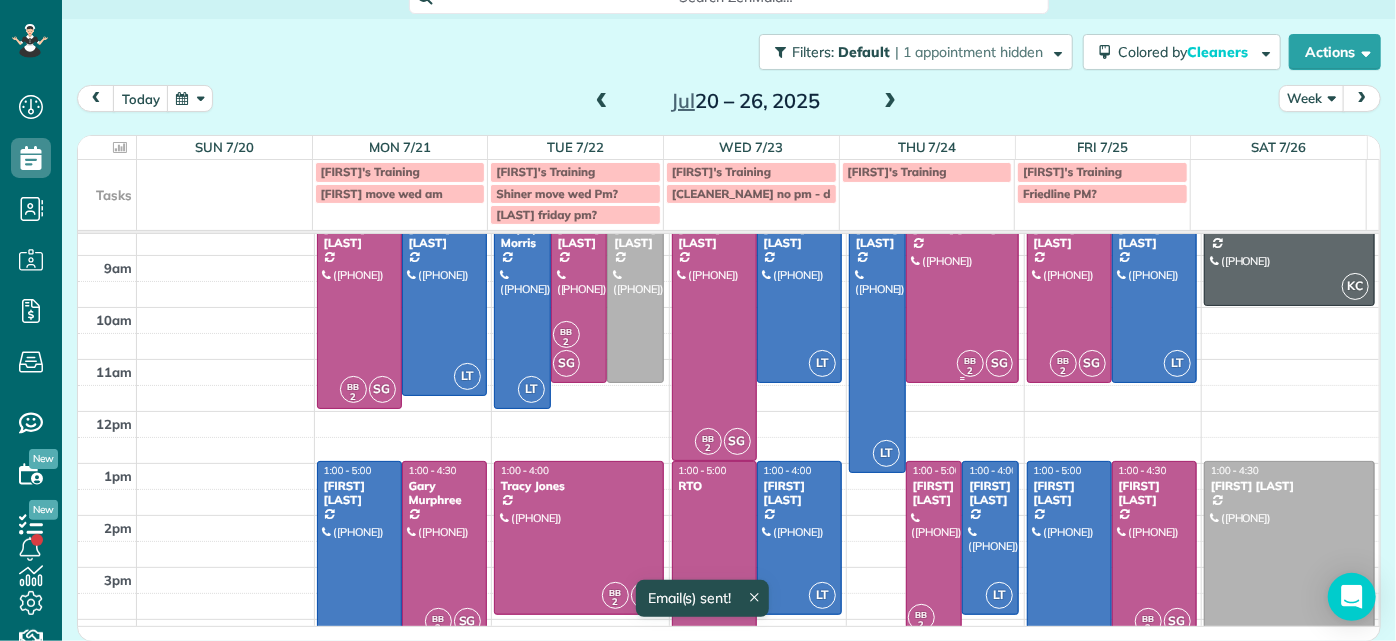 scroll, scrollTop: 0, scrollLeft: 0, axis: both 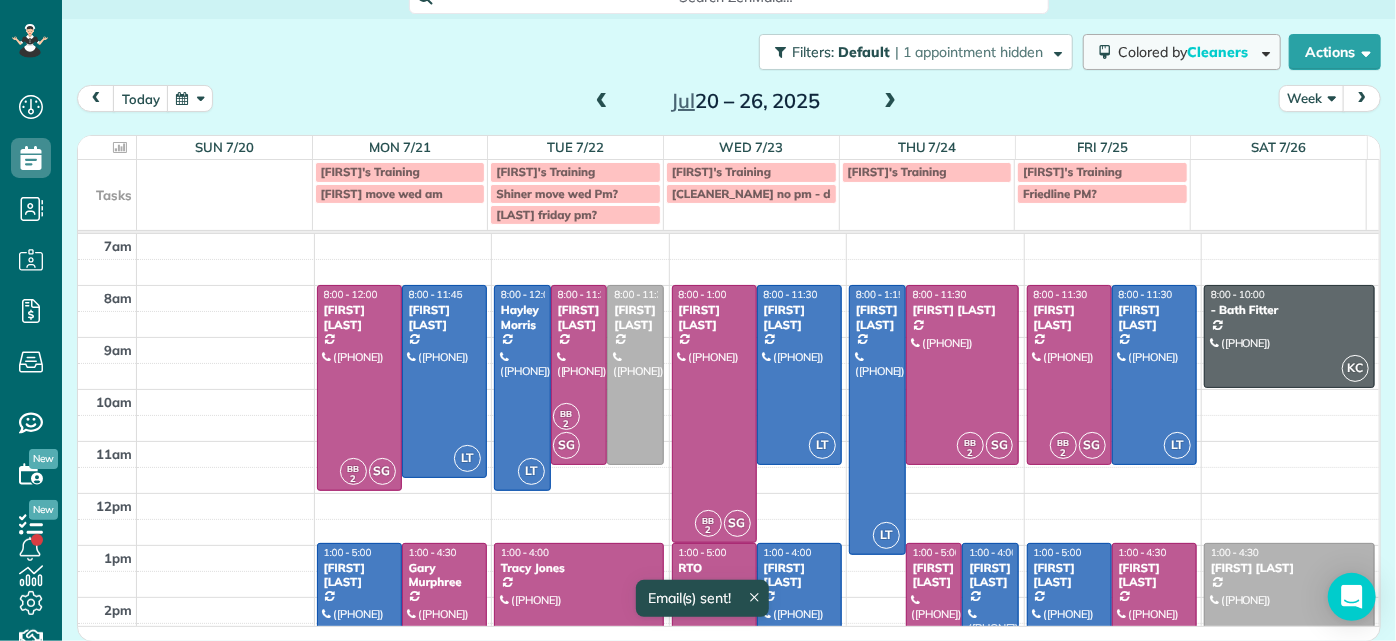 click on "Colored by  Cleaners" at bounding box center (1182, 52) 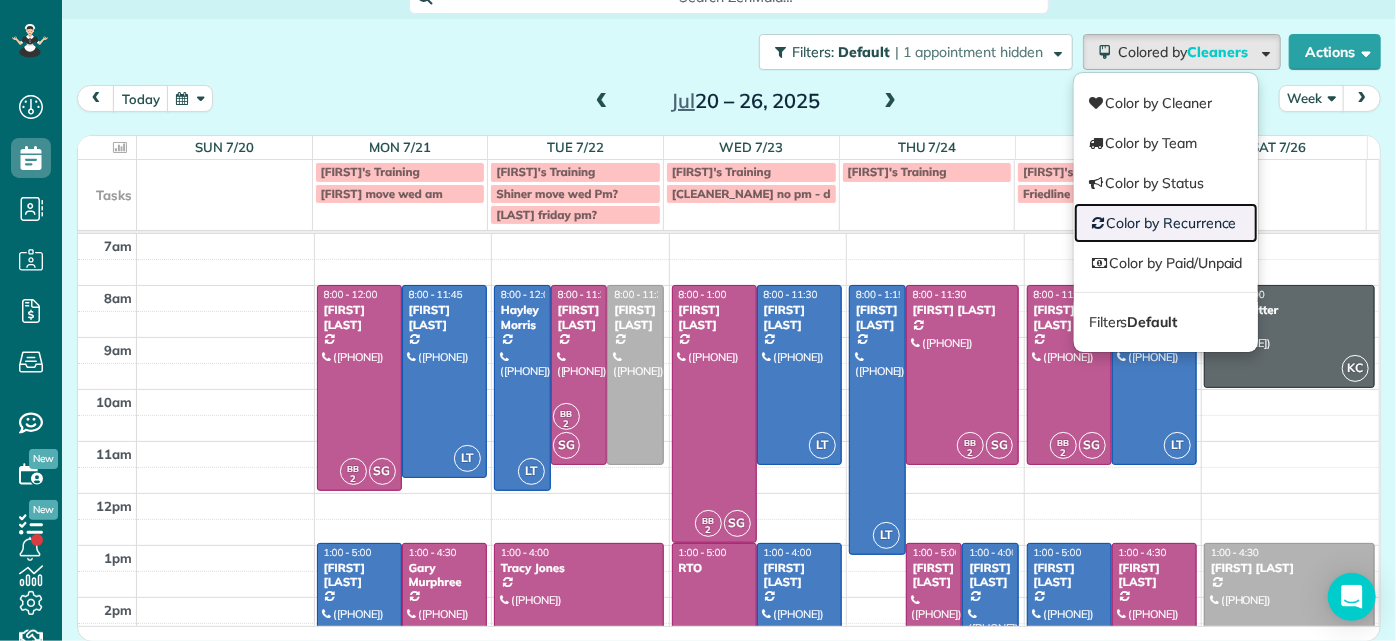 click on "Color by Recurrence" at bounding box center (1166, 223) 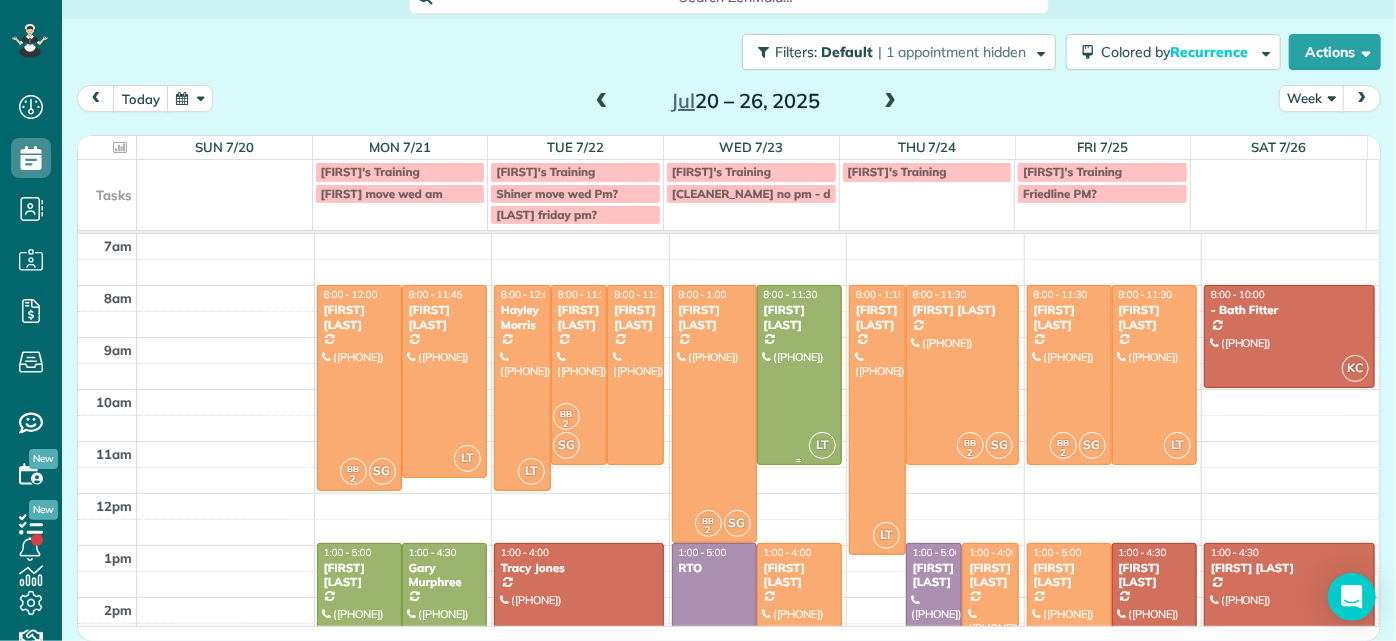 click at bounding box center (799, 375) 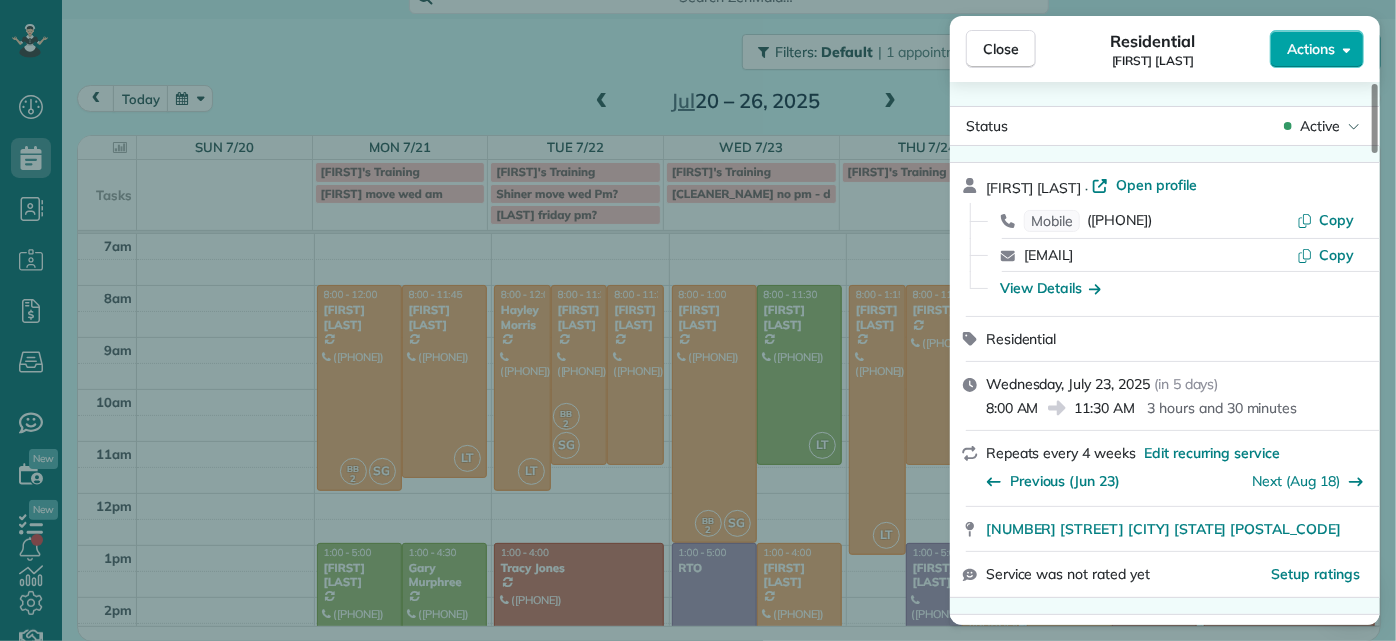 click on "Actions" at bounding box center [1317, 49] 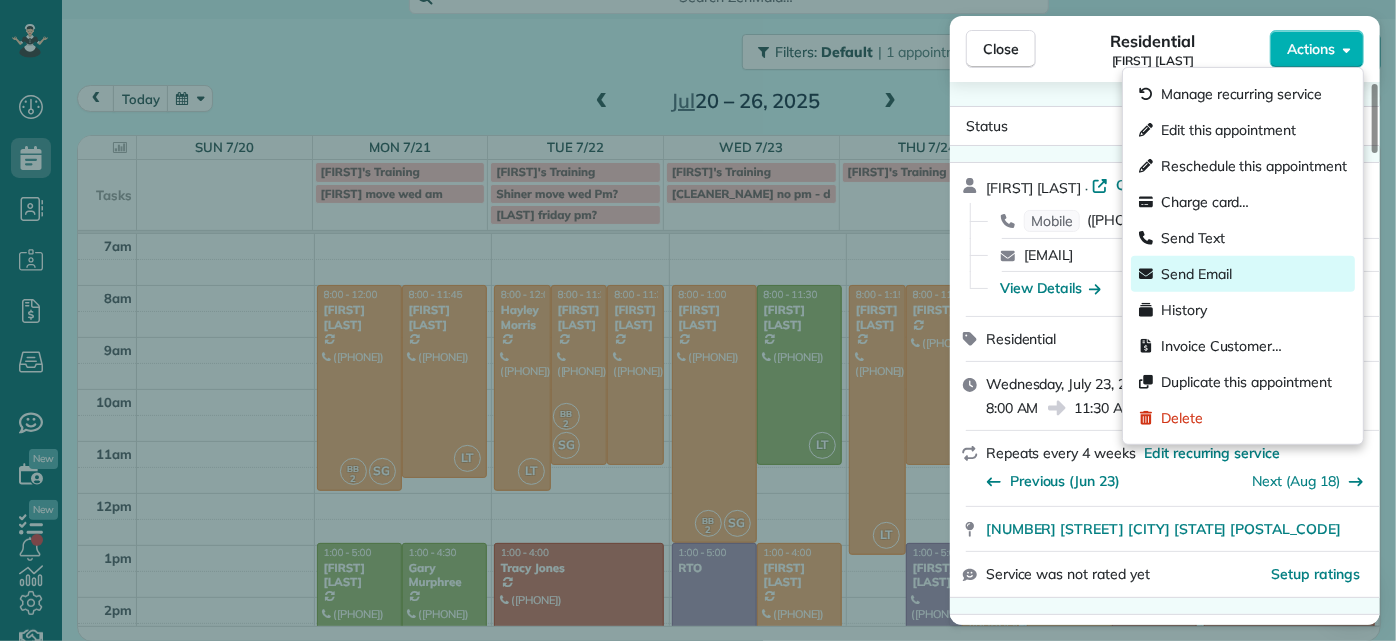 click on "Send Email" at bounding box center (1243, 274) 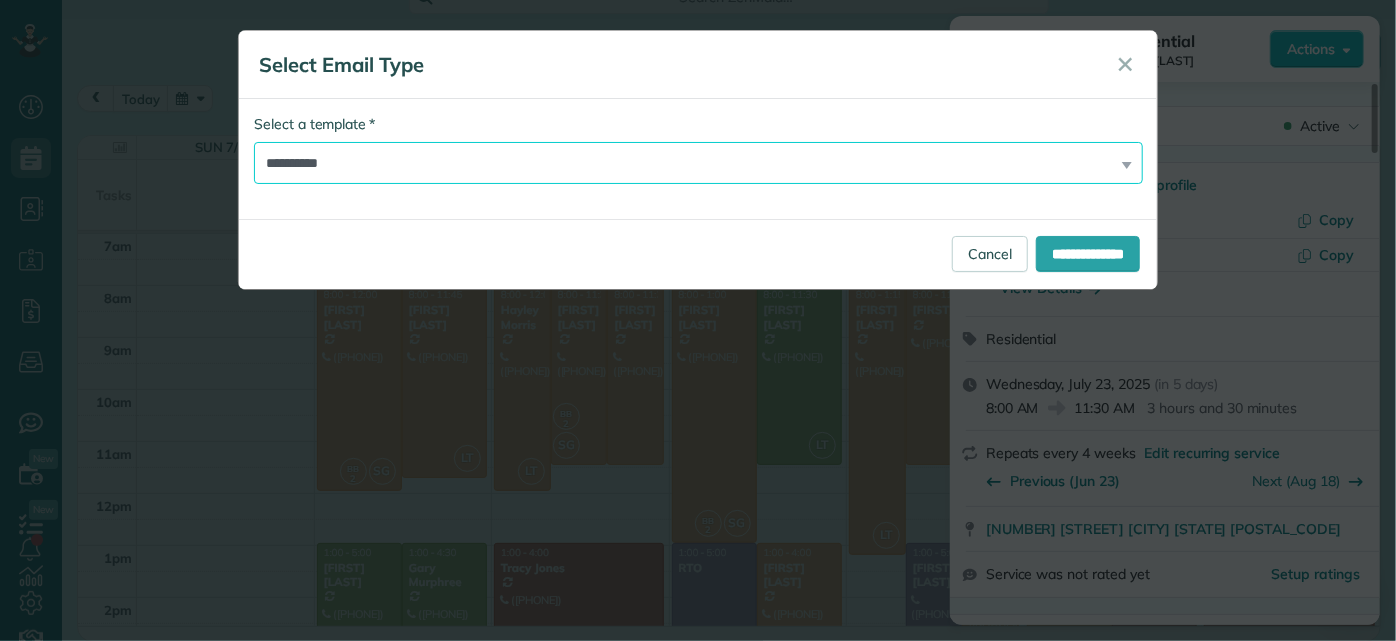 click on "**********" at bounding box center (698, 163) 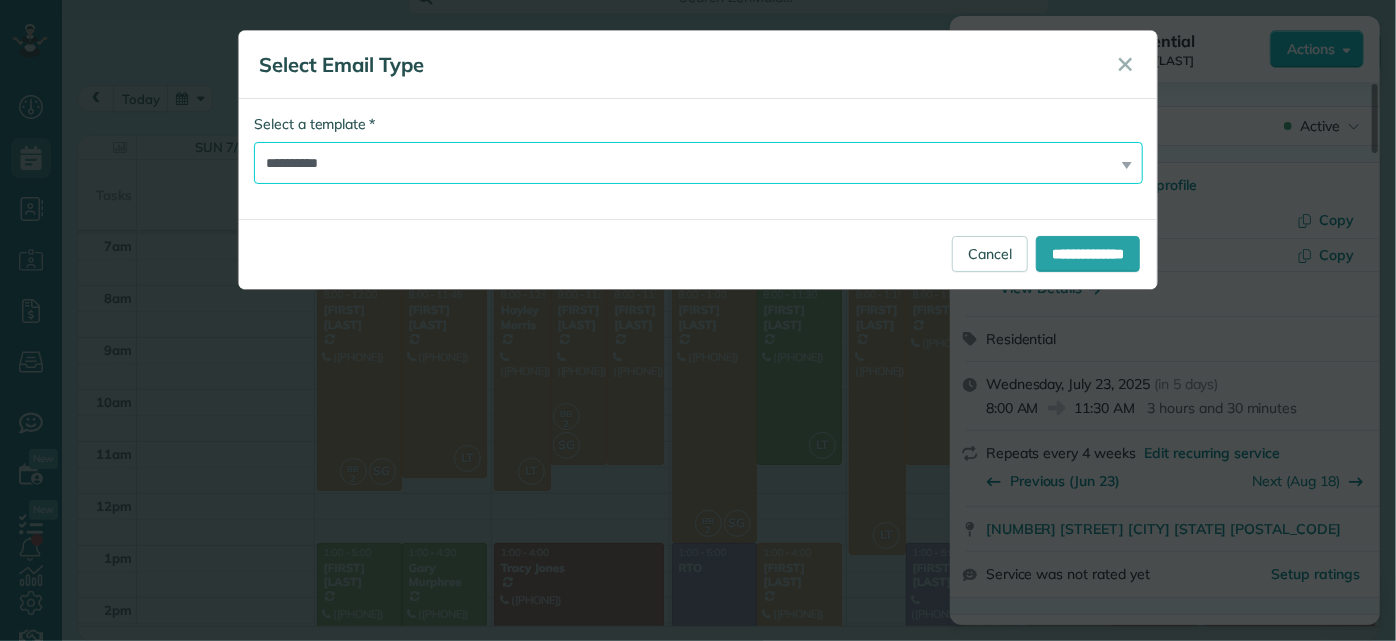 select on "****" 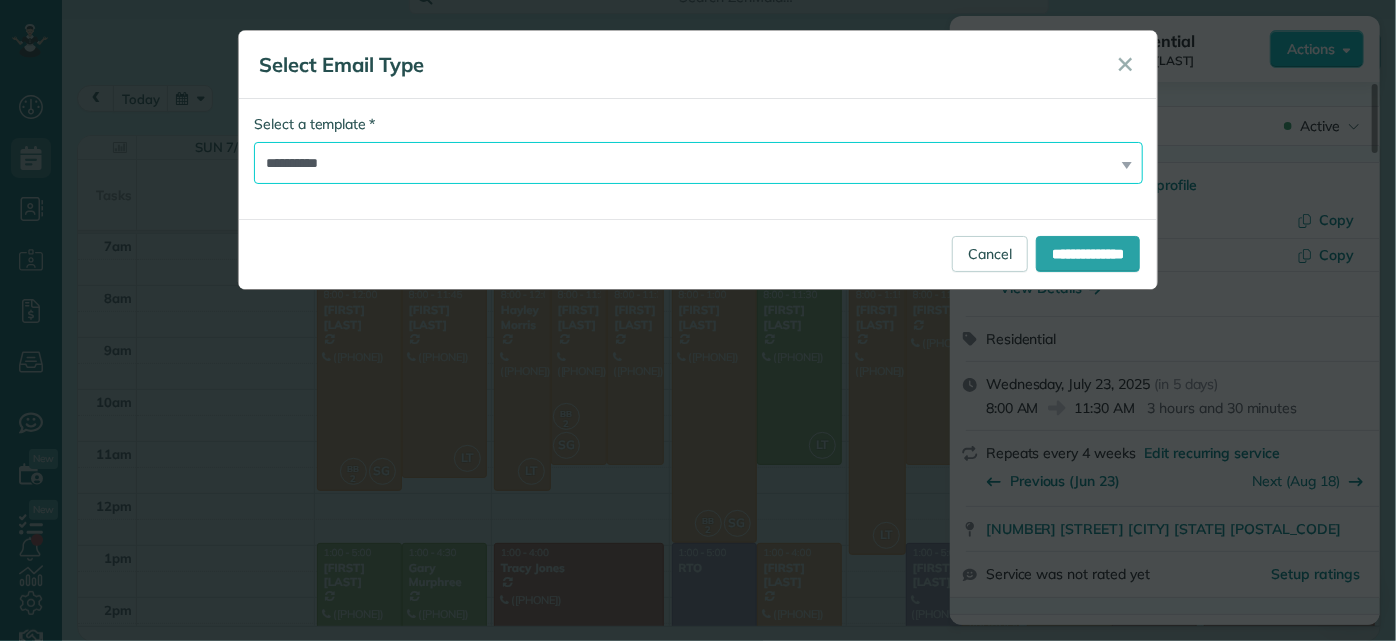 click on "**********" at bounding box center (698, 163) 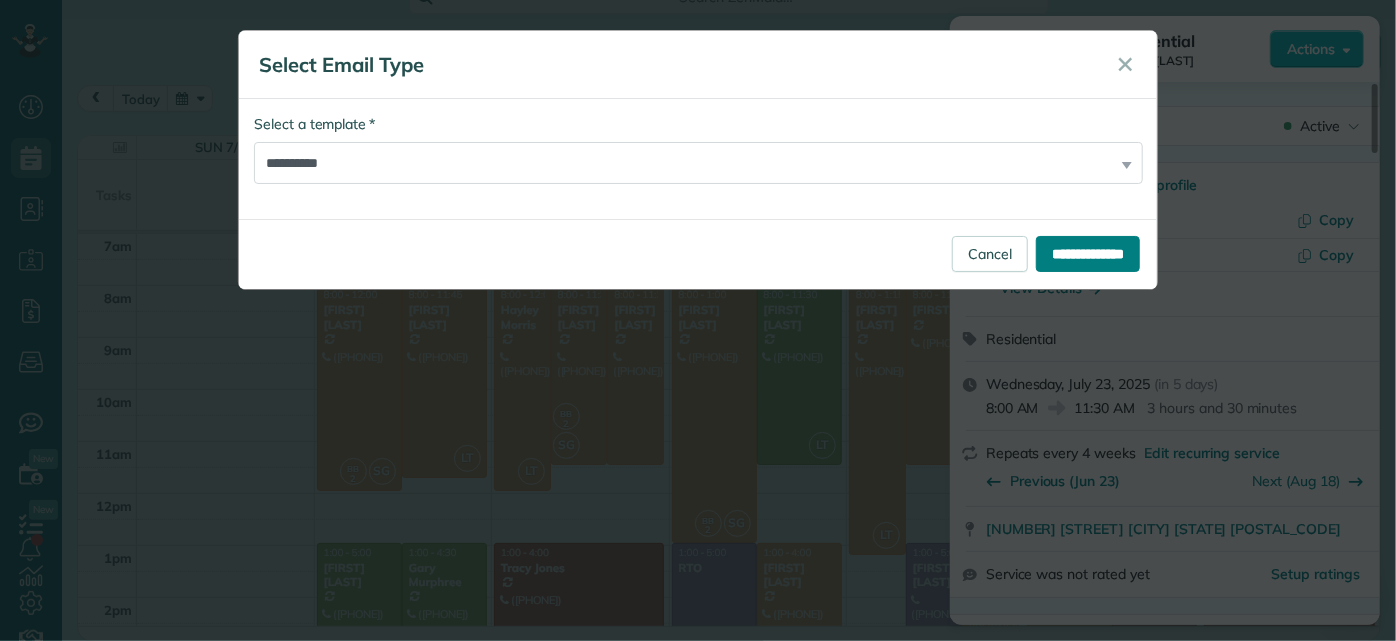 click on "**********" at bounding box center [1088, 254] 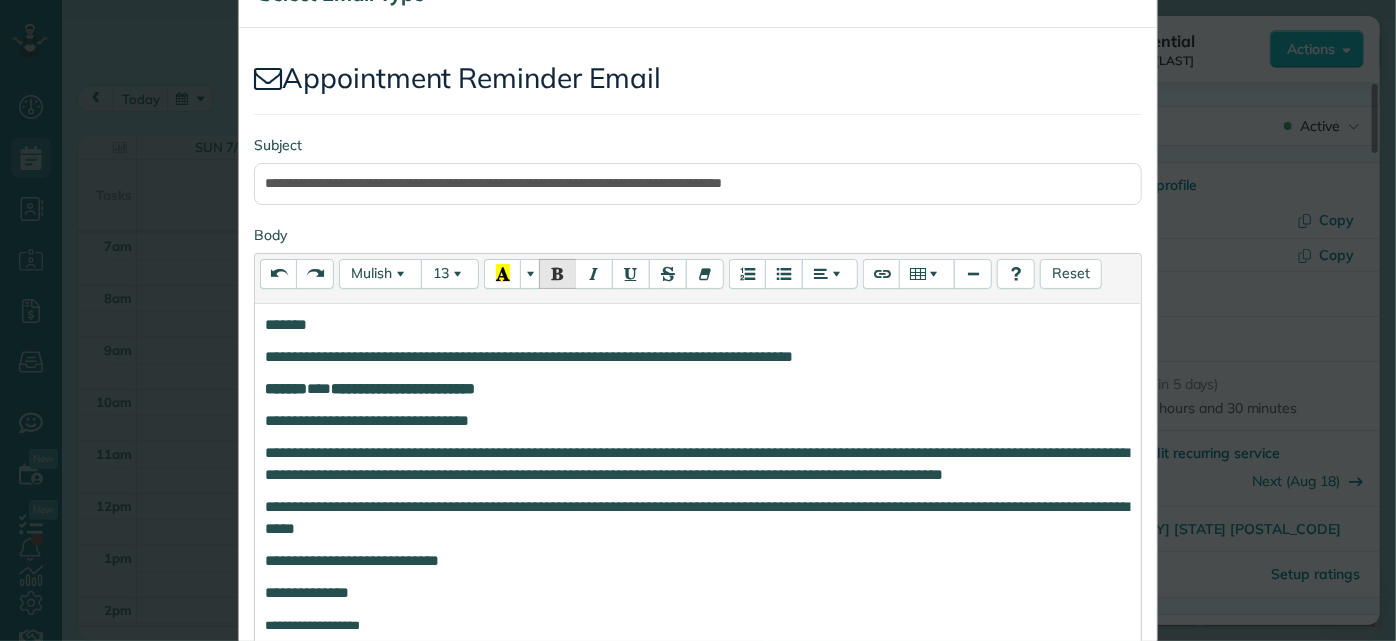 scroll, scrollTop: 448, scrollLeft: 0, axis: vertical 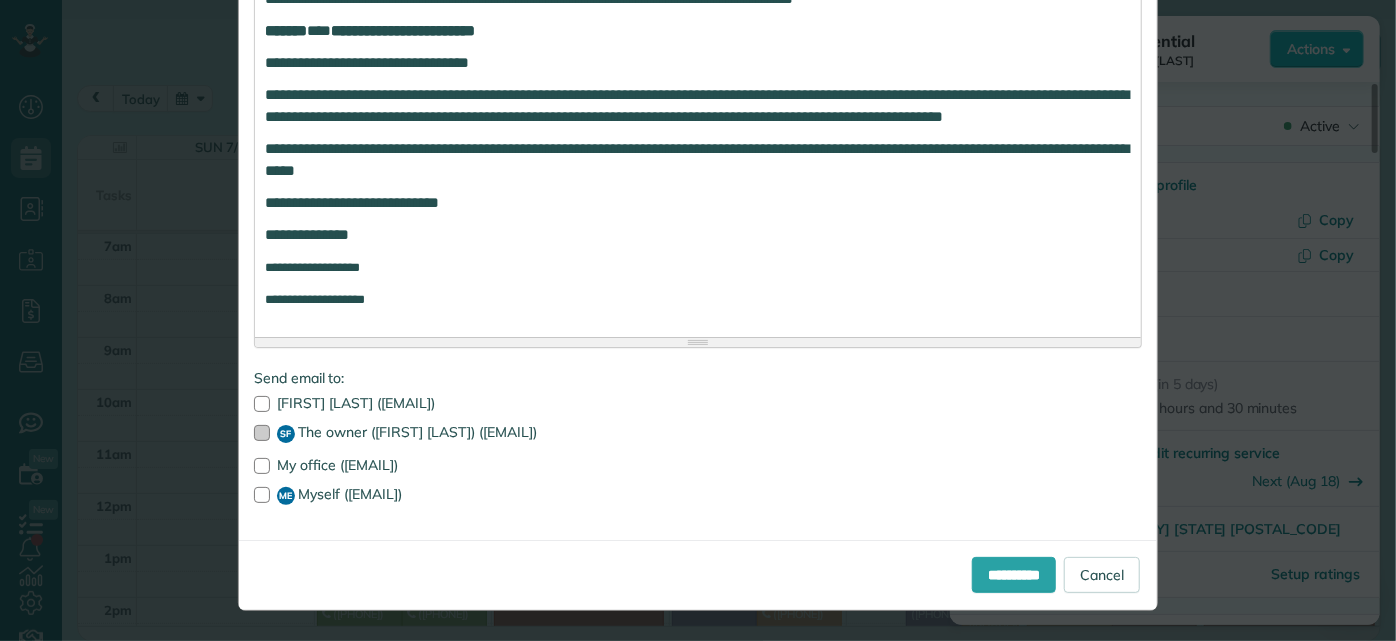 click at bounding box center [262, 433] 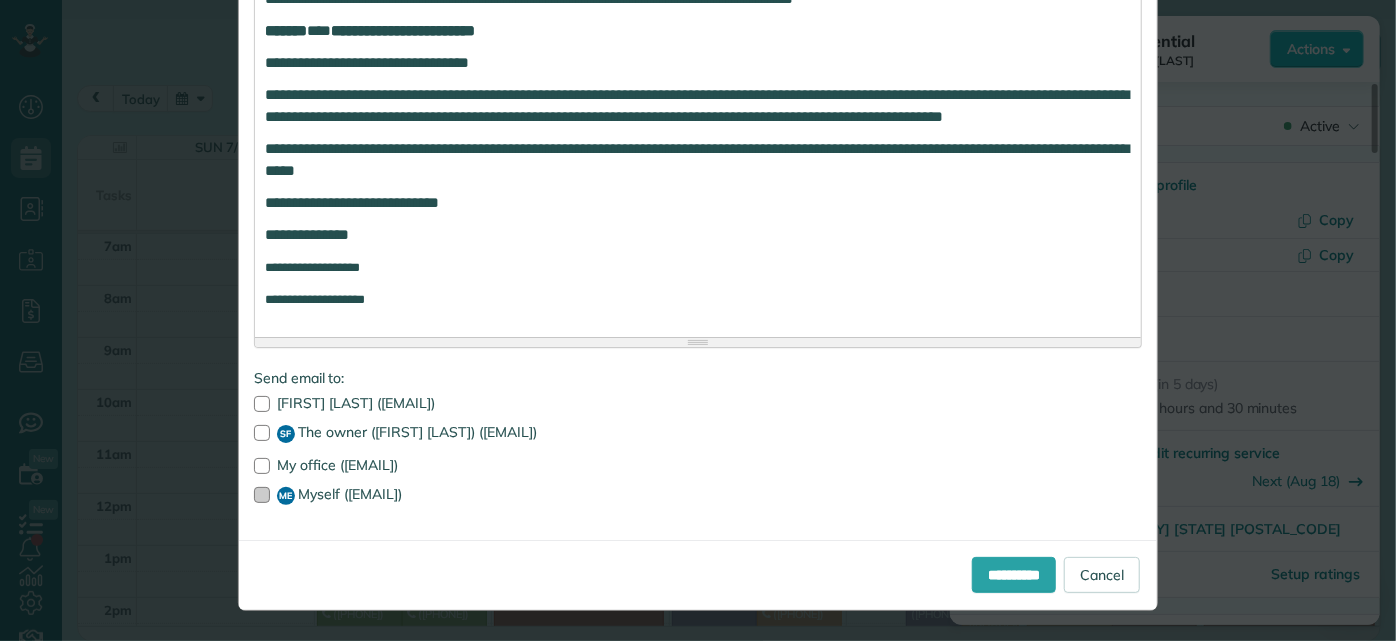 click at bounding box center [262, 495] 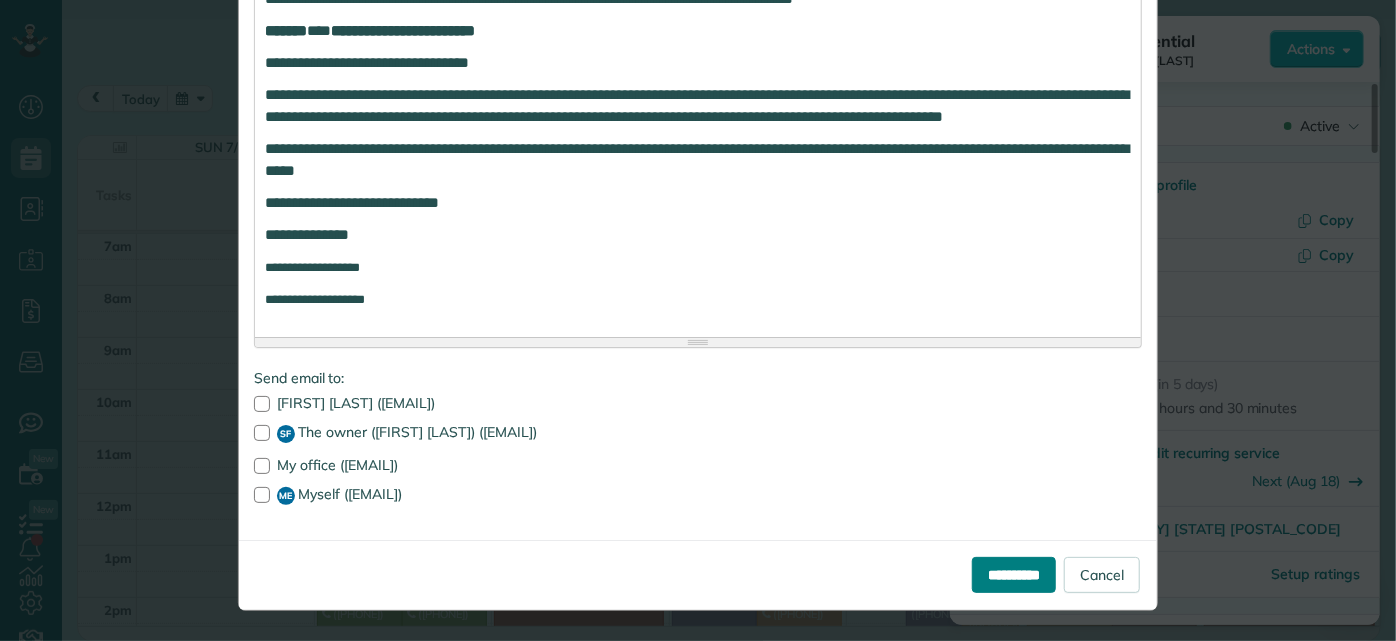 click on "**********" at bounding box center (1014, 575) 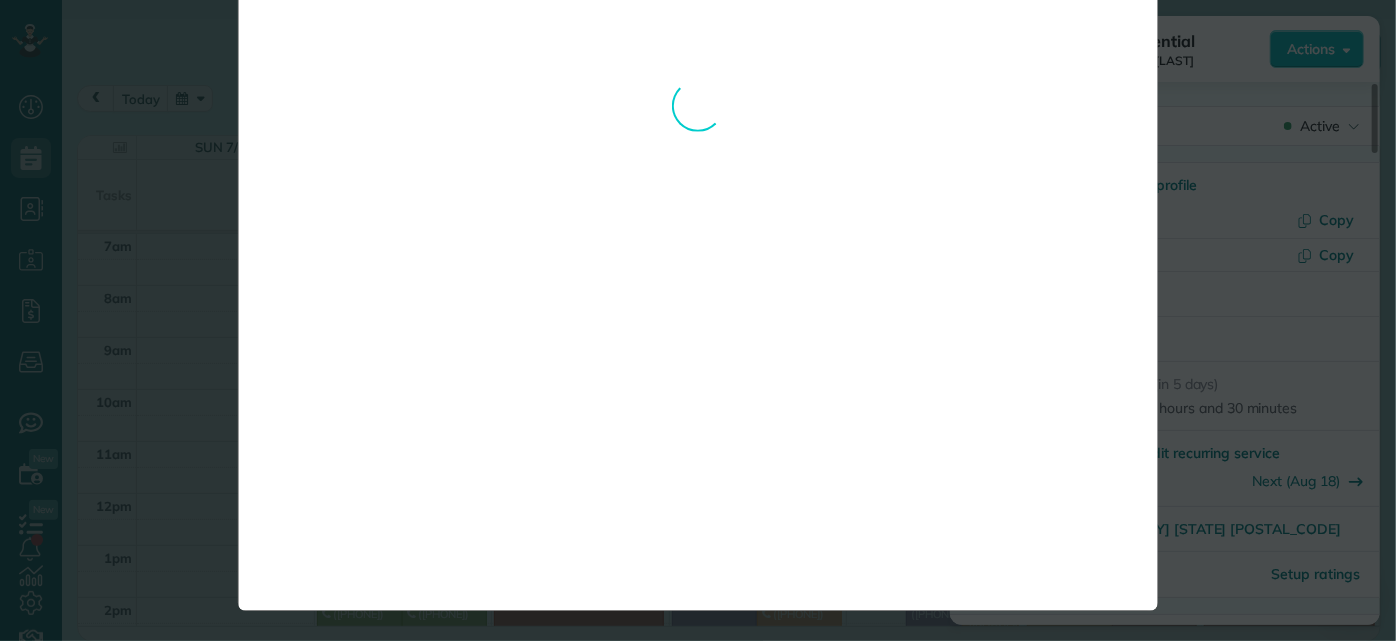 scroll, scrollTop: 0, scrollLeft: 0, axis: both 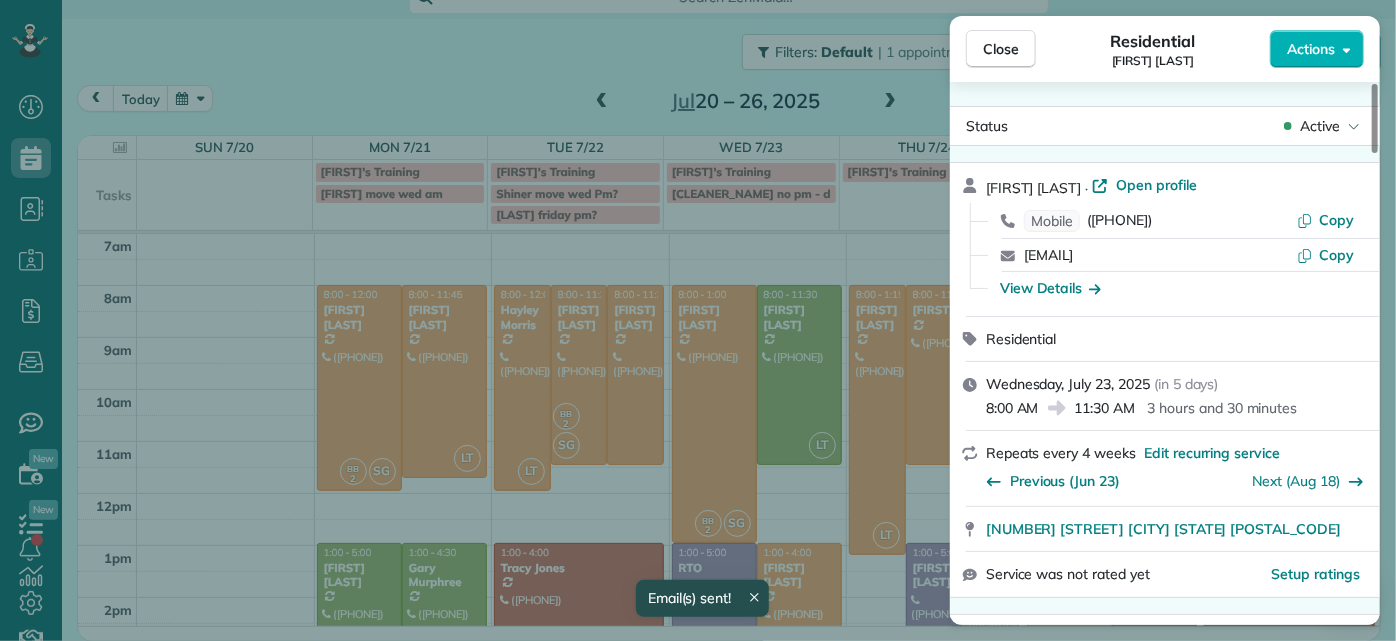 click on "Close Residential [FIRST] [LAST] Actions Status Active [FIRST] [LAST] · Open profile Mobile ([PHONE]) Copy [EMAIL] Copy View Details Residential Wednesday, July 23, 2025 ( in 5 days ) 8:00 AM 11:30 AM 3 hours and 30 minutes Repeats every 4 weeks Edit recurring service Previous (Jun 23) Next (Aug 18) [NUMBER] [STREET] [CITY] [STATE] [POSTAL_CODE] Service was not rated yet Setup ratings Cleaners Time in and out Assign Invite Cleaners [FIRST] [LAST] 8:00 AM 11:30 AM Checklist Try Now Keep this appointment up to your standards. Stay on top of every detail, keep your cleaners organised, and your client happy. Assign a checklist Watch a 5 min demo Billing Billing actions Price $215.00 Overcharge $0.00 Discount $0.00 Coupon discount - Primary tax - Secondary tax - Total appointment price $215.00 Tips collected New feature! $0.00 Unpaid Mark as paid Total including tip $215.00 Get paid online in no-time! Send an invoice and reward your cleaners with tips Charge customer credit card Appointment custom fields Man Hours - Notes" at bounding box center (698, 320) 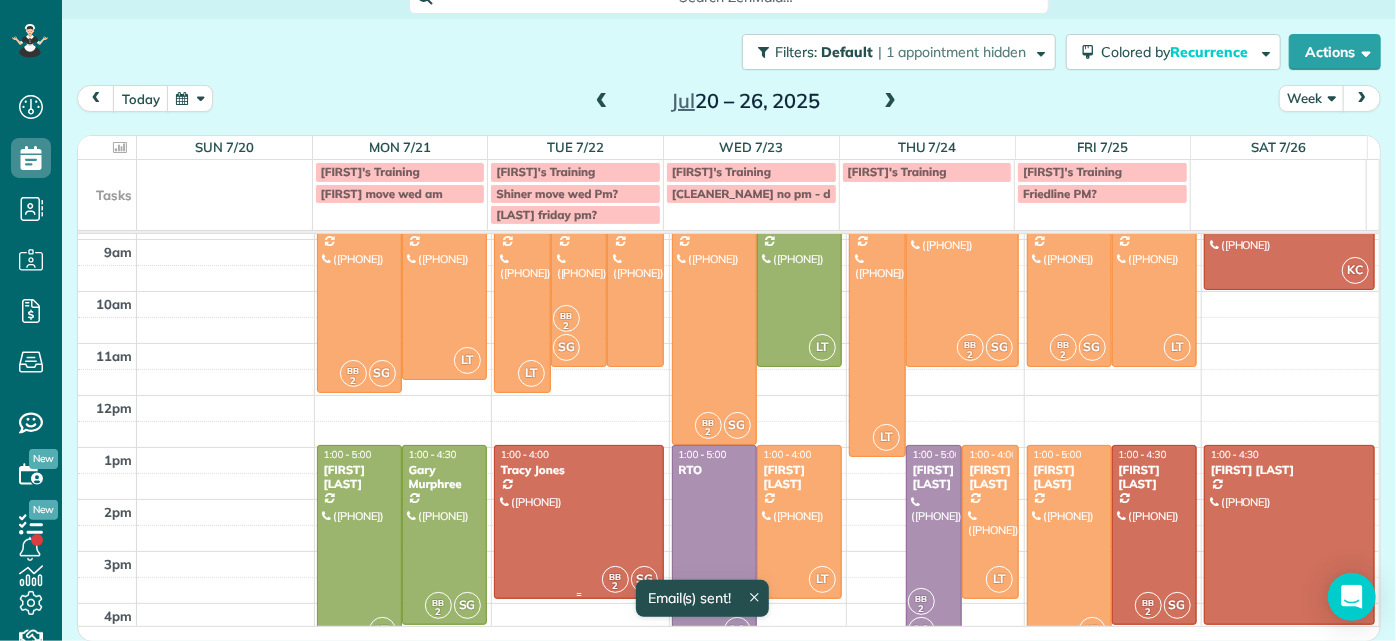 scroll, scrollTop: 173, scrollLeft: 0, axis: vertical 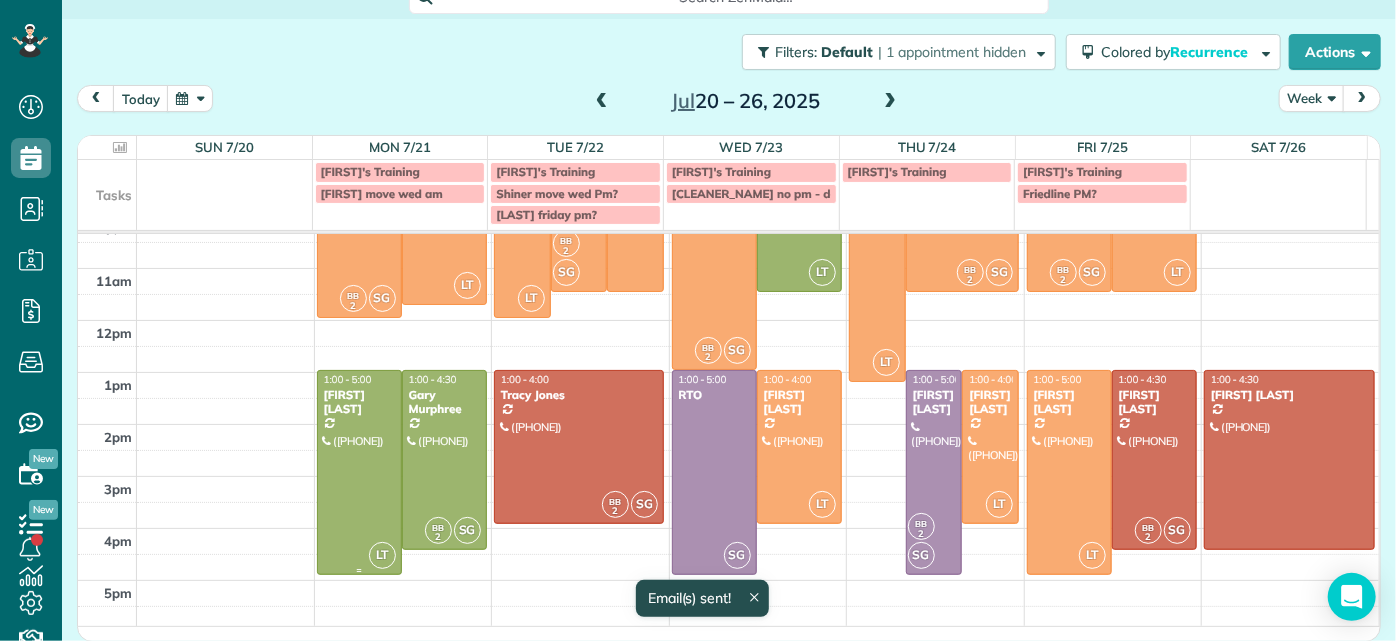 click at bounding box center (359, 473) 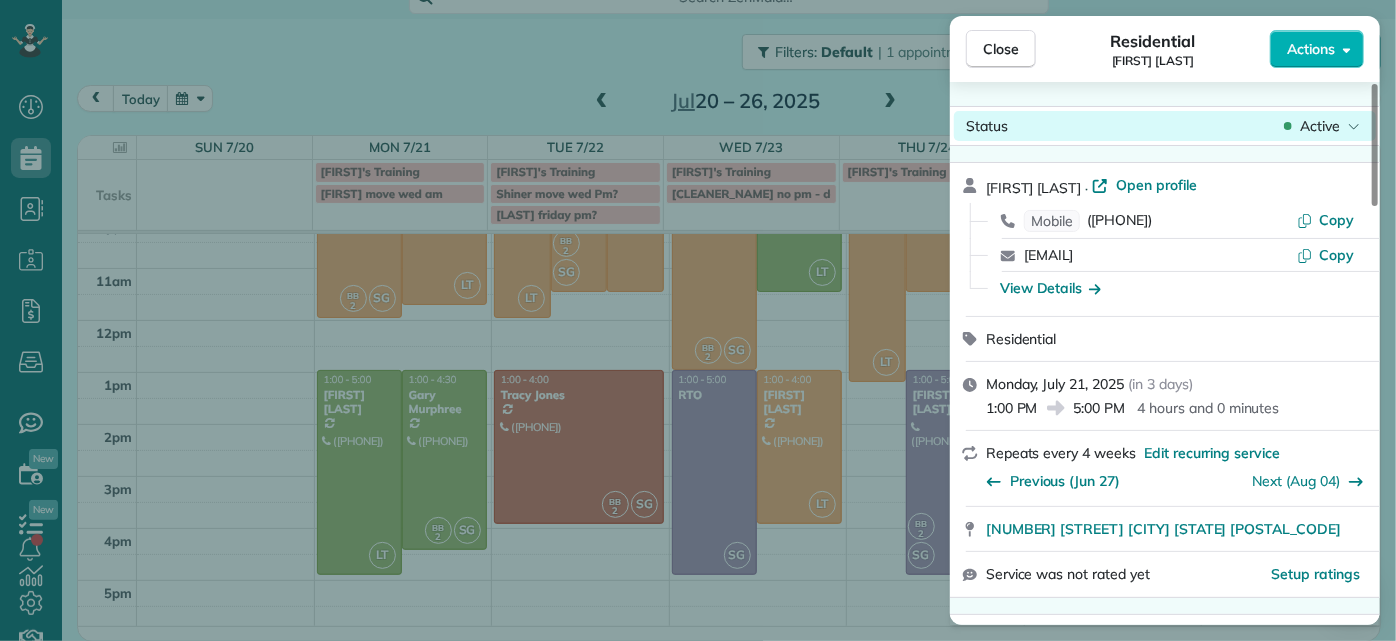 click on "Active" at bounding box center (1320, 126) 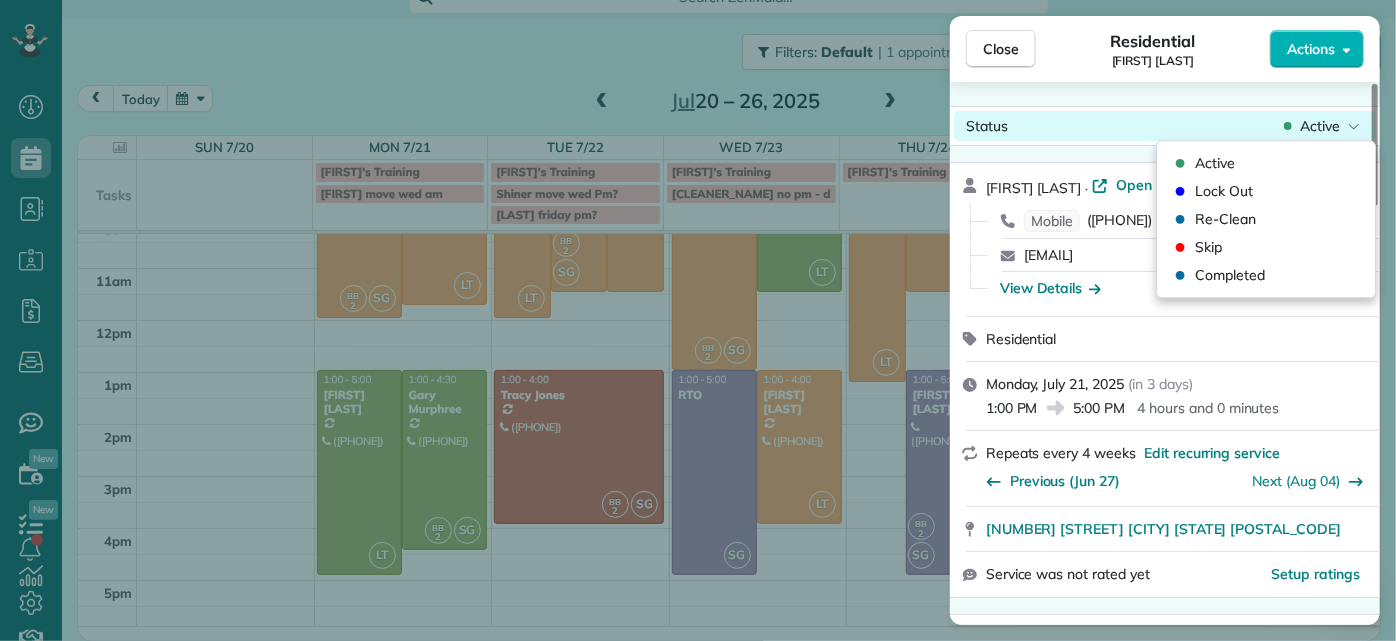 click on "Active" at bounding box center (1320, 126) 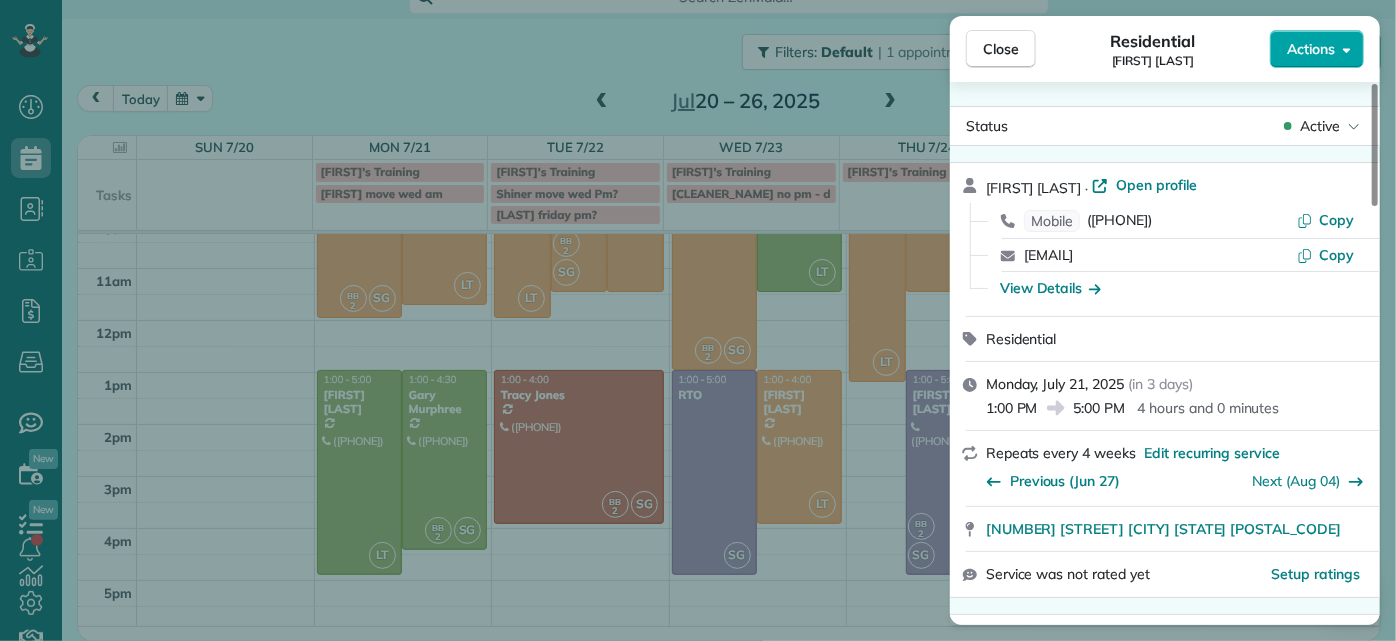 click on "Actions" at bounding box center [1311, 49] 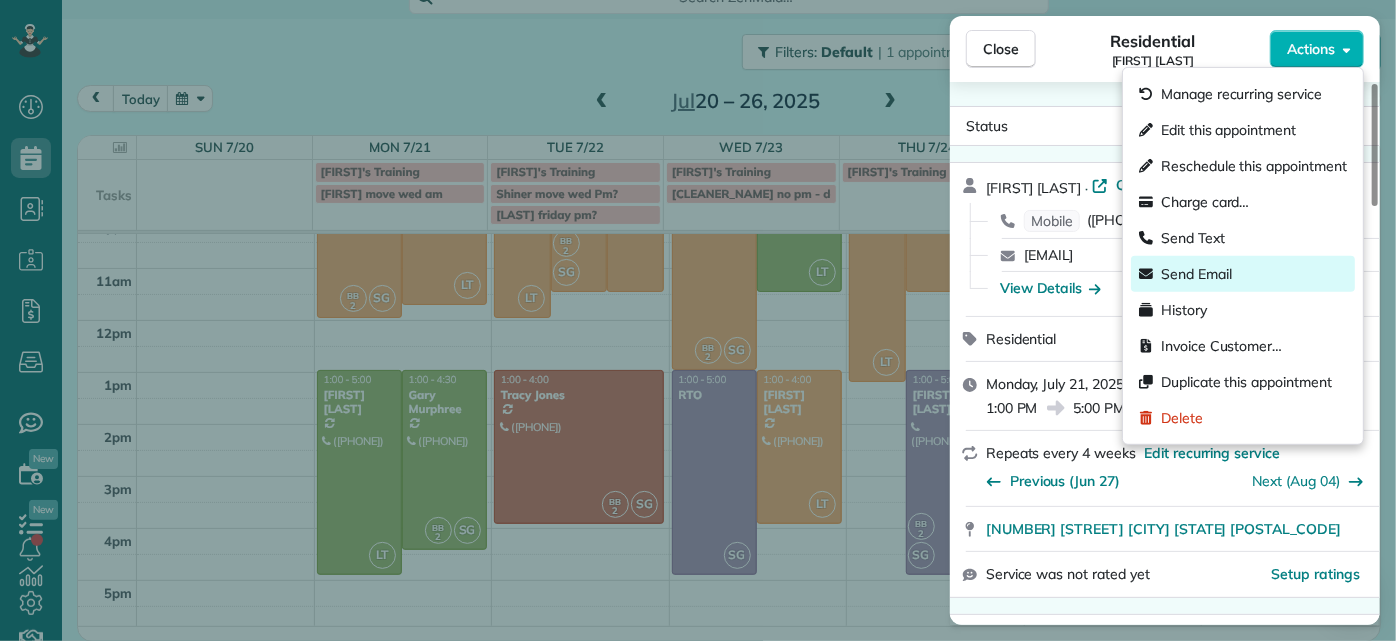 click on "Send Email" at bounding box center [1196, 274] 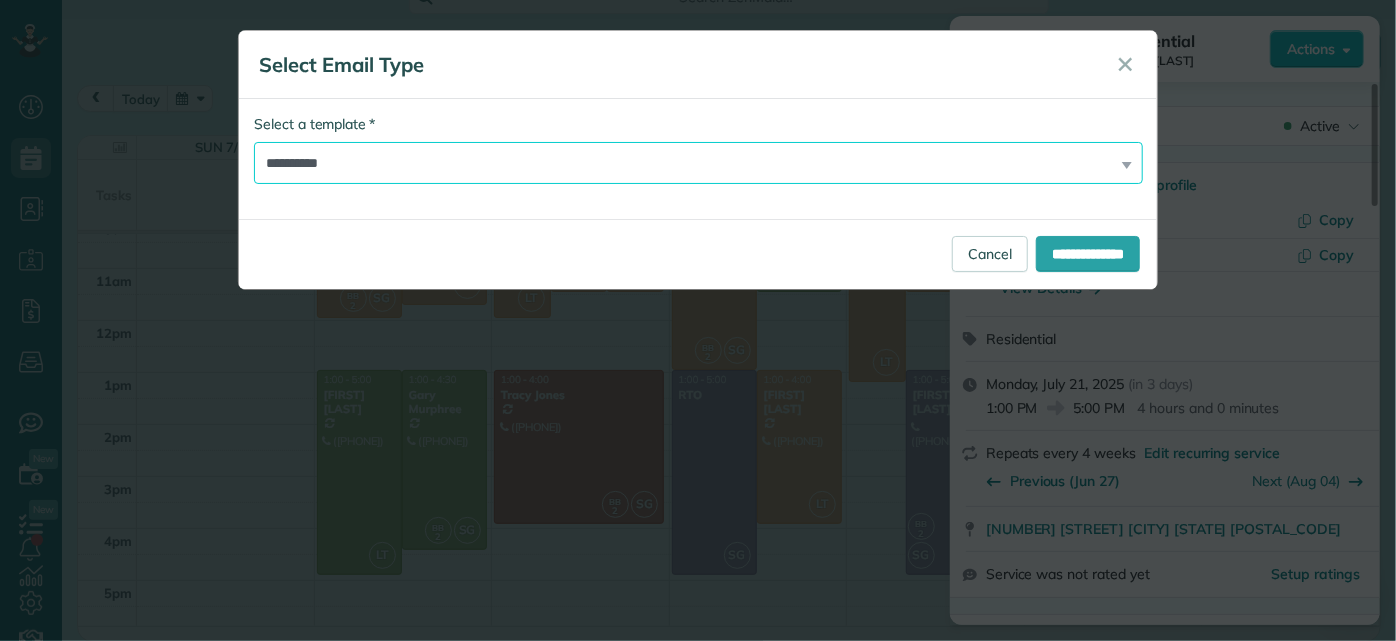 click on "**********" at bounding box center (698, 163) 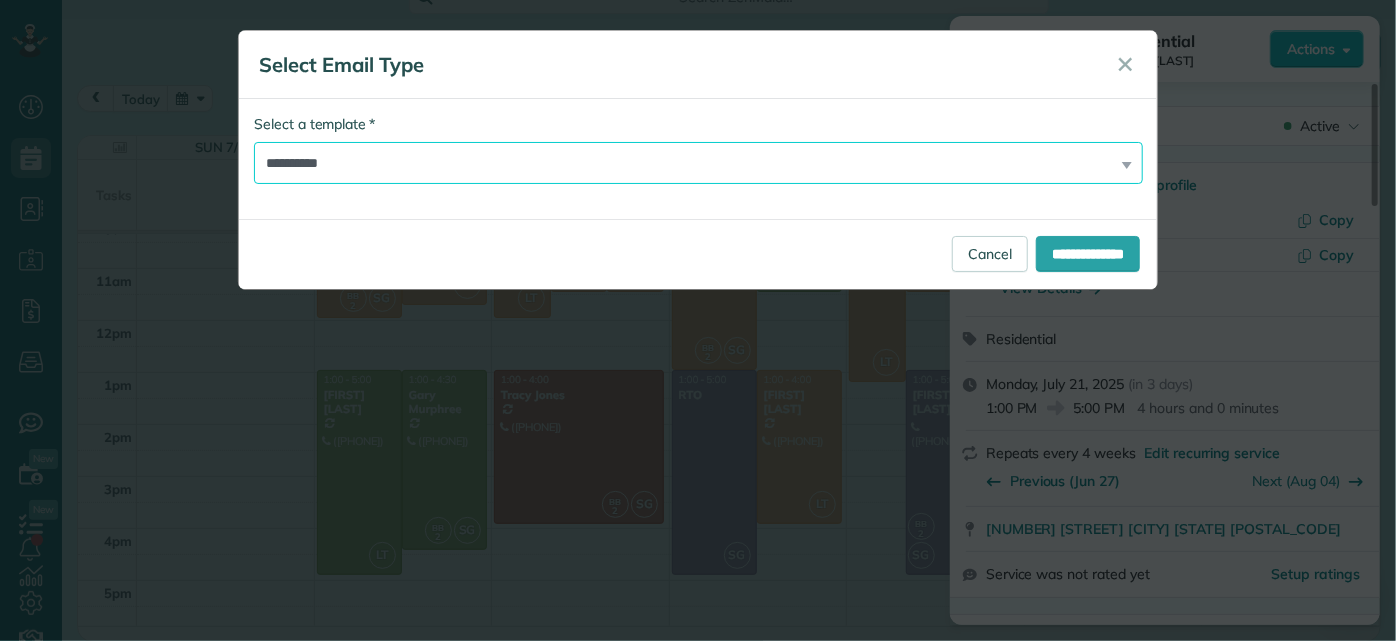 click on "**********" at bounding box center (698, 163) 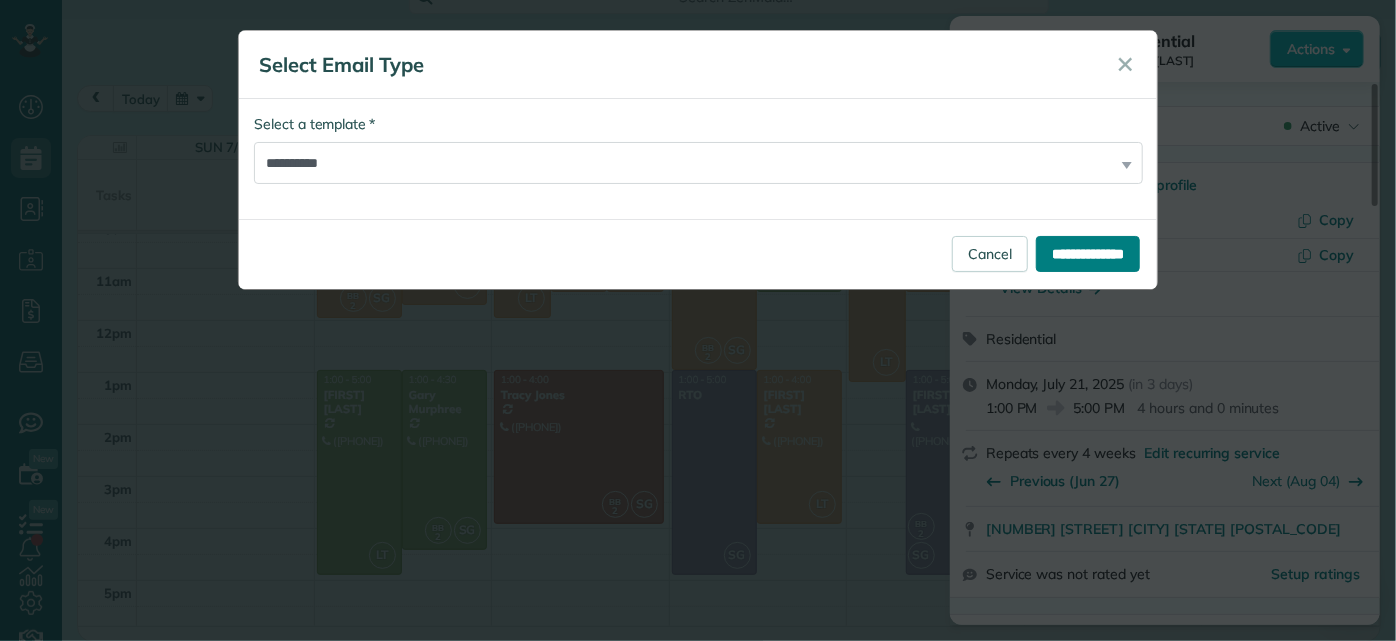 click on "**********" at bounding box center [1088, 254] 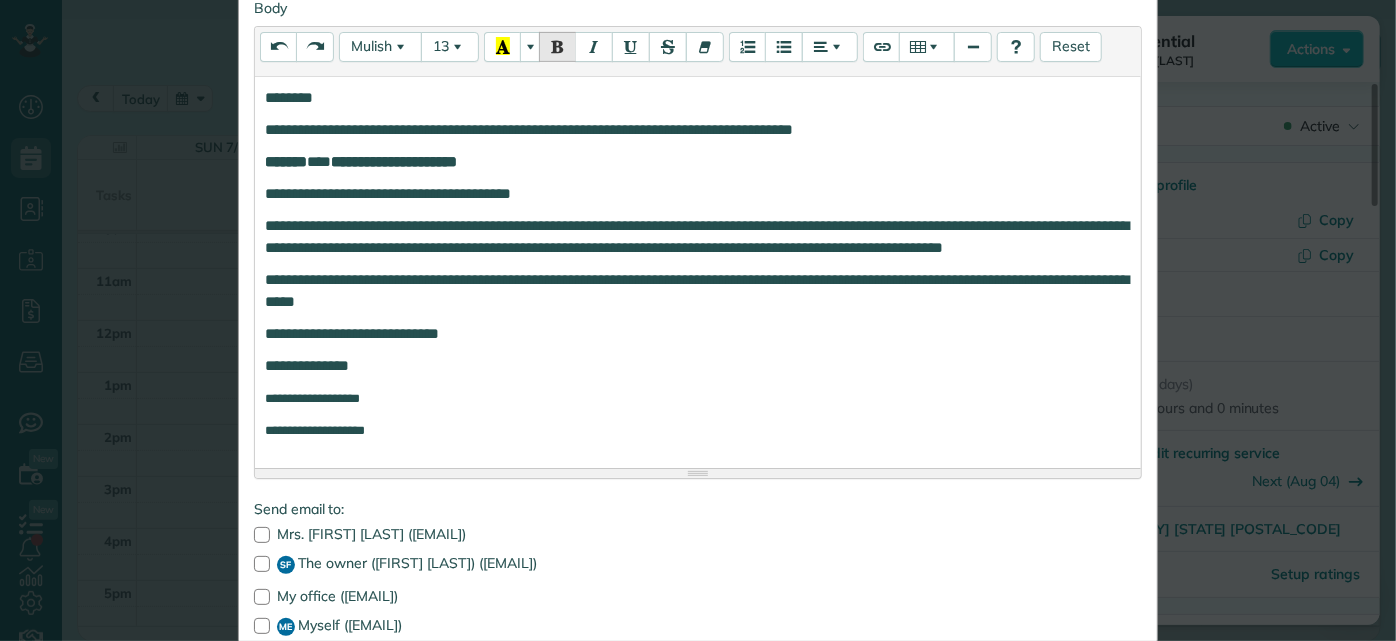 scroll, scrollTop: 448, scrollLeft: 0, axis: vertical 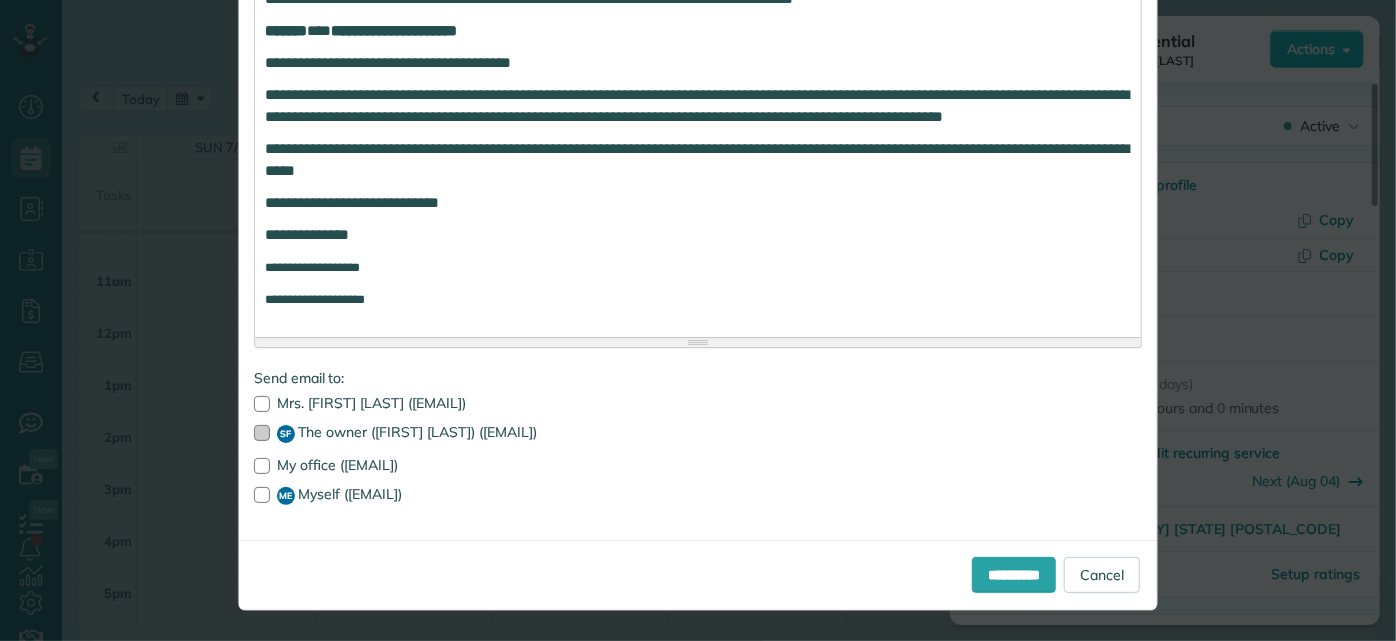 click at bounding box center [262, 433] 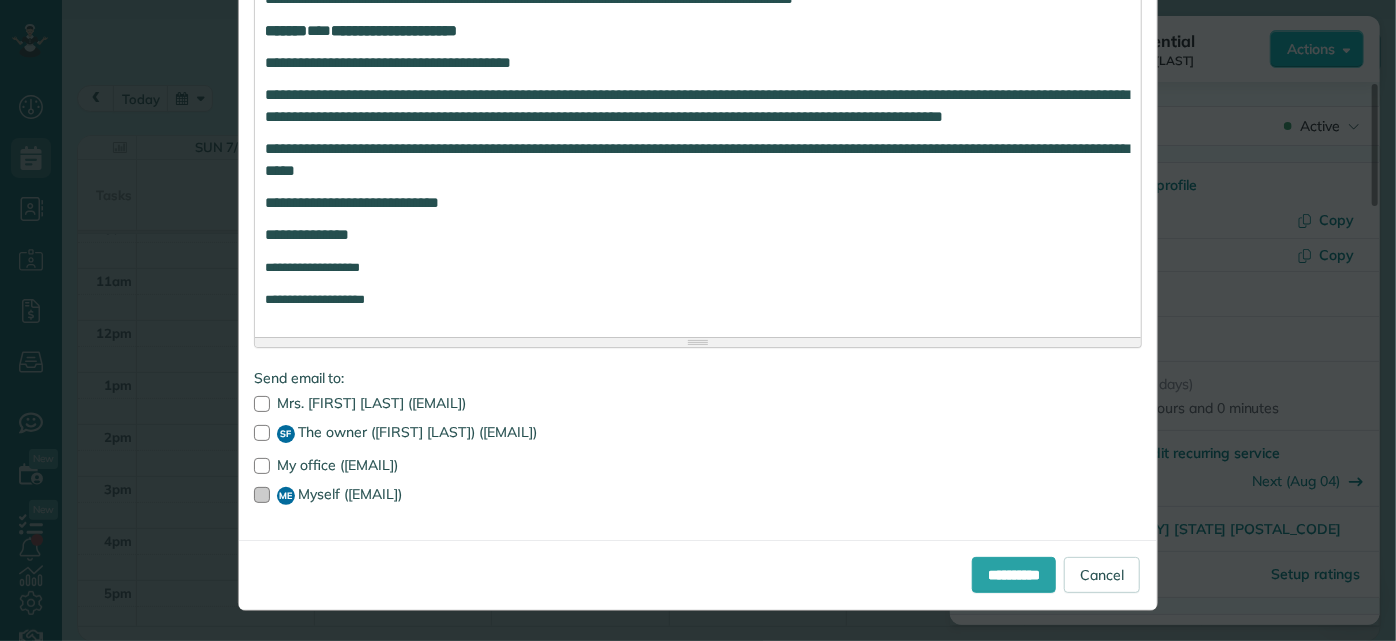 click at bounding box center [262, 495] 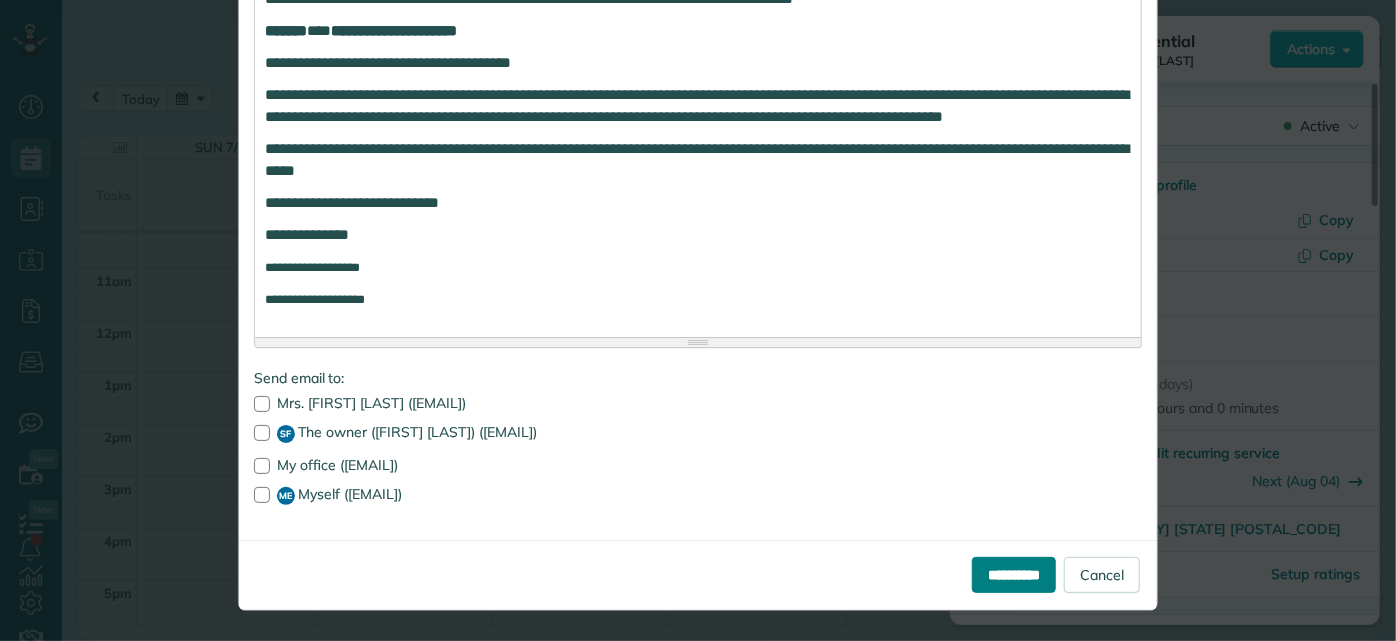 click on "**********" at bounding box center [1014, 575] 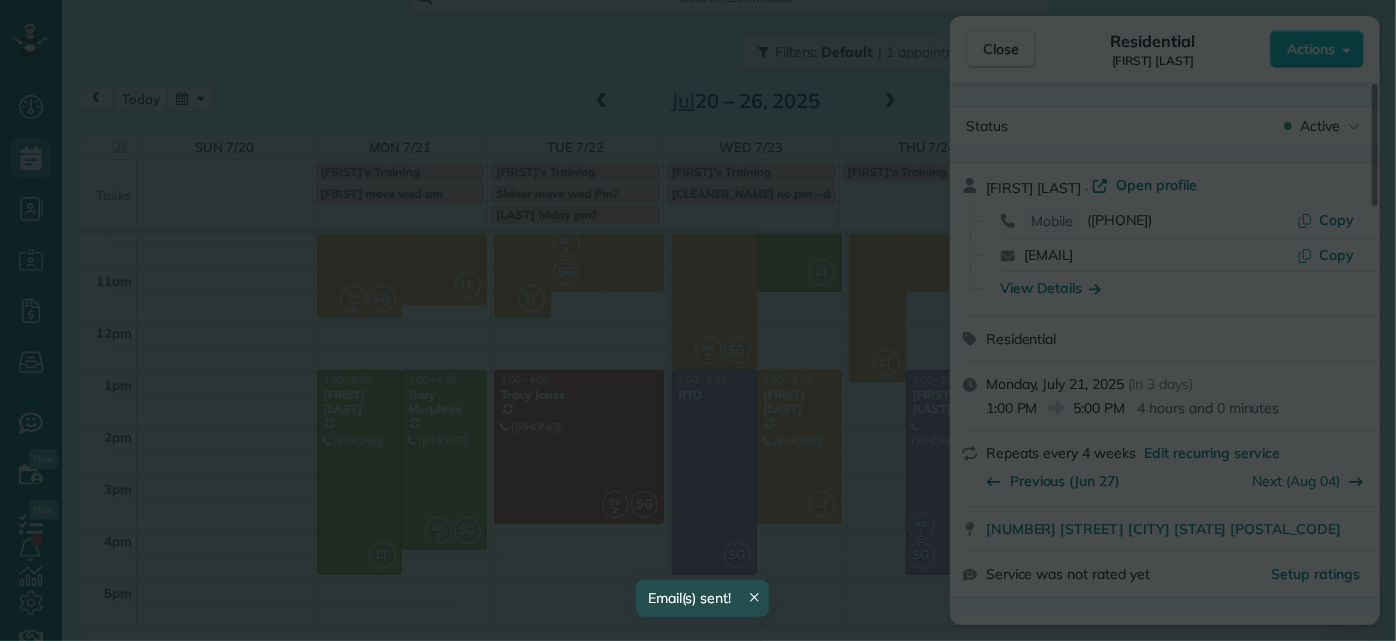 scroll, scrollTop: 0, scrollLeft: 0, axis: both 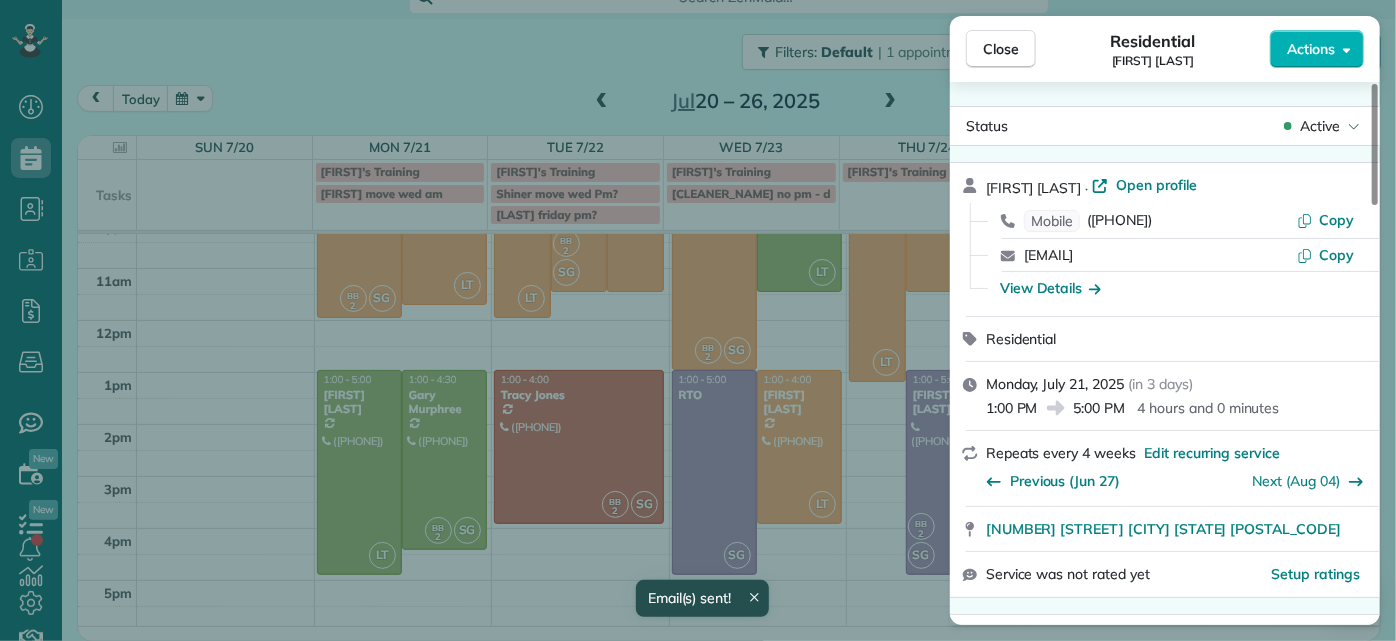 click on "Close Residential [FIRST] [LAST] Actions Status Active [FIRST] [LAST] · Open profile Mobile ([PHONE]) Copy [EMAIL] Copy View Details Residential Monday, July 21, 2025 ( in 3 days ) 1:00 PM 5:00 PM 4 hours and 0 minutes Repeats every 4 weeks Edit recurring service Previous (Jun 27) Next (Aug 04) [NUMBER] [STREET] [CITY] [STATE] [POSTAL_CODE] Service was not rated yet Setup ratings Cleaners Time in and out Assign Invite Cleaners [FIRST] [LAST] 1:00 PM 5:00 PM Checklist Try Now Keep this appointment up to your standards. Stay on top of every detail, keep your cleaners organised, and your client happy. Assign a checklist Watch a 5 min demo Billing Billing actions Price $210.00 Overcharge $0.00 Discount $0.00 Coupon discount - Primary tax - Secondary tax - Total appointment price $210.00 Tips collected New feature! $0.00 Unpaid Mark as paid Total including tip $210.00 Get paid online in no-time! Send an invoice and reward your cleaners with tips Charge customer credit card Appointment custom fields - Notes" at bounding box center (698, 320) 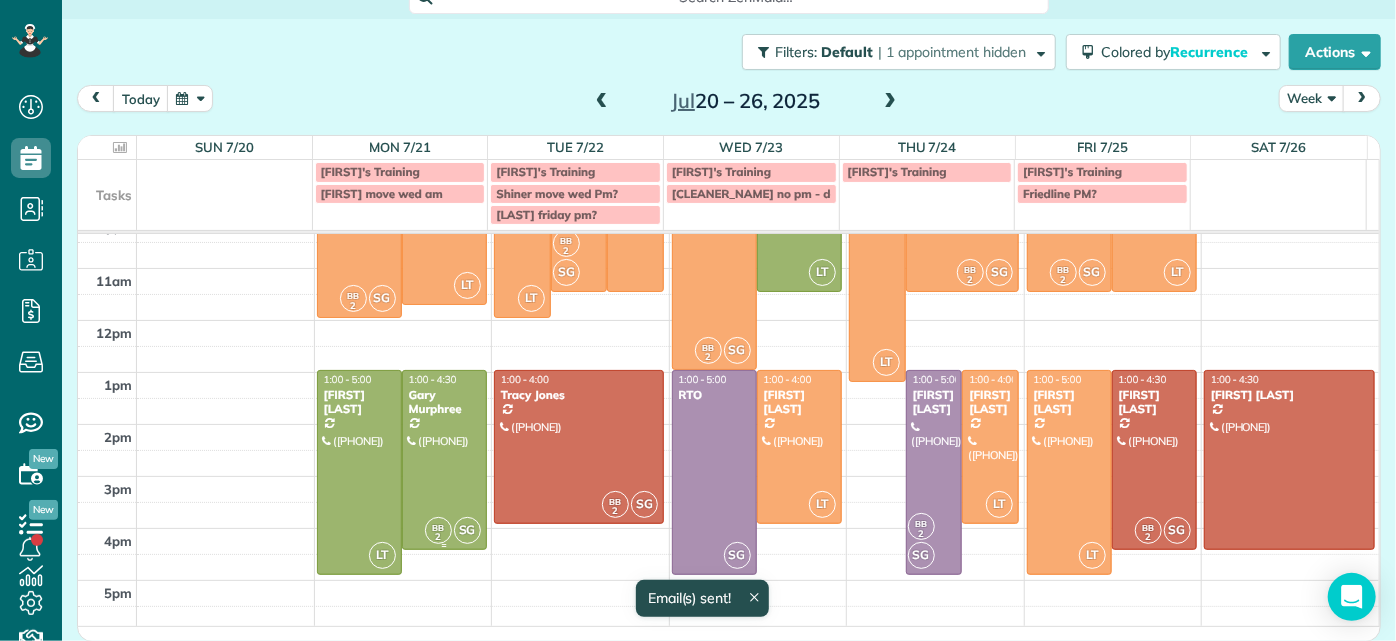 click at bounding box center (444, 460) 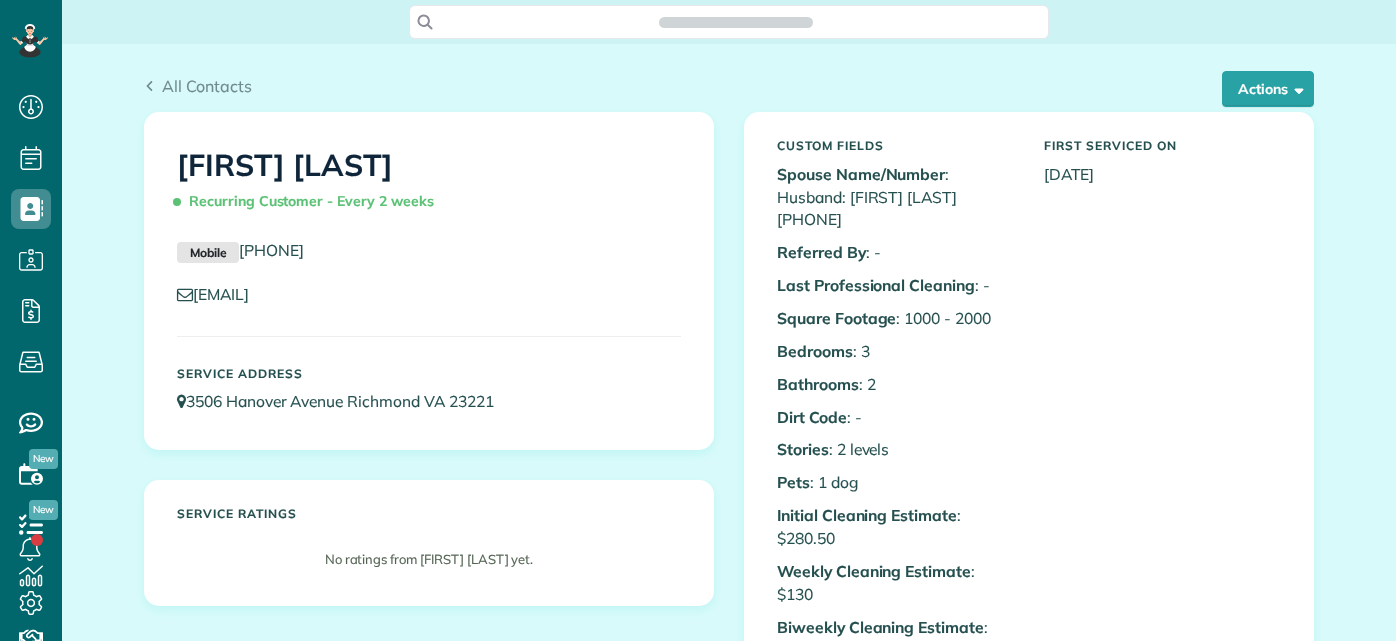 scroll, scrollTop: 0, scrollLeft: 0, axis: both 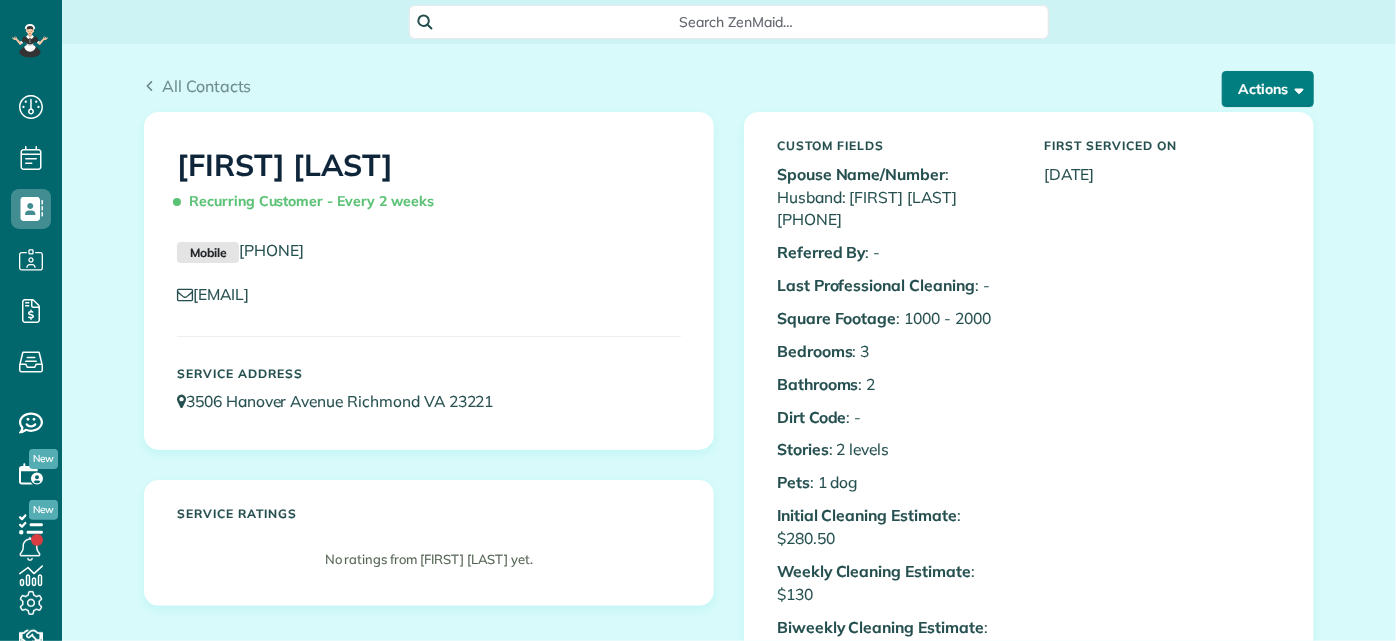 click on "Actions" at bounding box center (1268, 89) 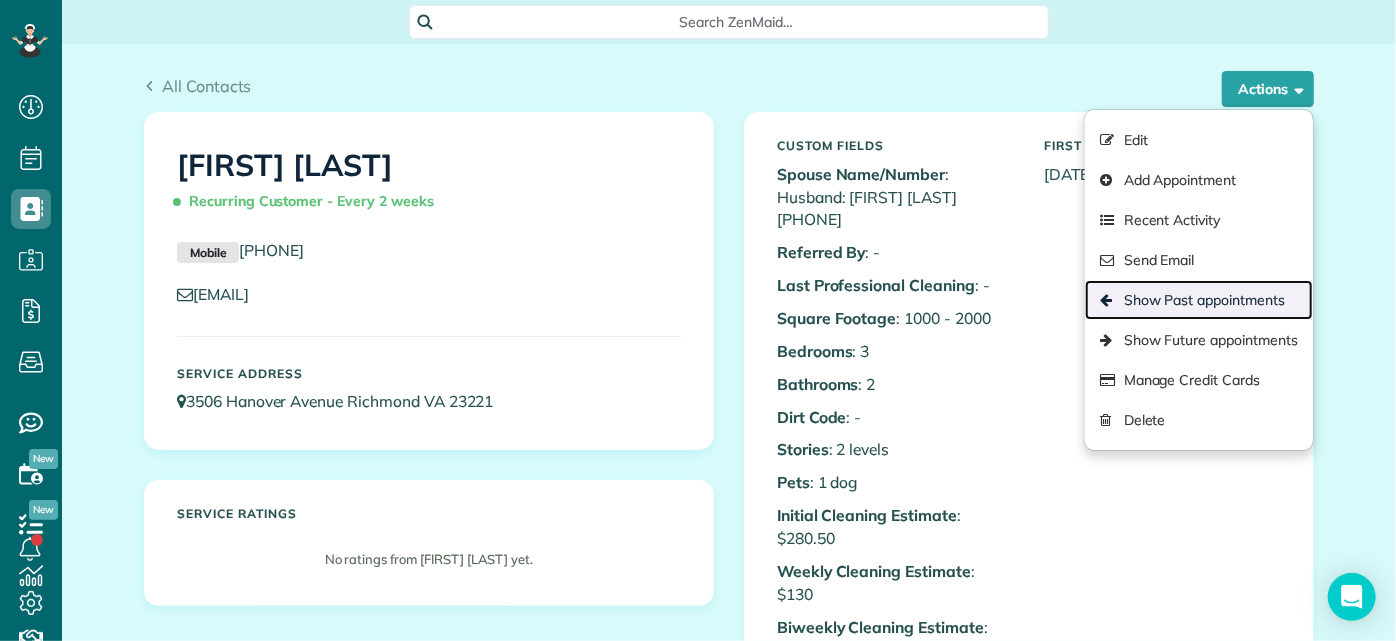 click on "Show Past appointments" at bounding box center [1199, 300] 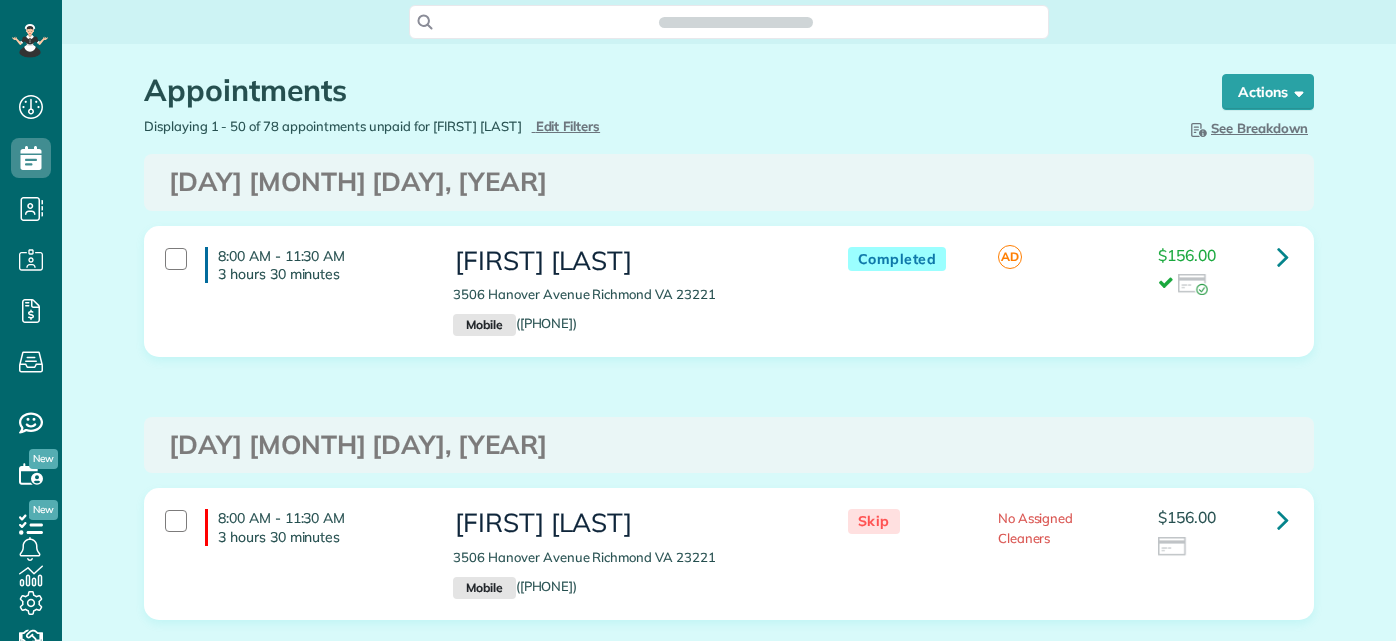 scroll, scrollTop: 0, scrollLeft: 0, axis: both 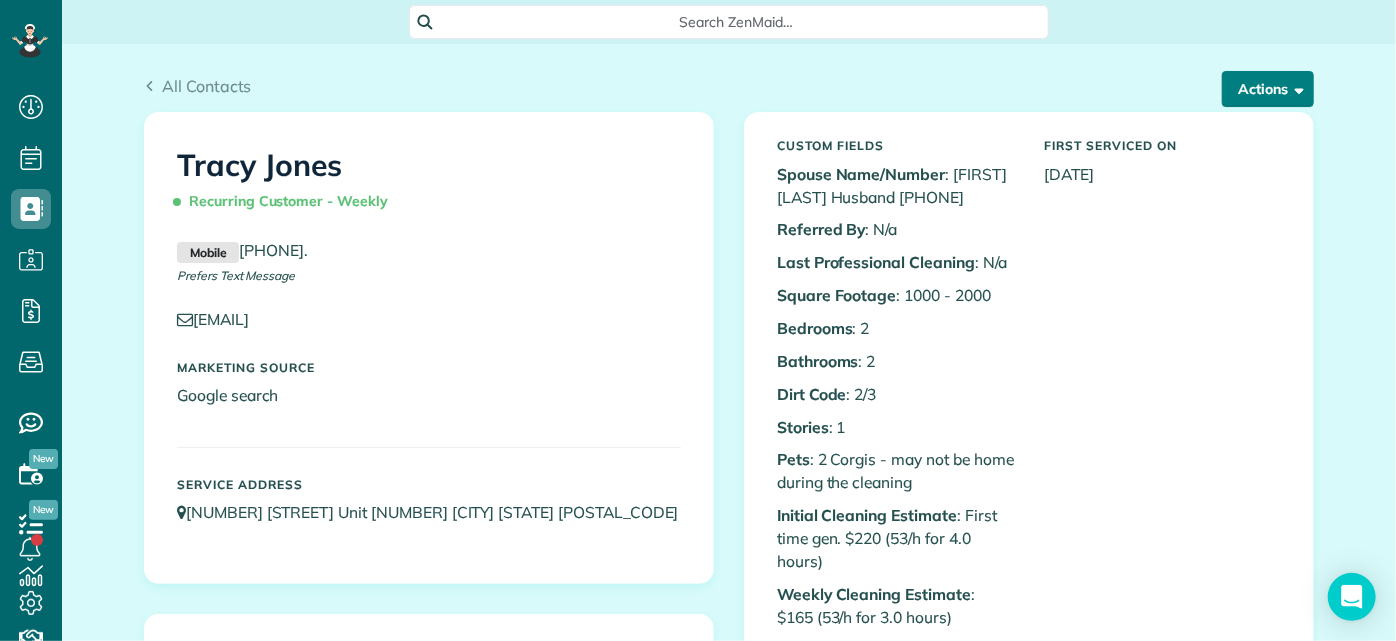 click on "Actions" at bounding box center [1268, 89] 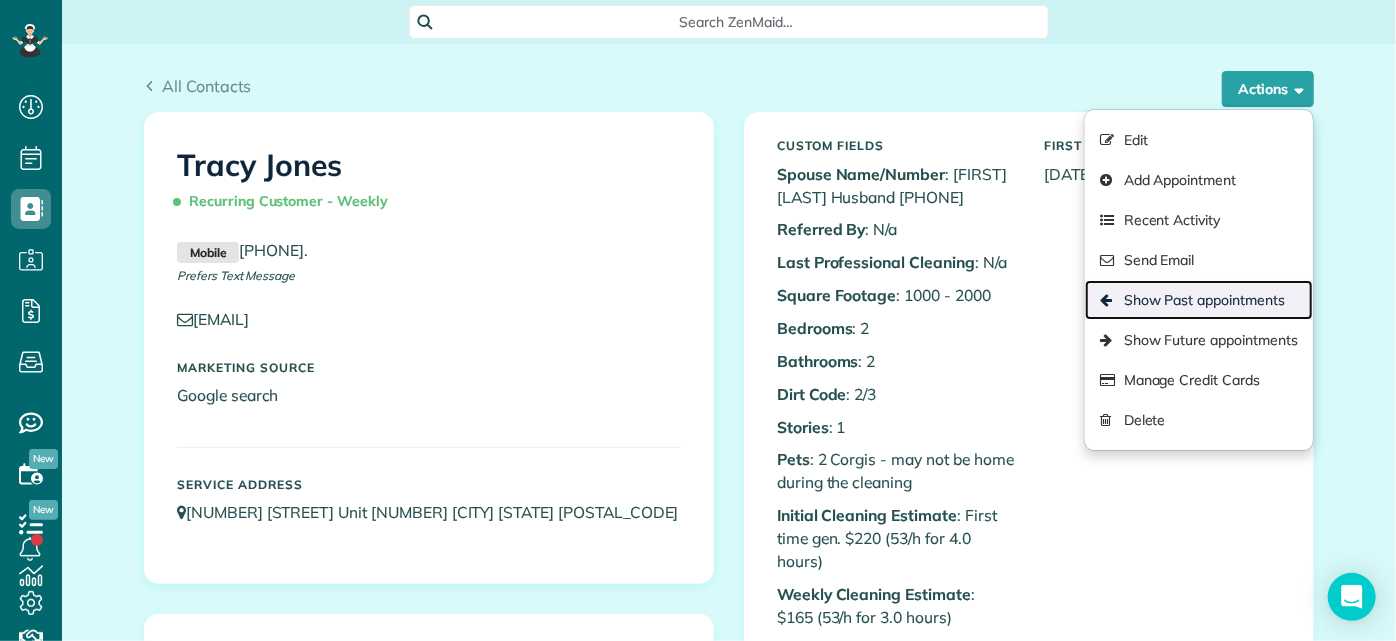 click on "Show Past appointments" at bounding box center (1199, 300) 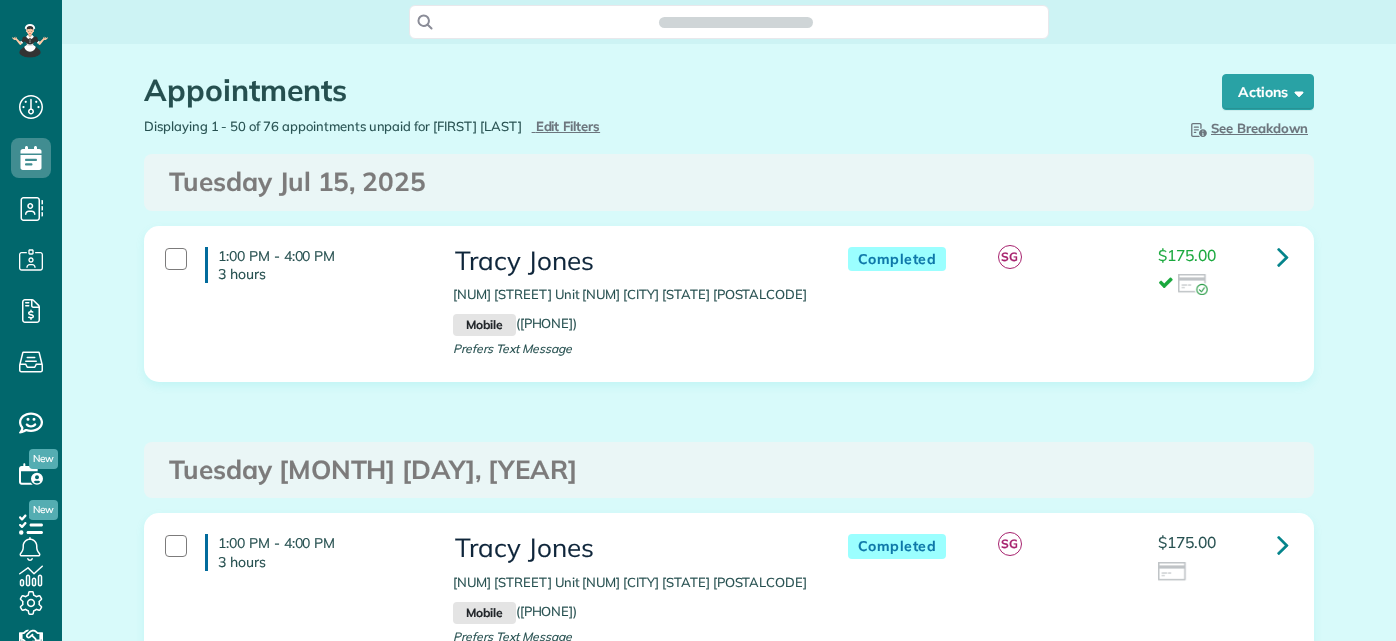 scroll, scrollTop: 0, scrollLeft: 0, axis: both 